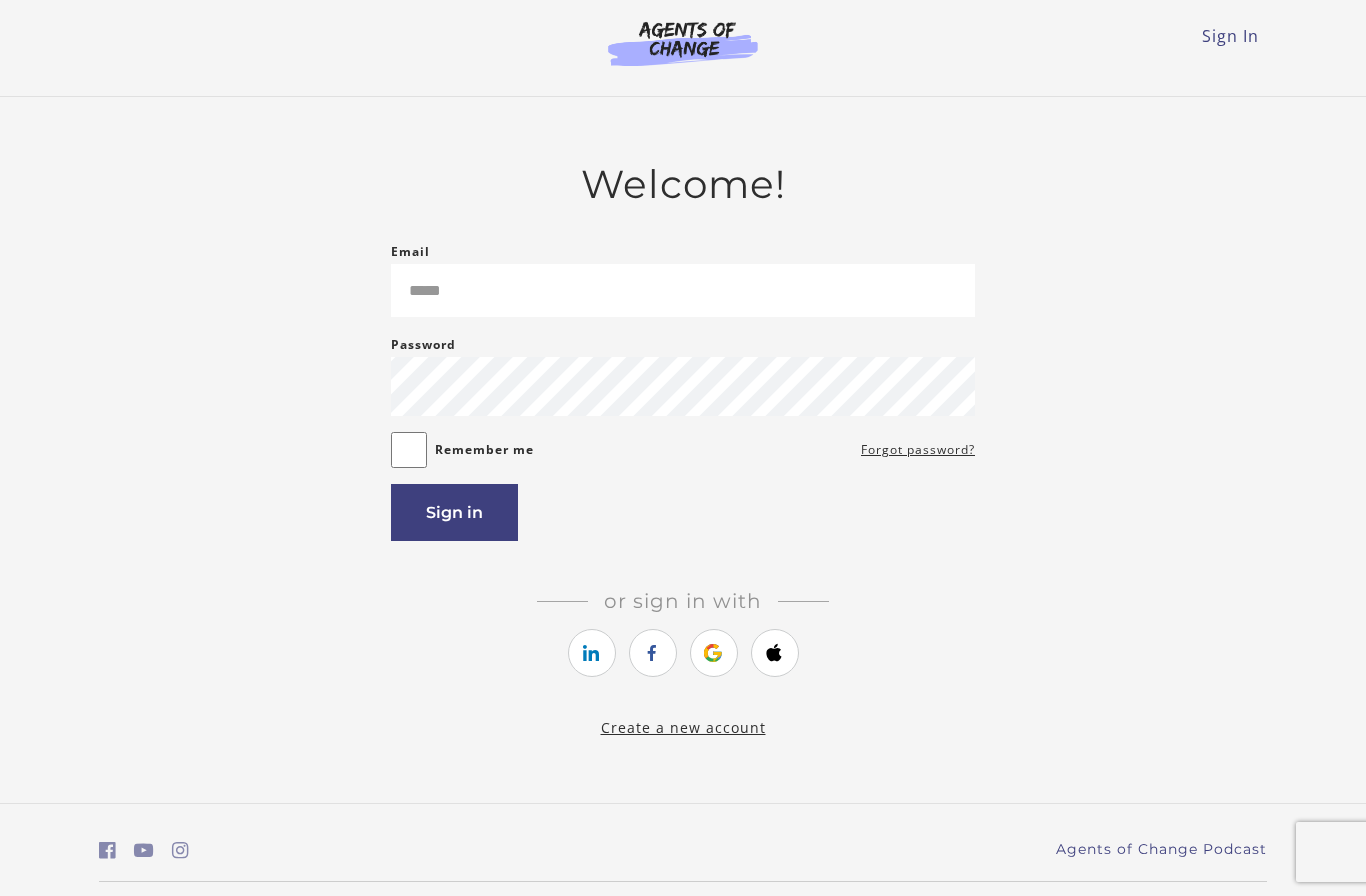 scroll, scrollTop: 0, scrollLeft: 0, axis: both 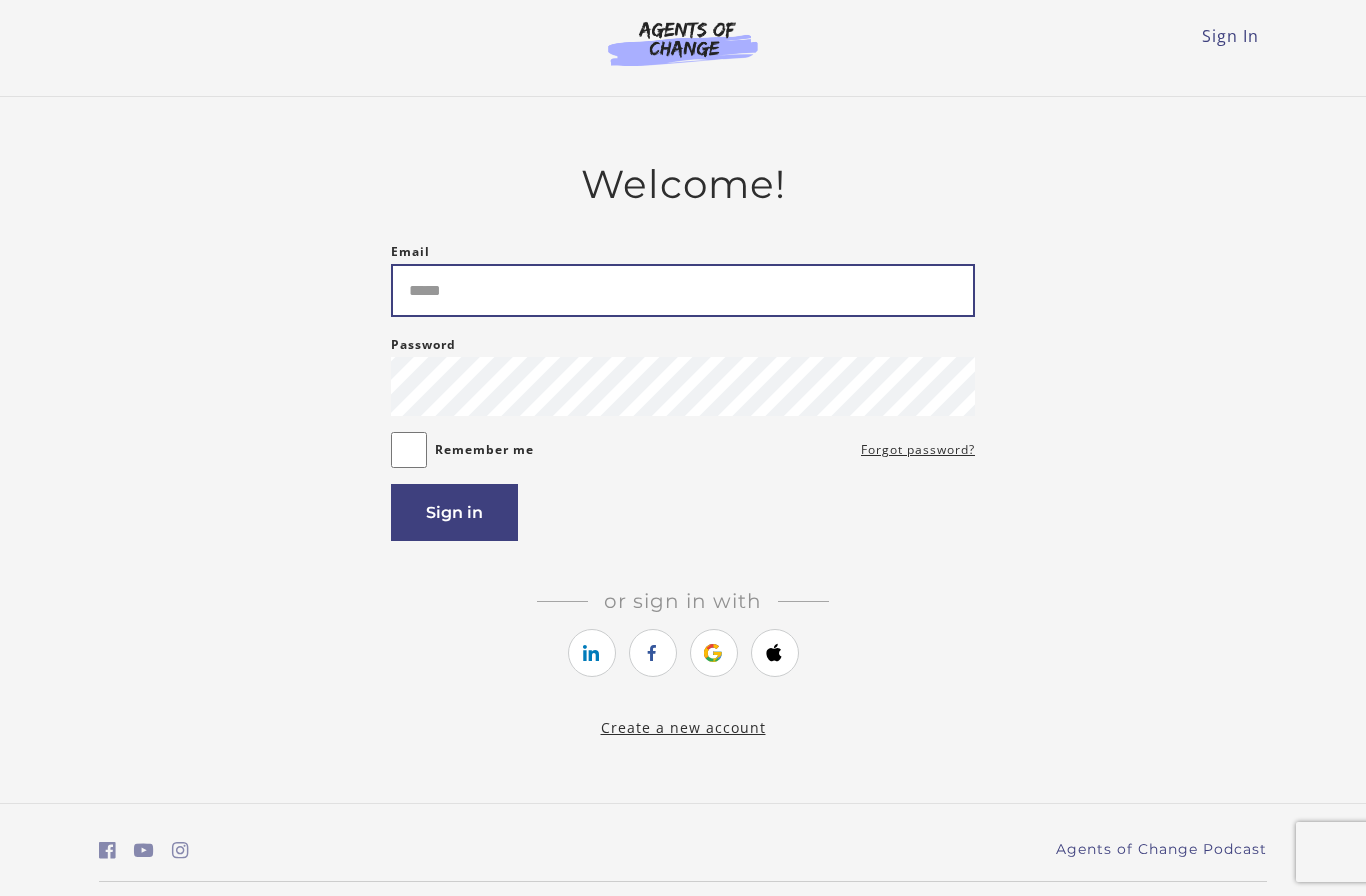 click on "Email" at bounding box center [683, 290] 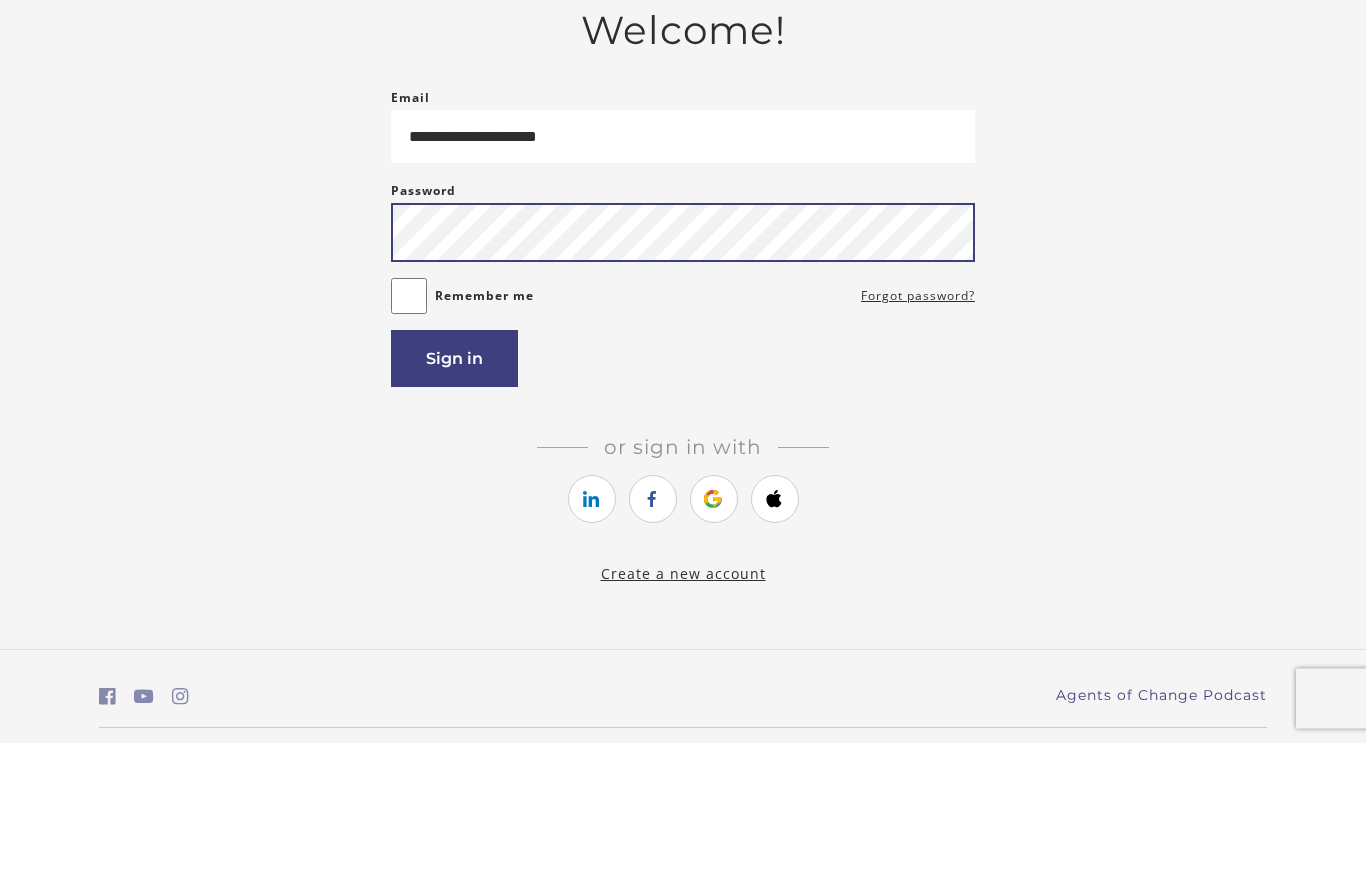 type on "**********" 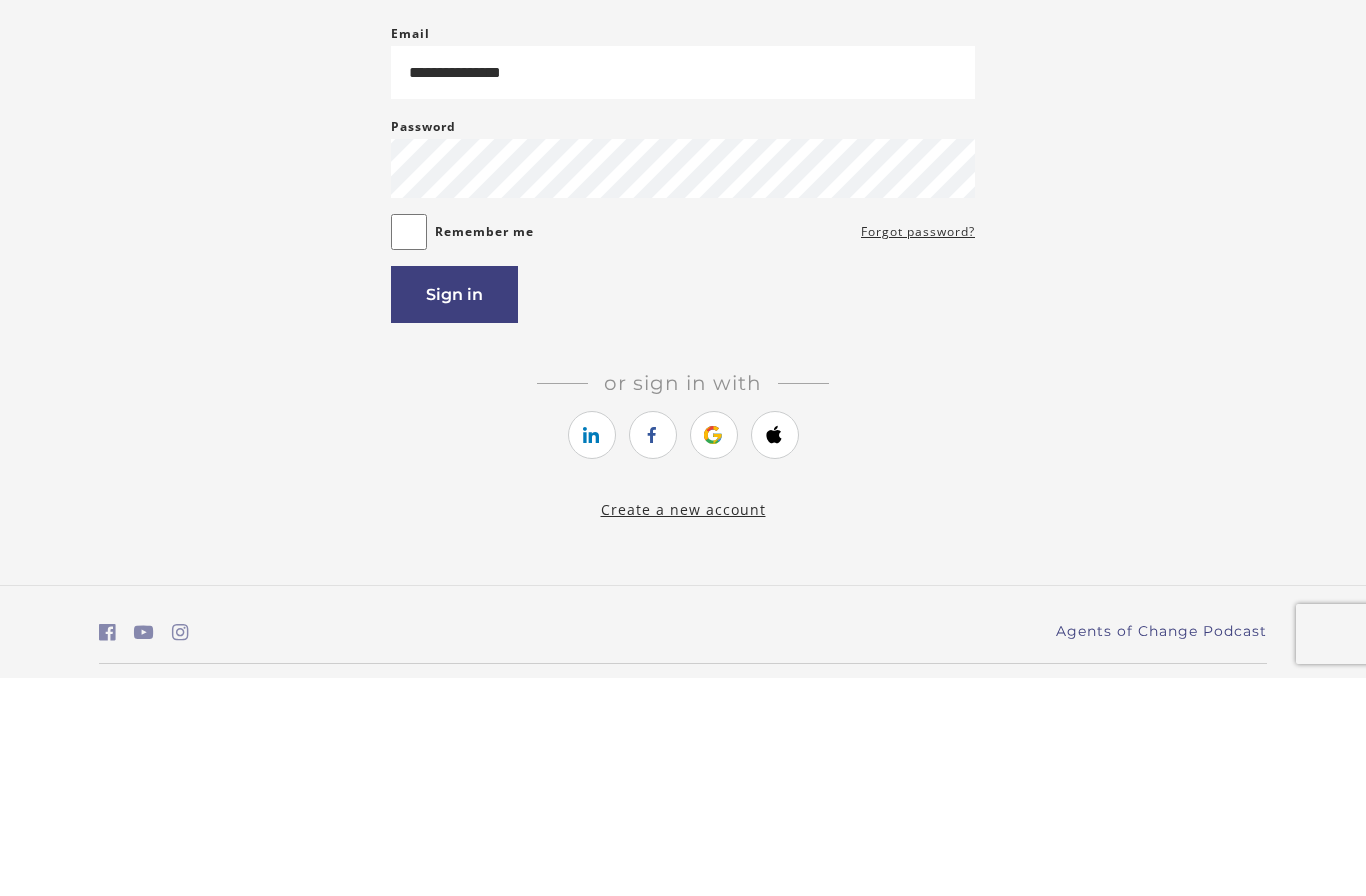 click on "Sign in" at bounding box center (454, 512) 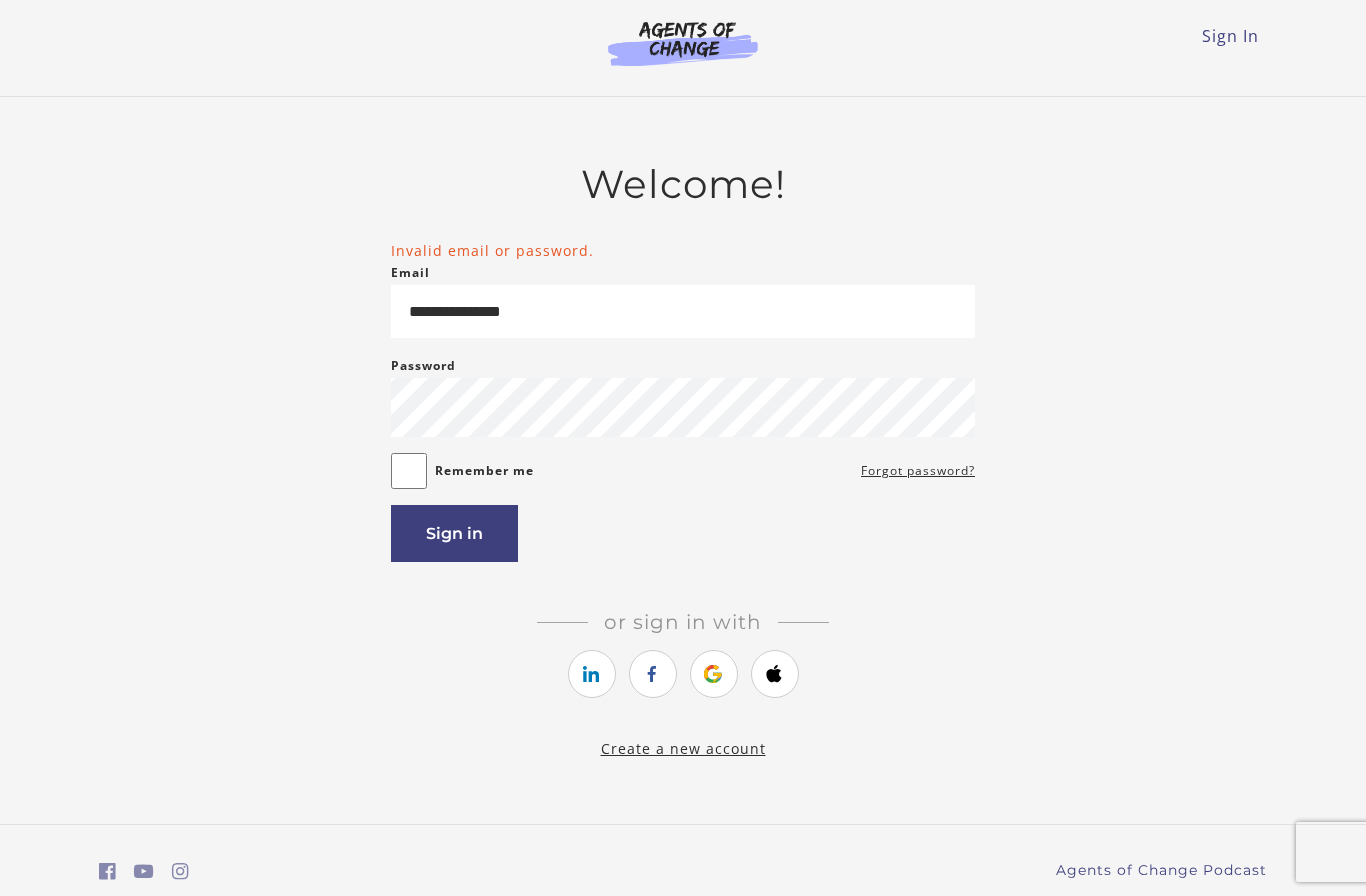 scroll, scrollTop: 0, scrollLeft: 0, axis: both 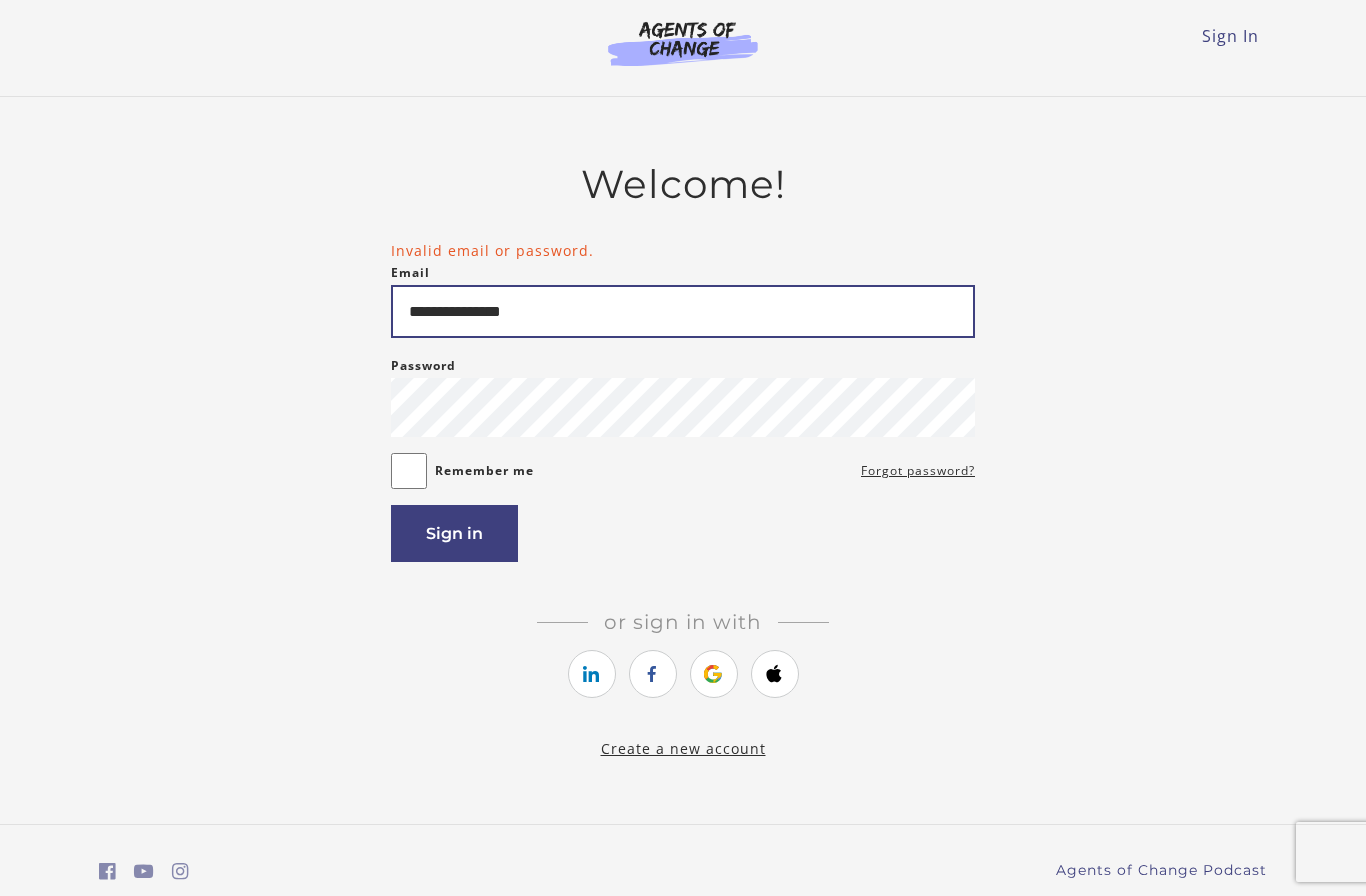 click on "**********" at bounding box center (683, 311) 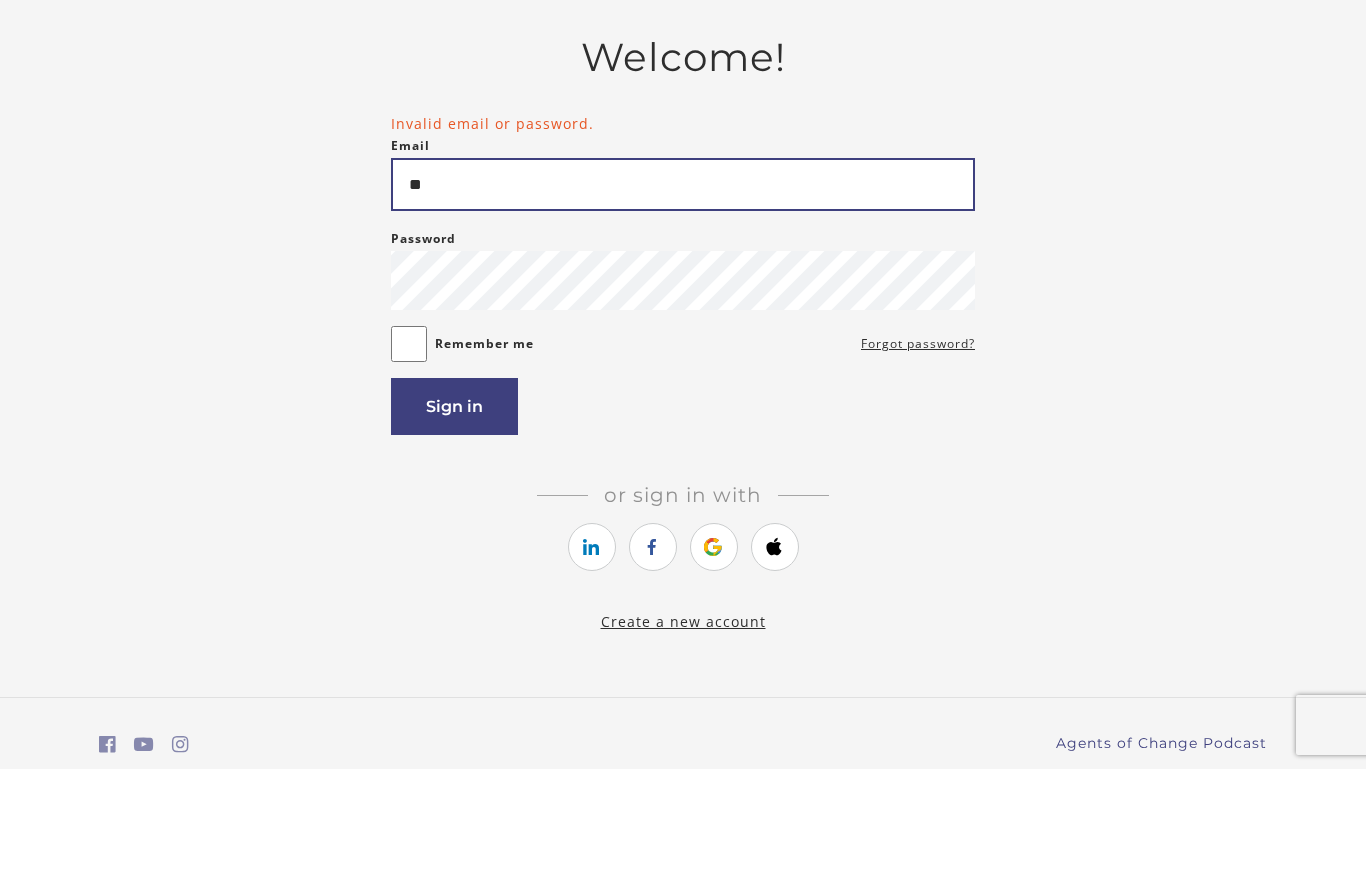 type on "*" 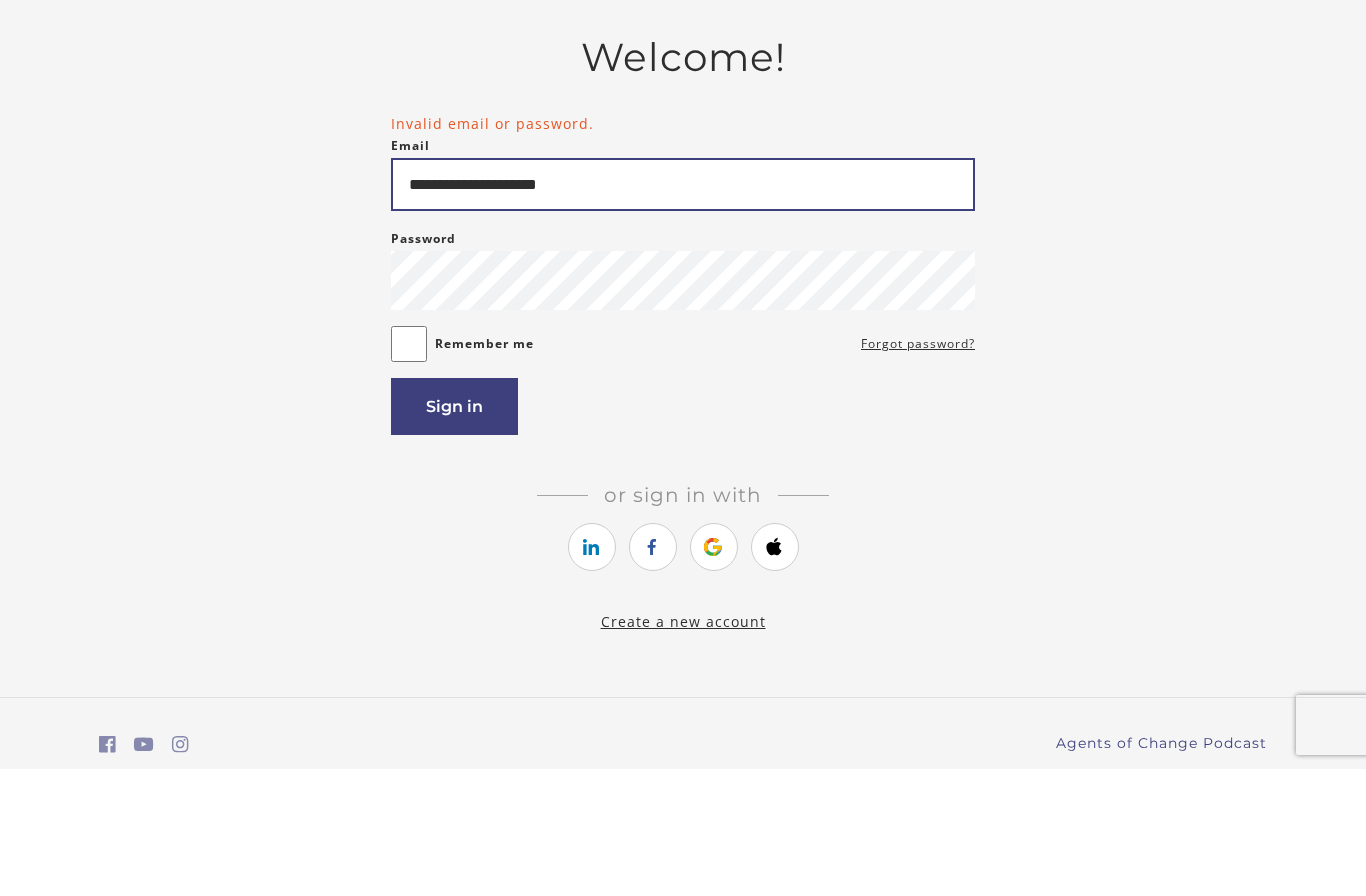 type on "**********" 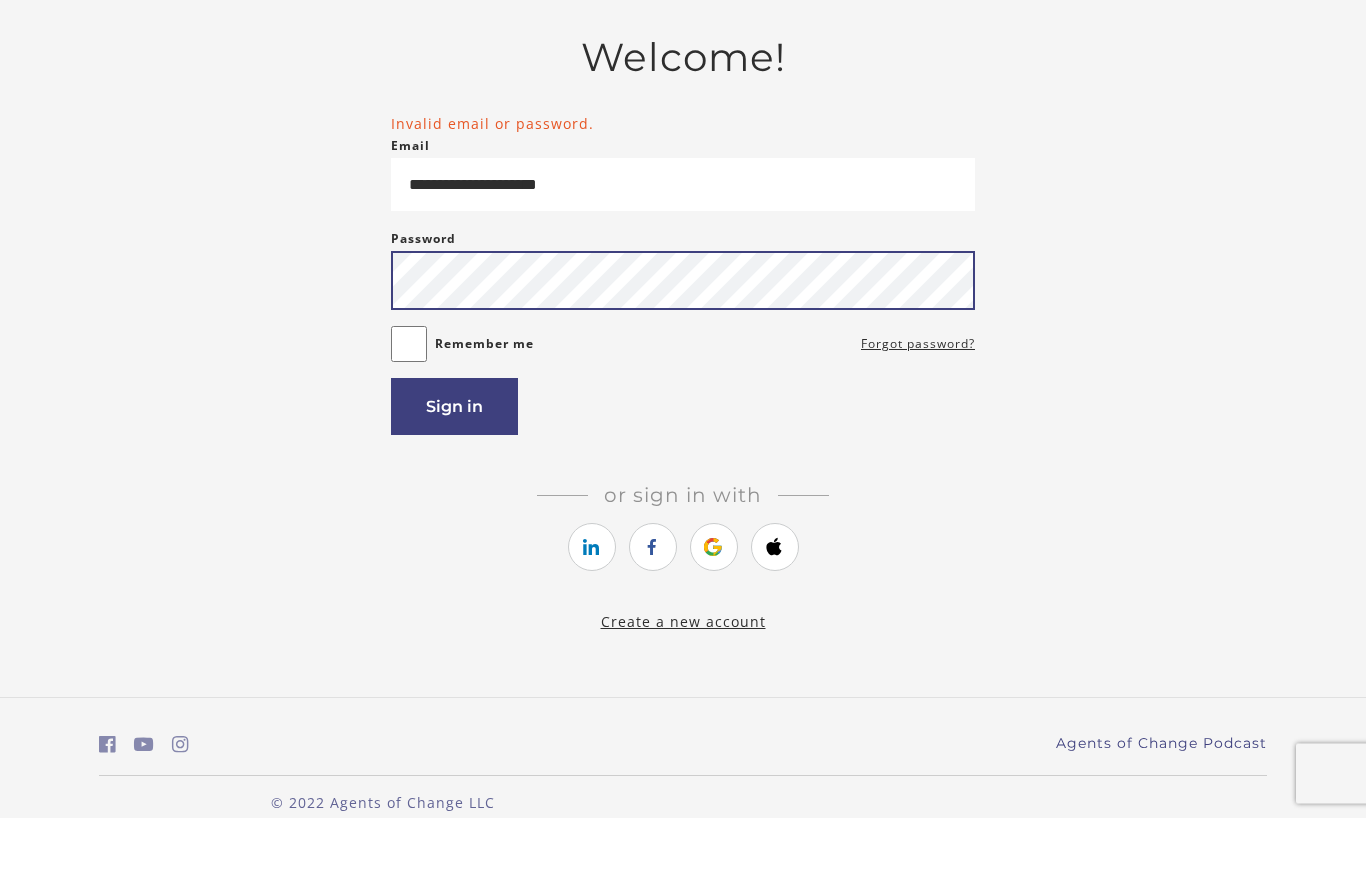 scroll, scrollTop: 80, scrollLeft: 0, axis: vertical 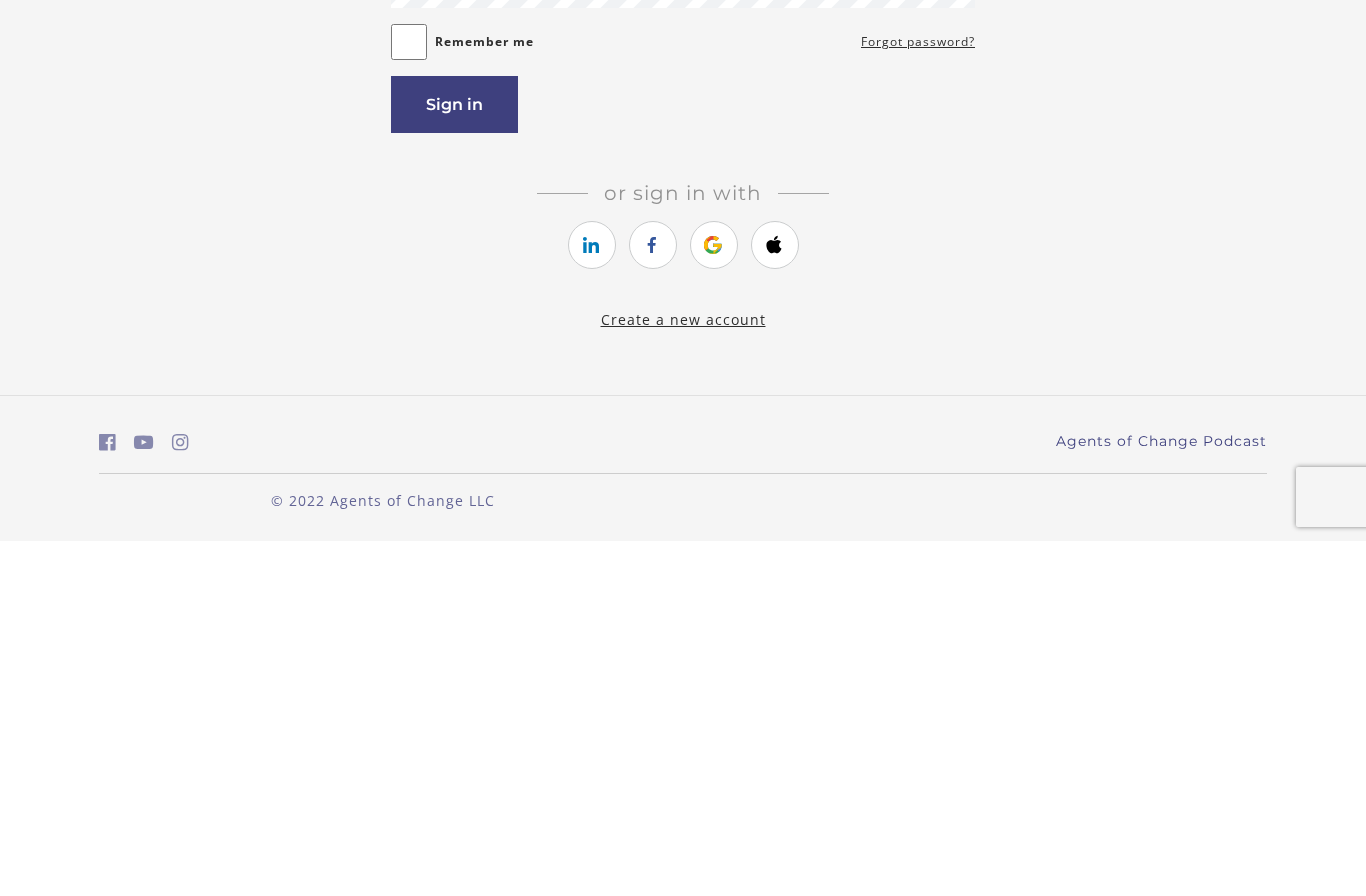 click on "Sign in" at bounding box center (454, 459) 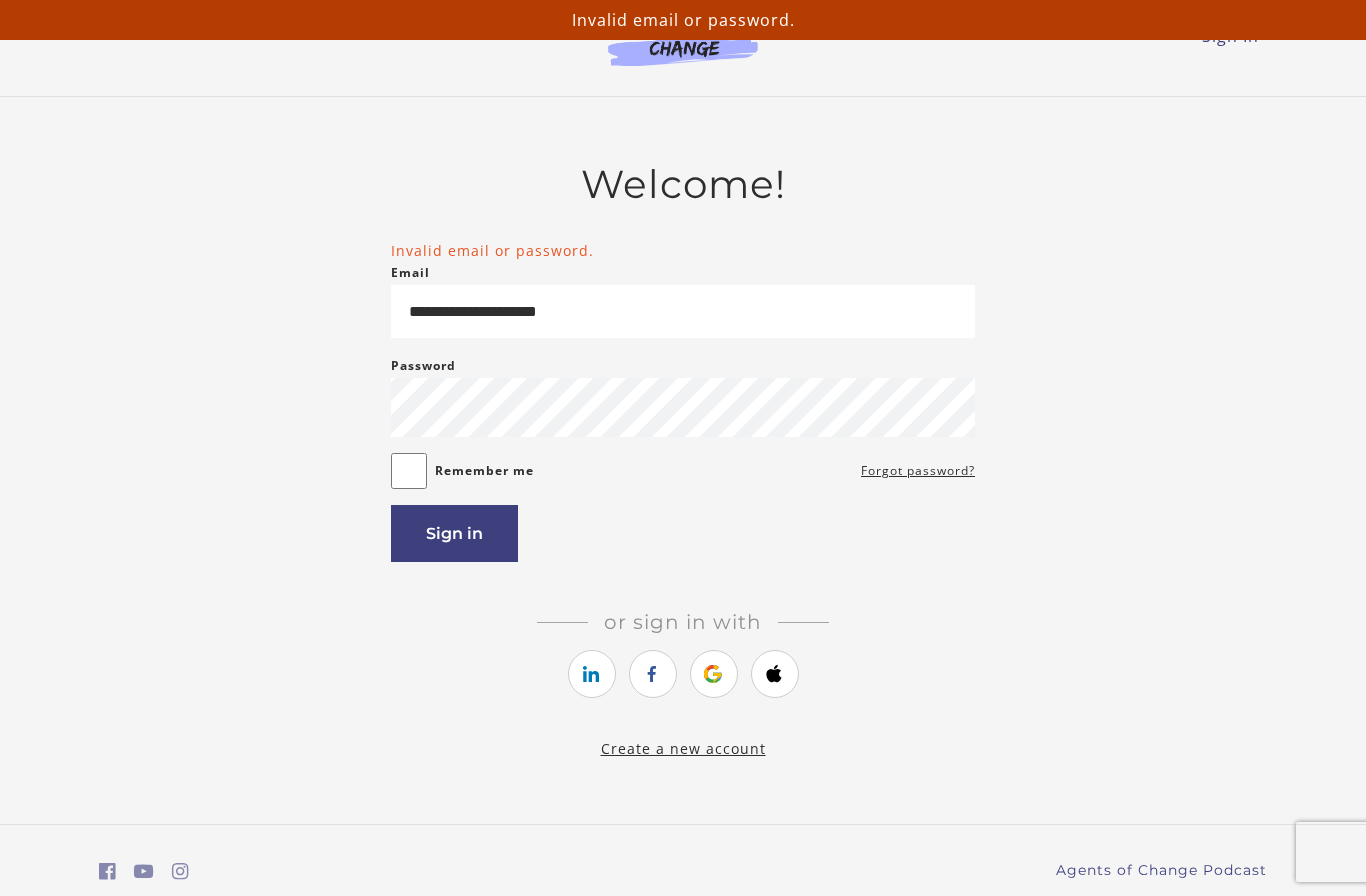 scroll, scrollTop: 0, scrollLeft: 0, axis: both 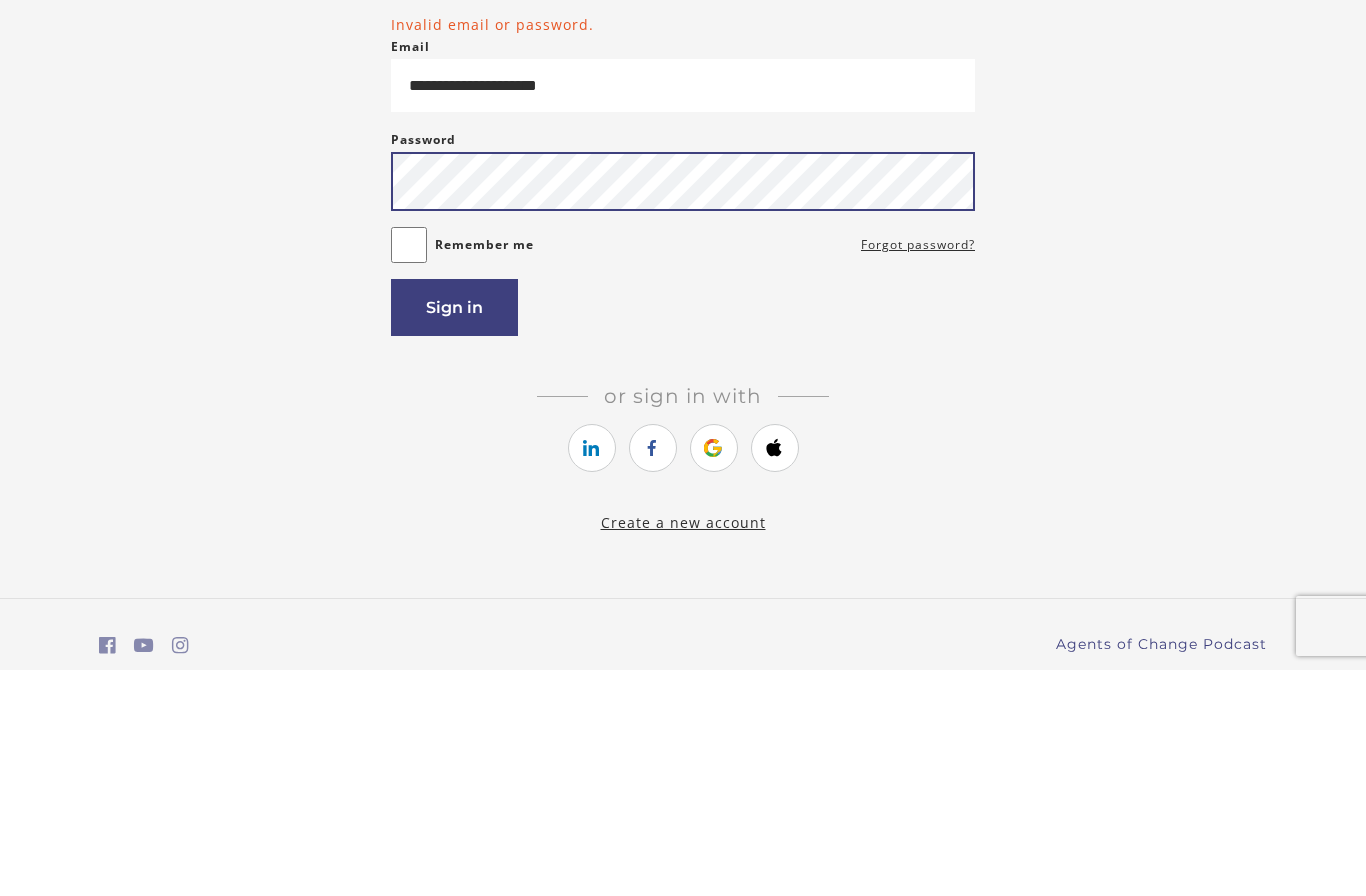 type on "**********" 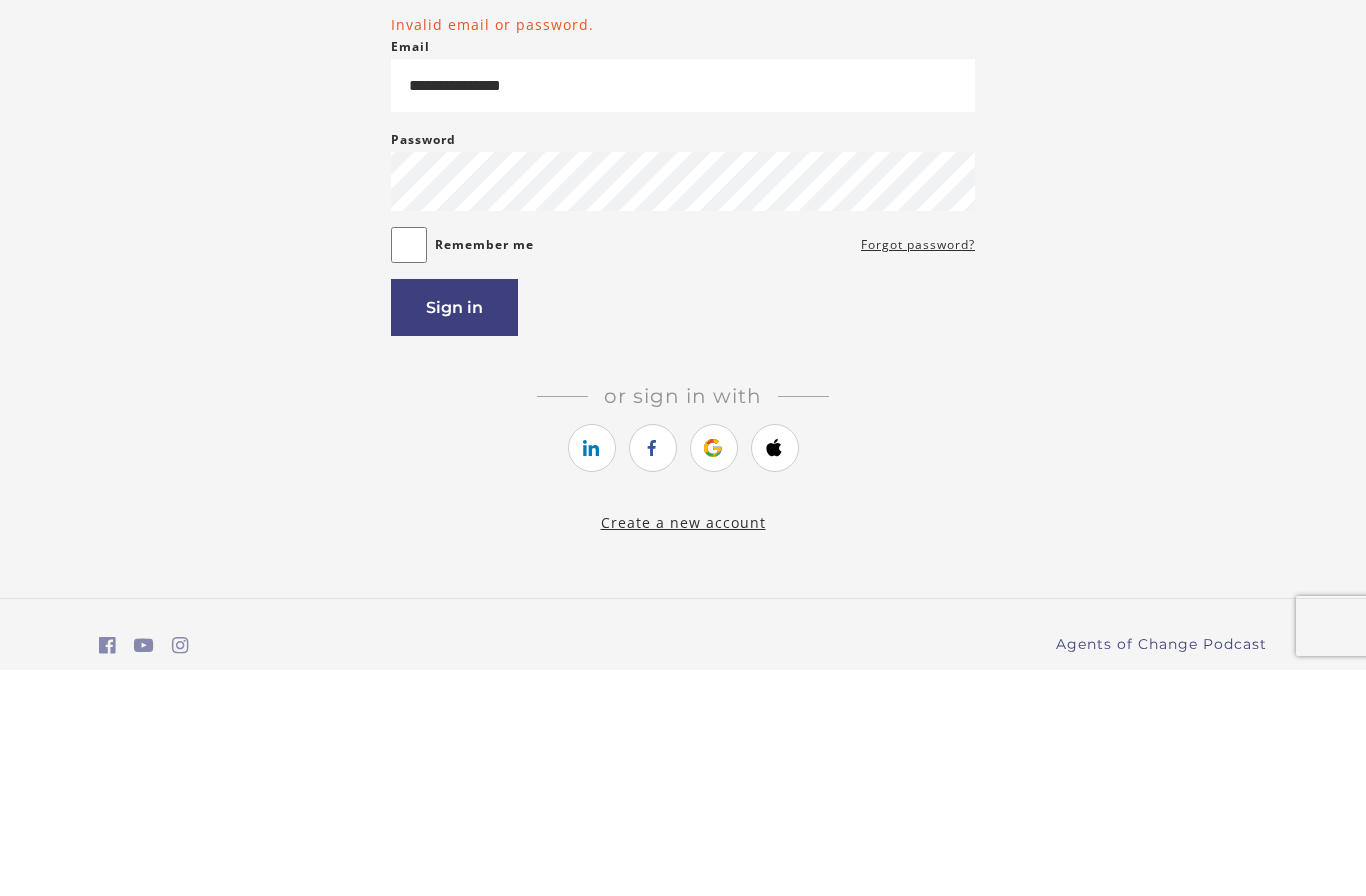 click on "Sign in" at bounding box center (454, 533) 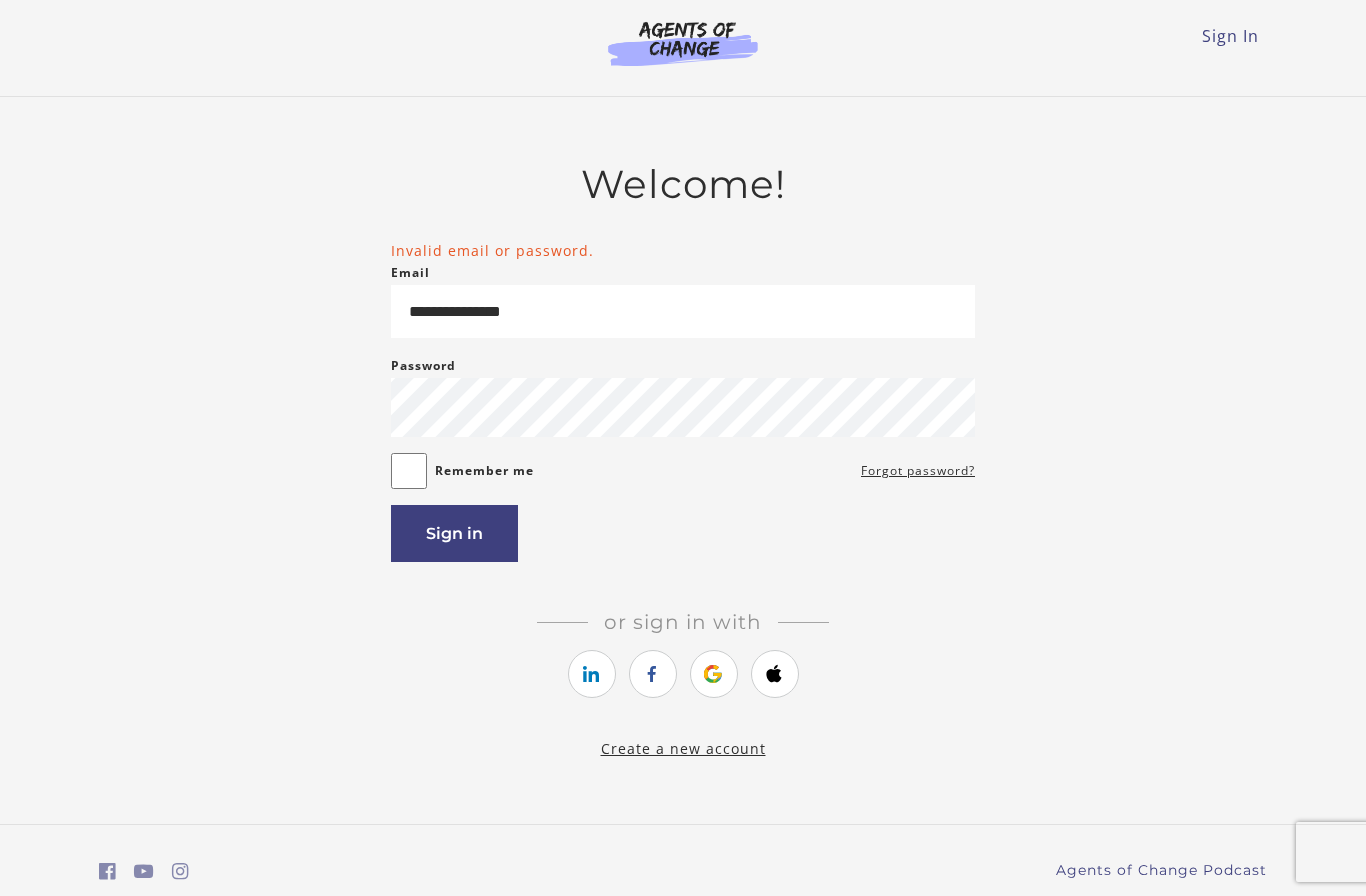 scroll, scrollTop: 0, scrollLeft: 0, axis: both 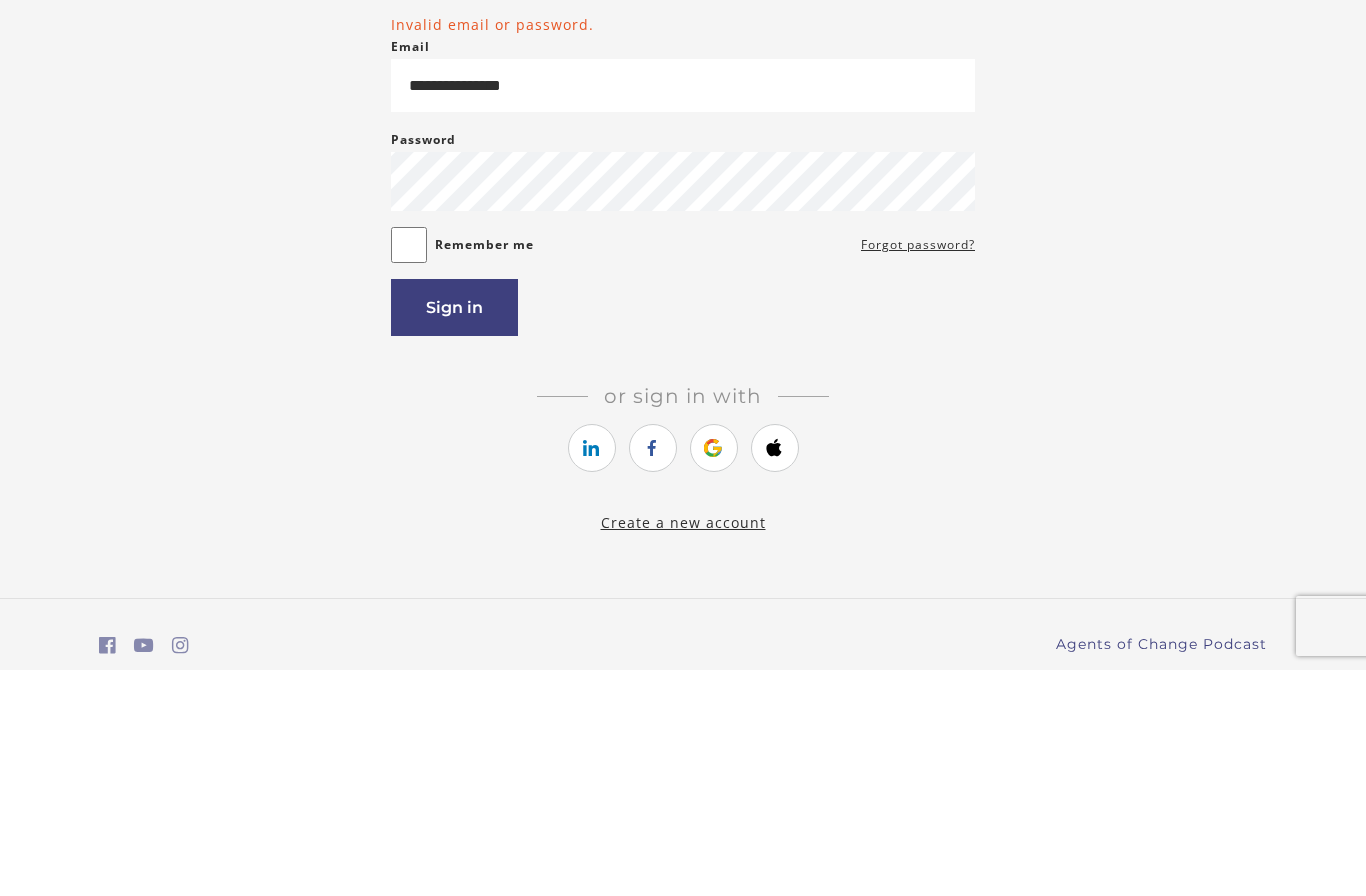 click on "Sign in" at bounding box center (454, 533) 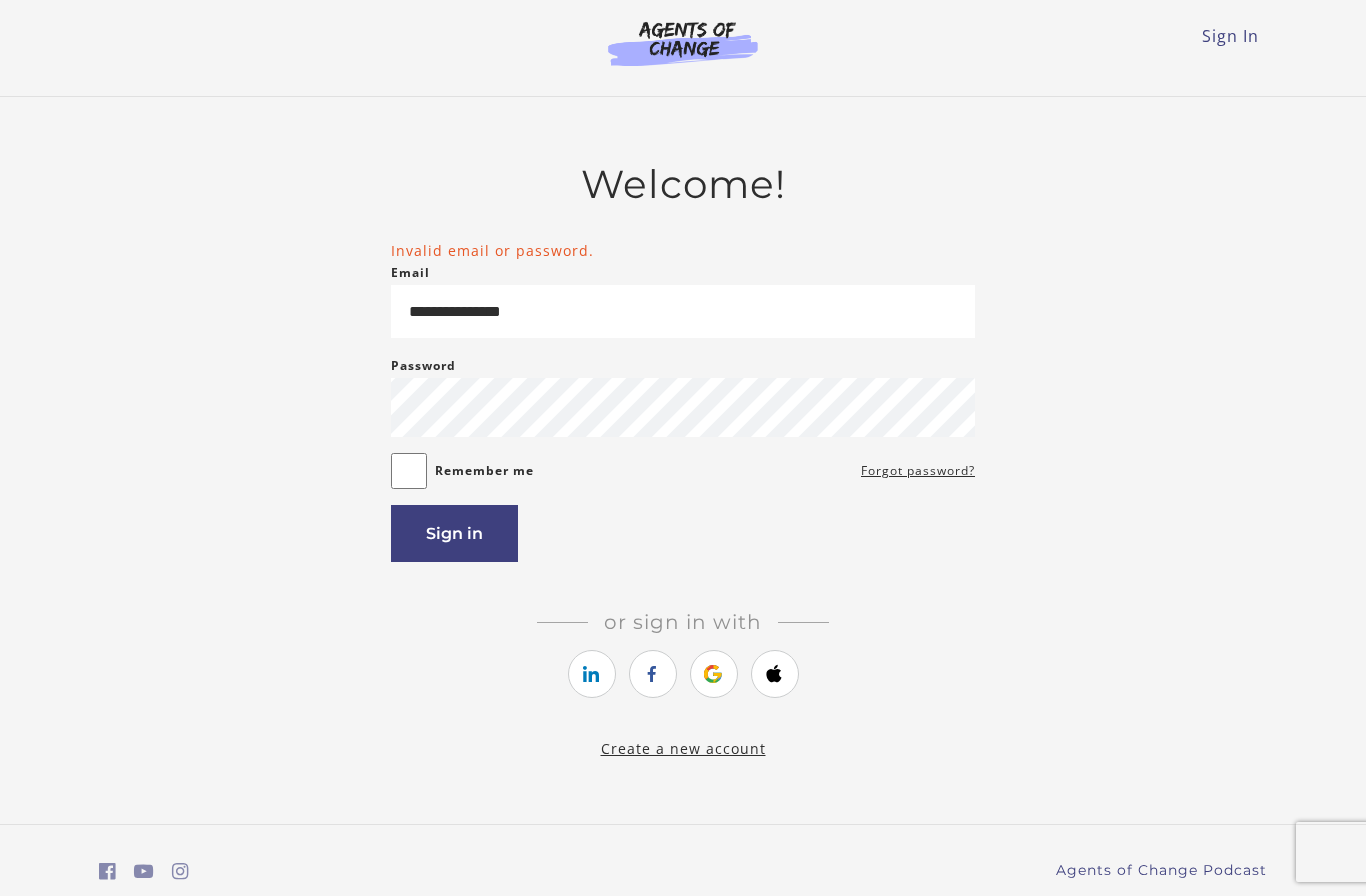scroll, scrollTop: 0, scrollLeft: 0, axis: both 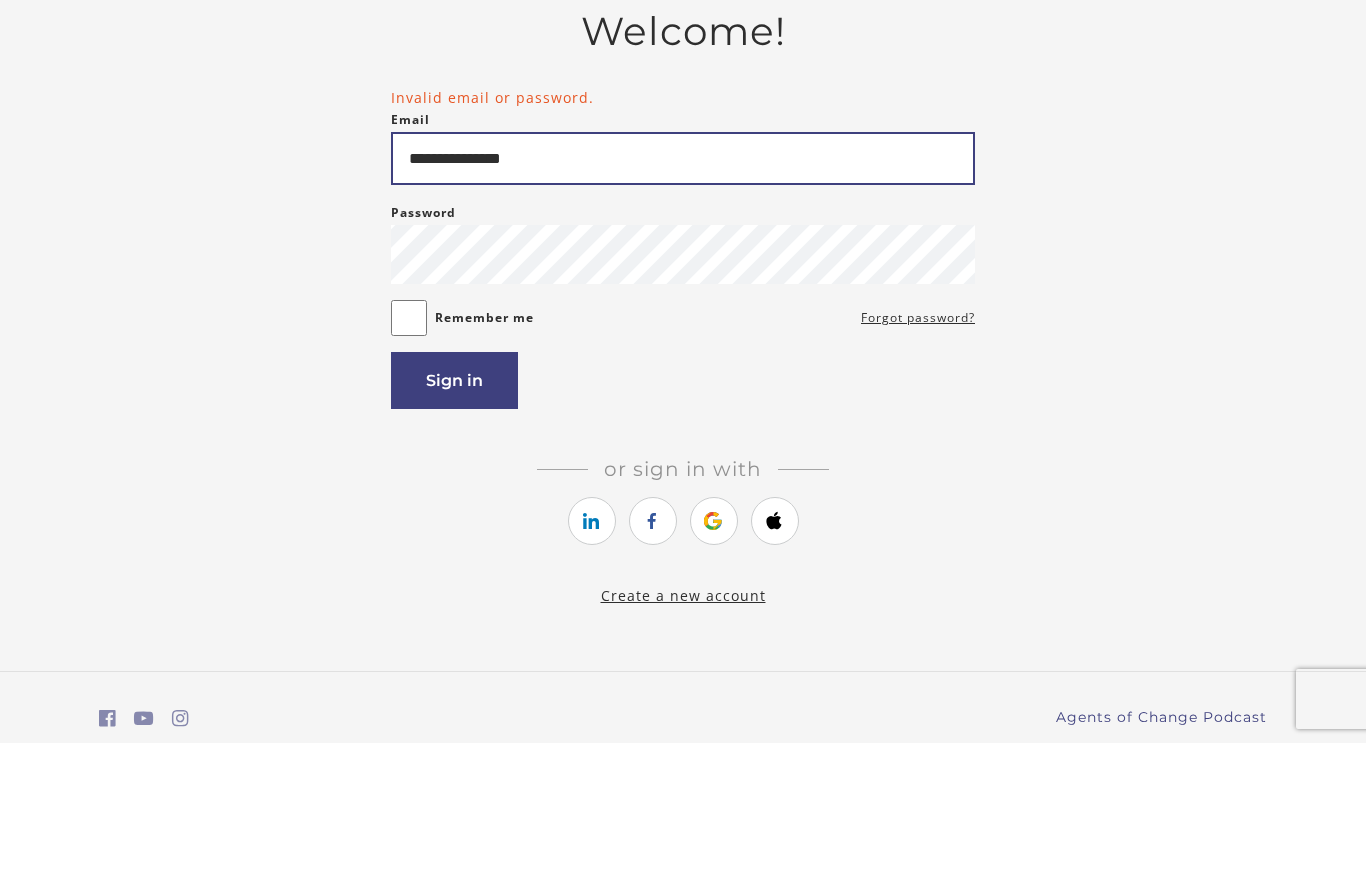 click on "**********" at bounding box center (683, 311) 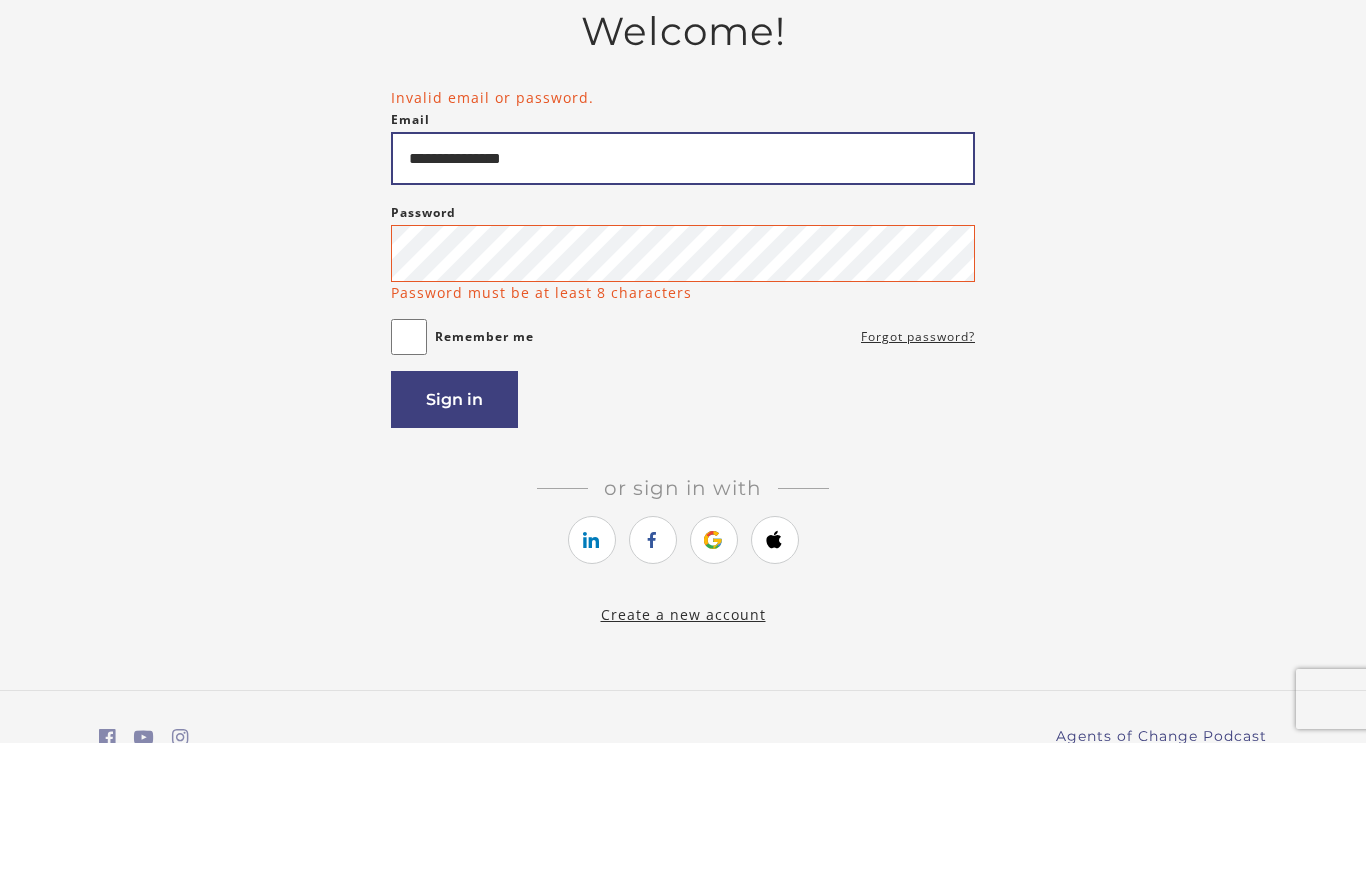 click on "**********" at bounding box center [683, 311] 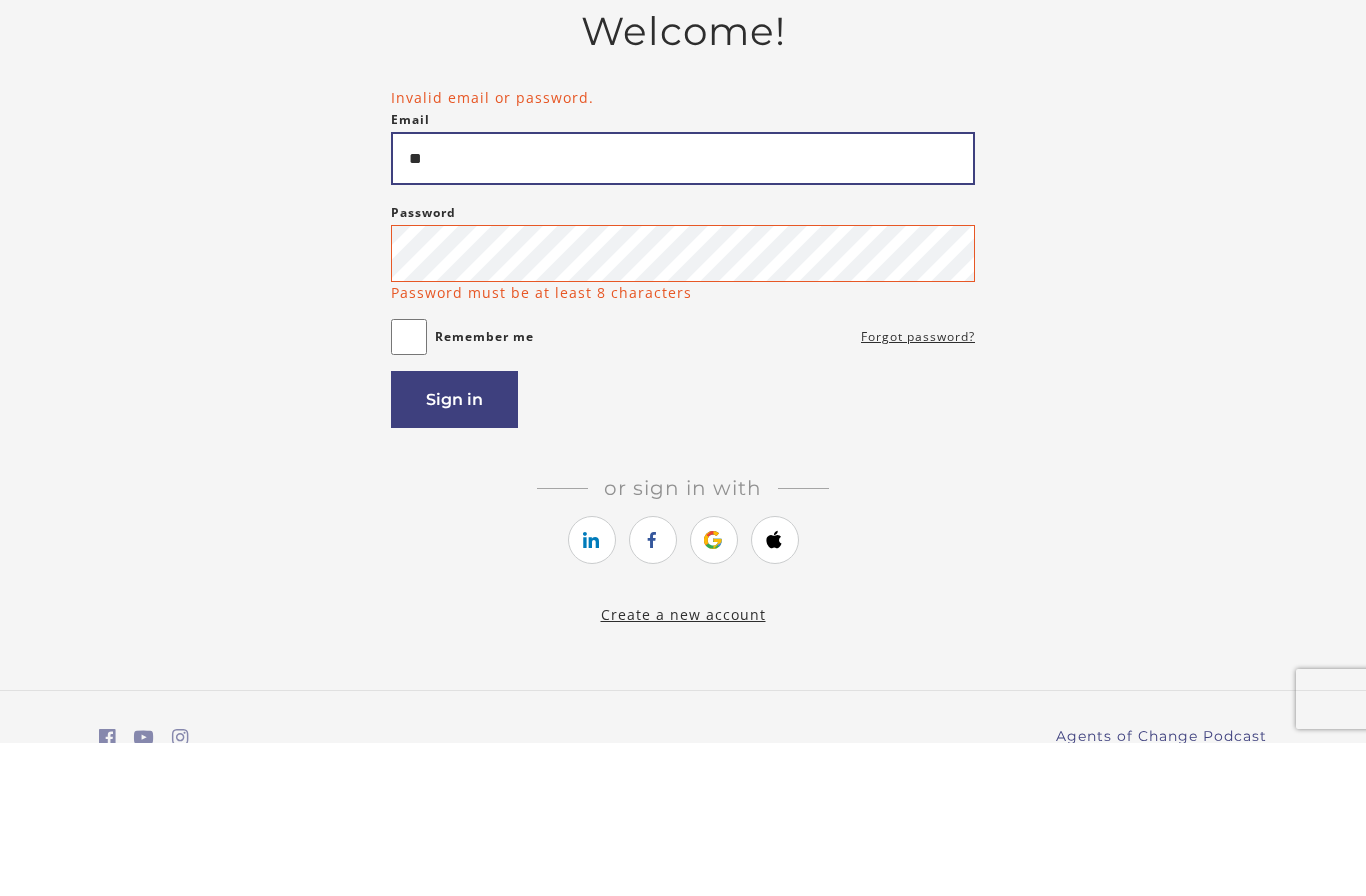 type on "*" 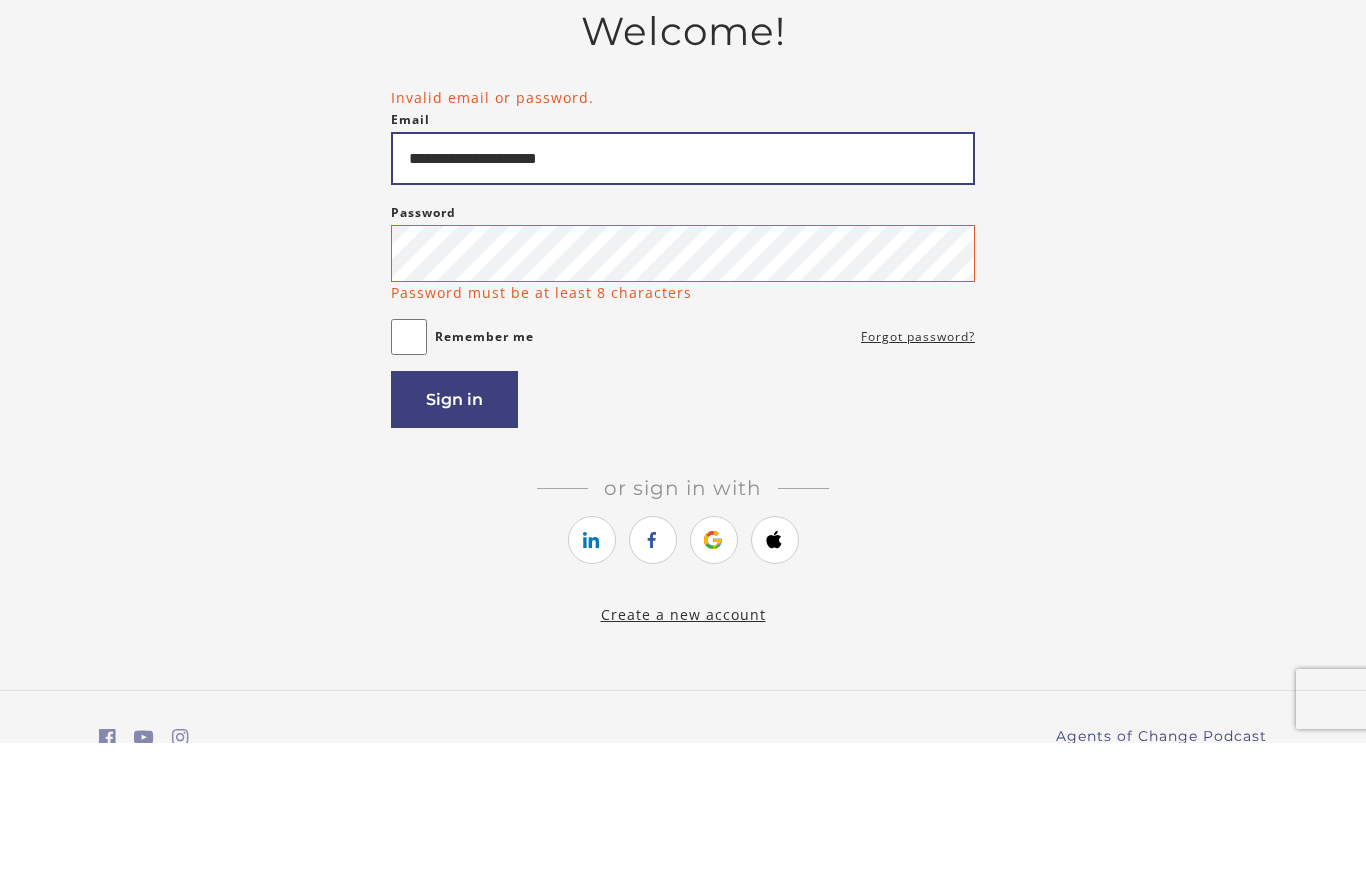 type on "**********" 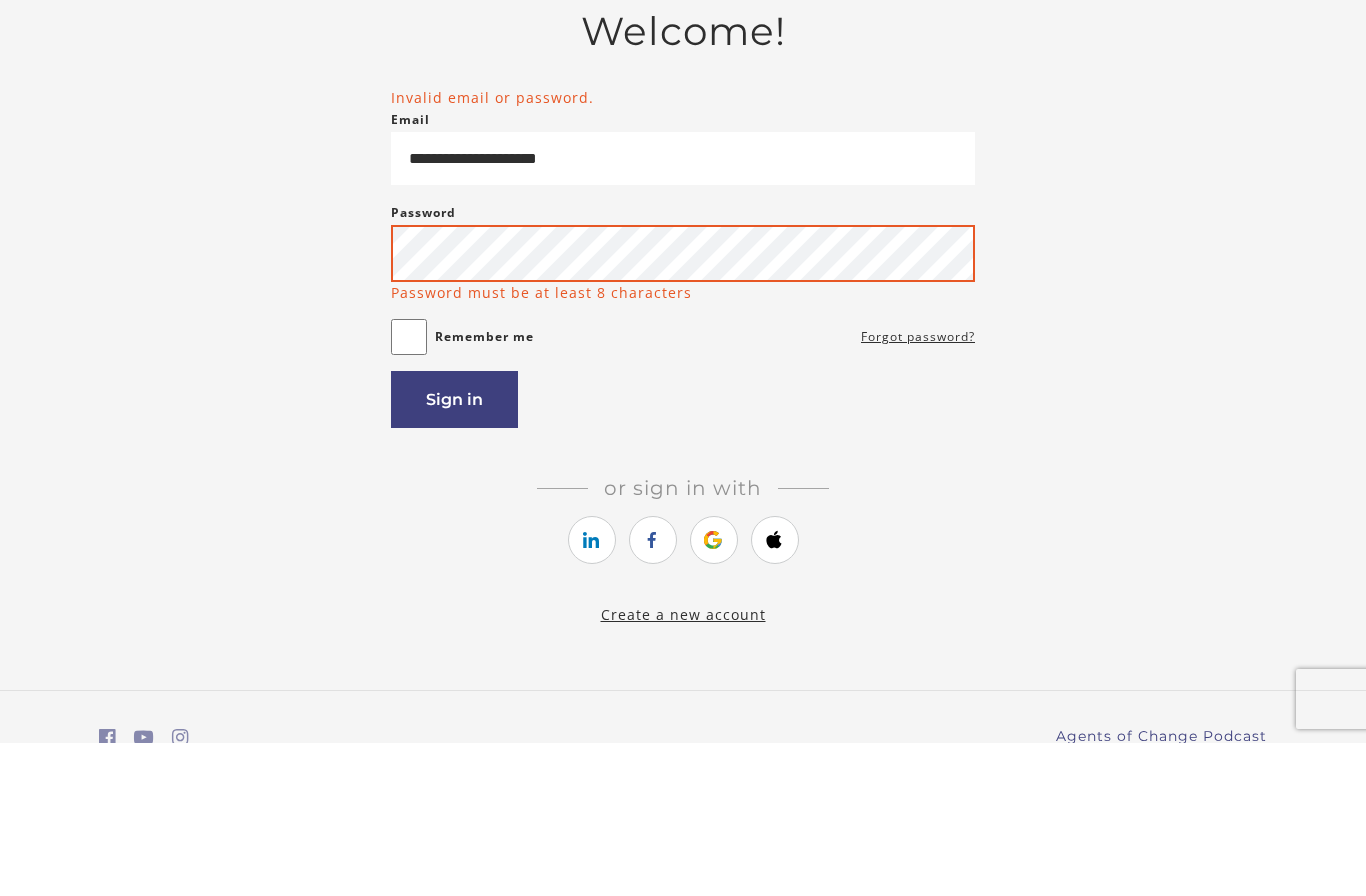 click on "Sign in" at bounding box center [454, 552] 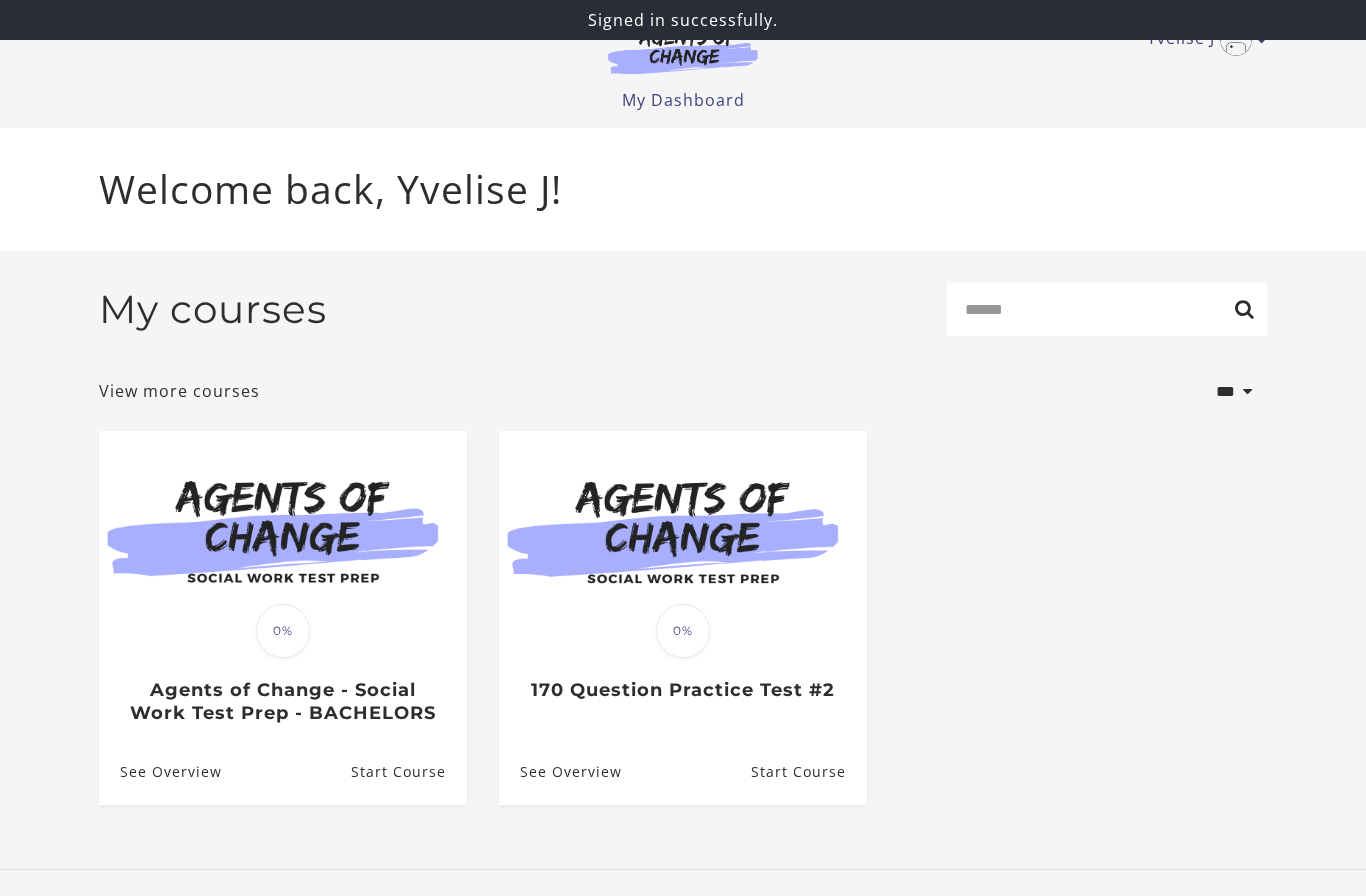 scroll, scrollTop: 0, scrollLeft: 0, axis: both 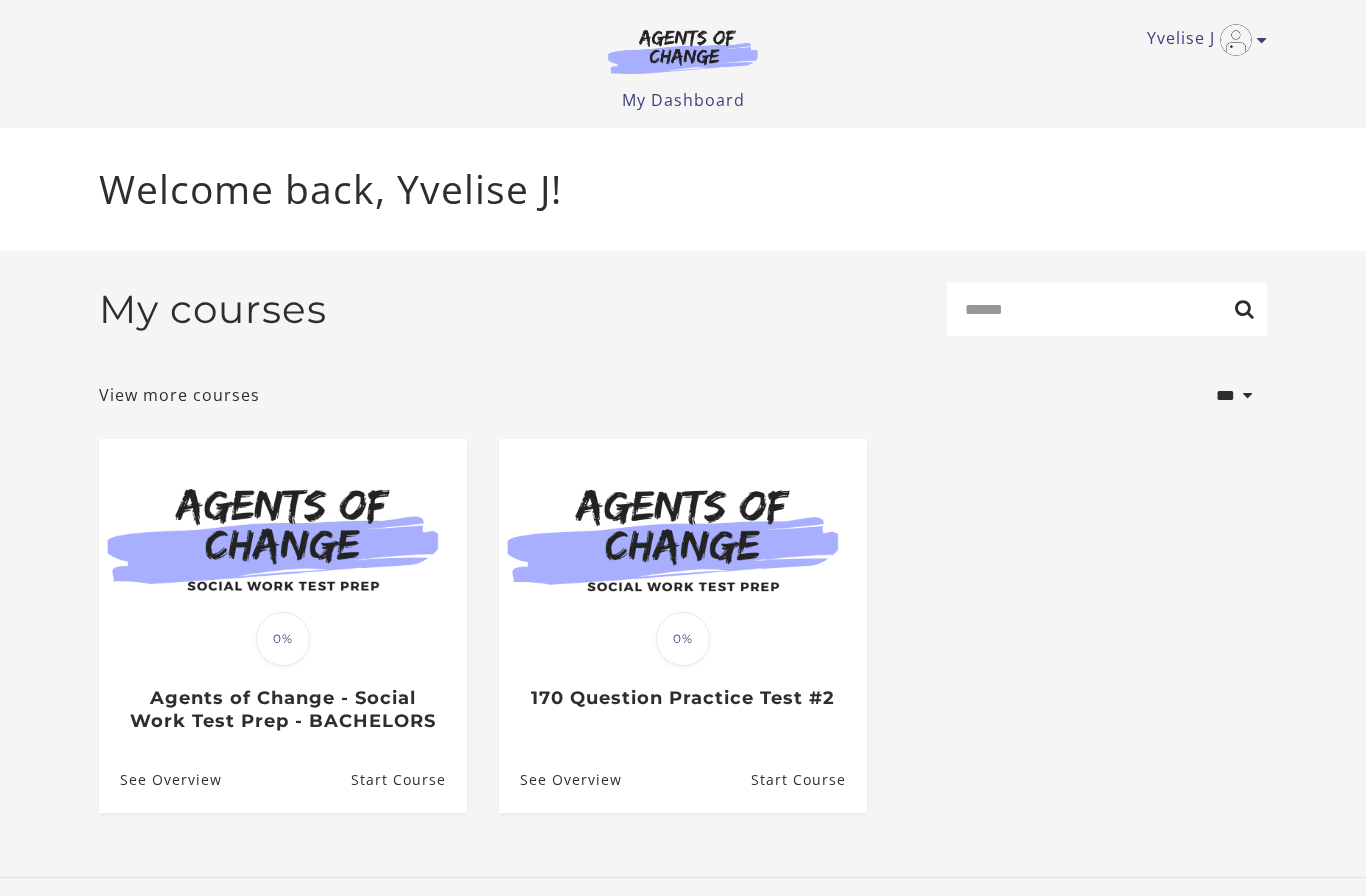 click on "My courses" at bounding box center (213, 309) 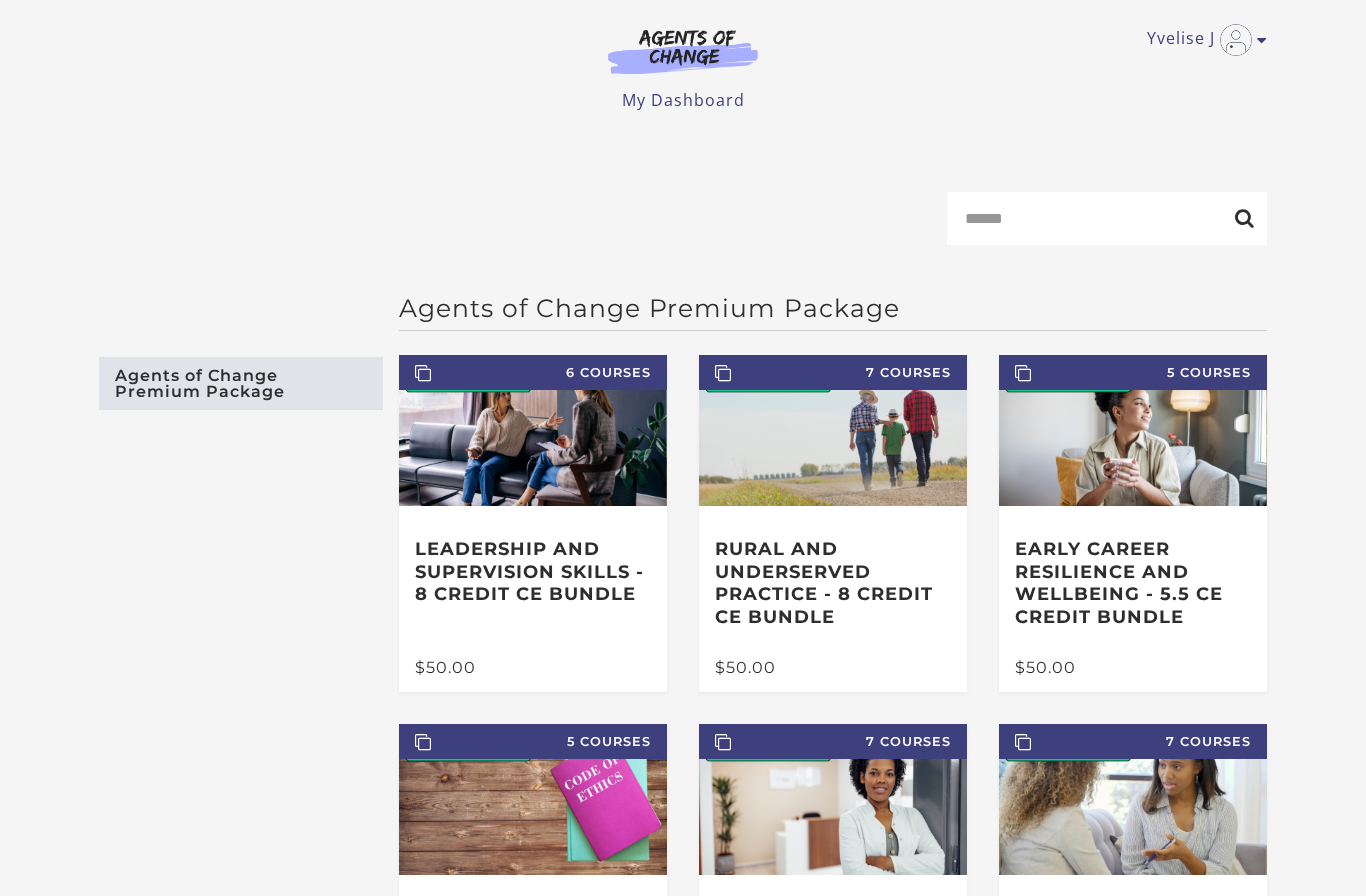 scroll, scrollTop: 0, scrollLeft: 0, axis: both 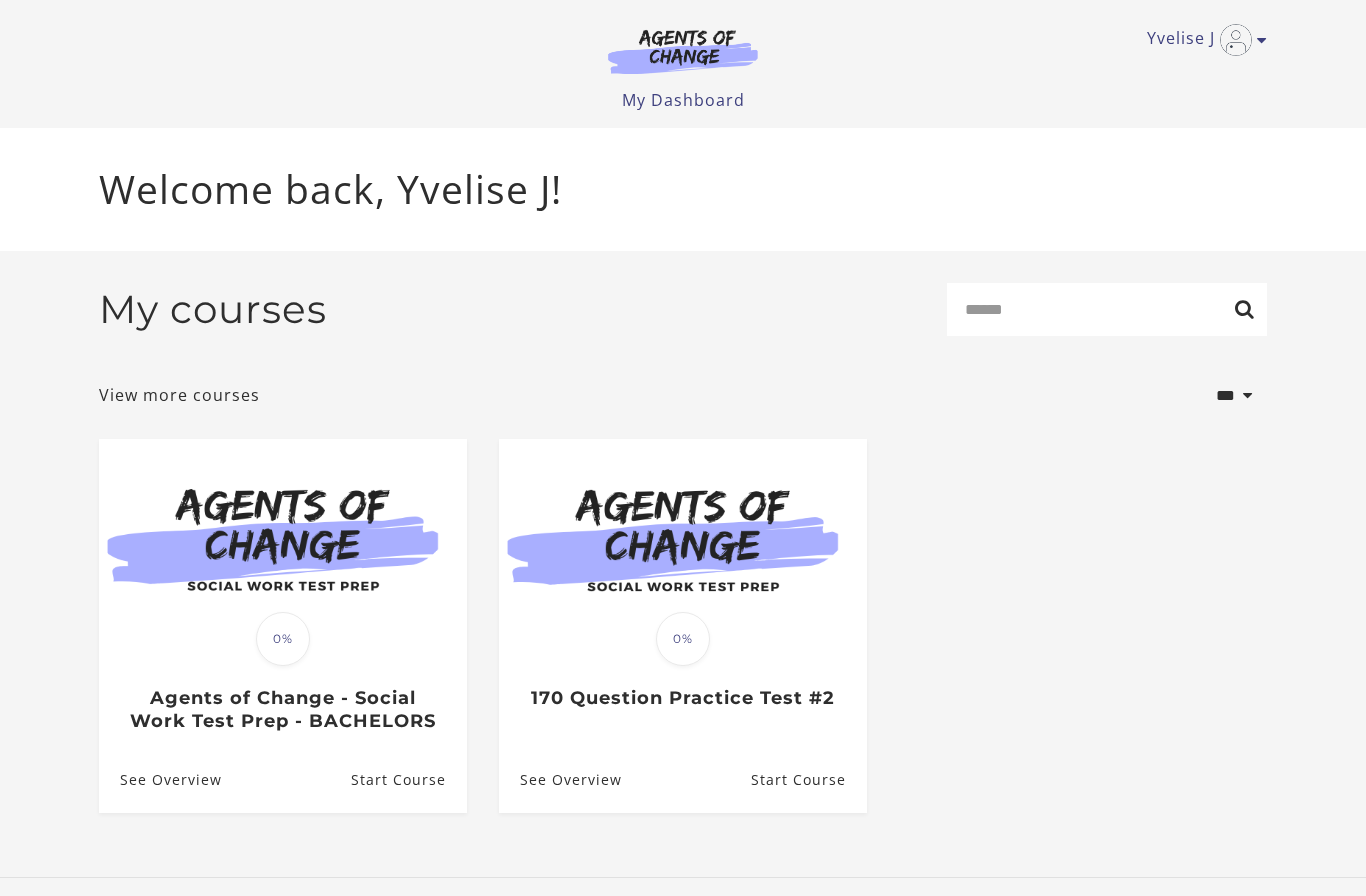 click on "Agents of Change - Social Work Test Prep - BACHELORS" at bounding box center (282, 709) 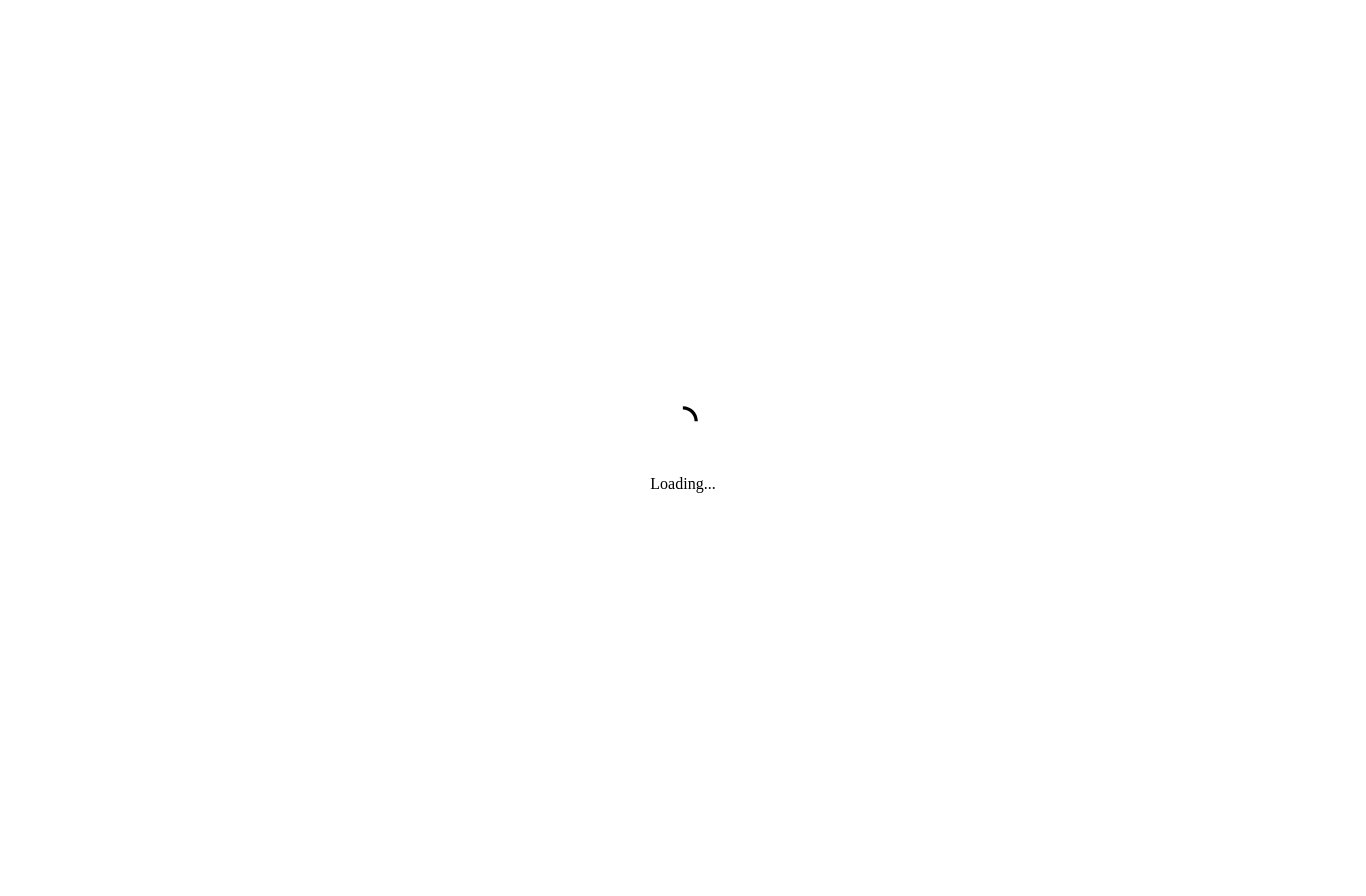 scroll, scrollTop: 0, scrollLeft: 0, axis: both 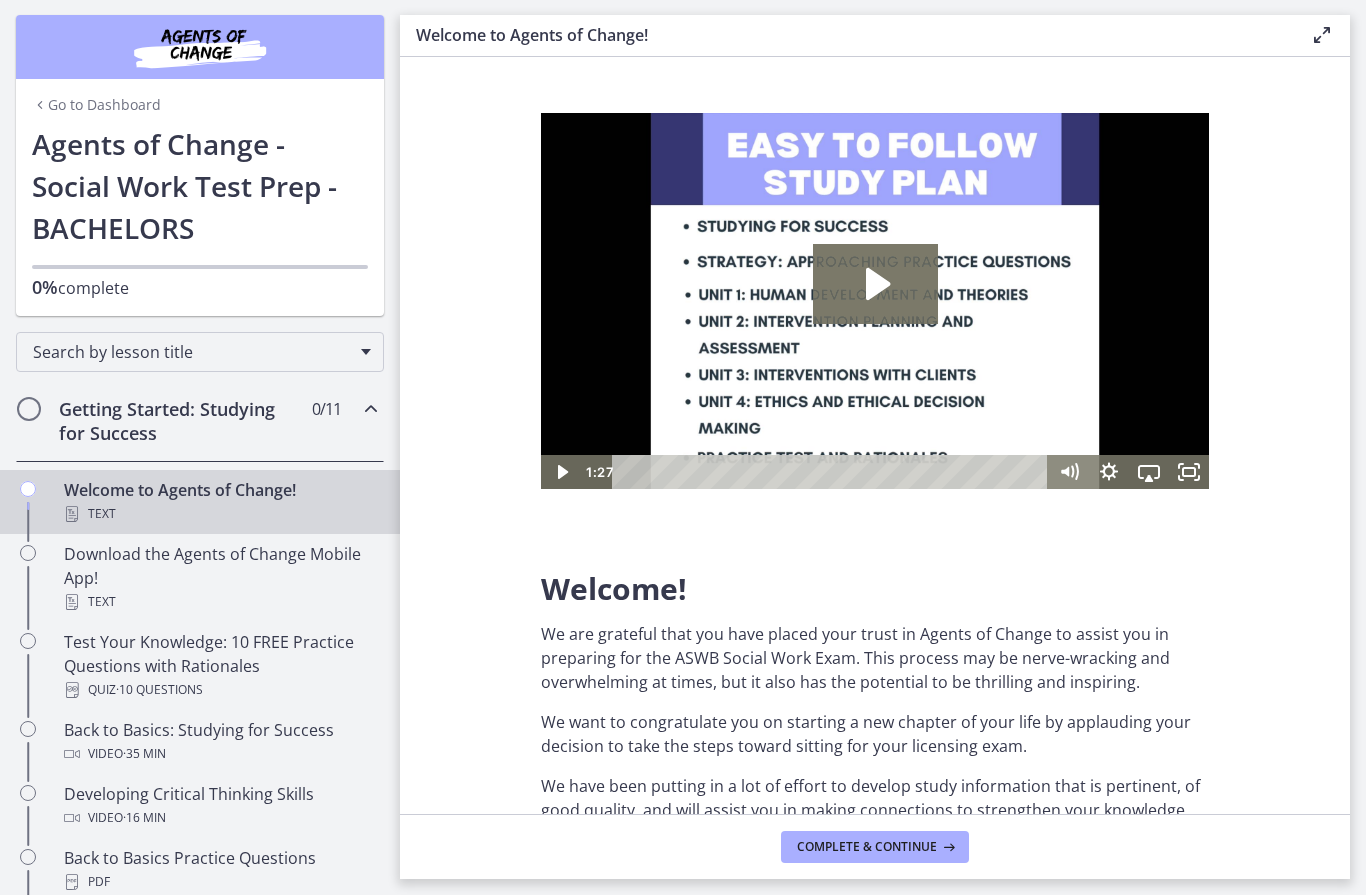 click 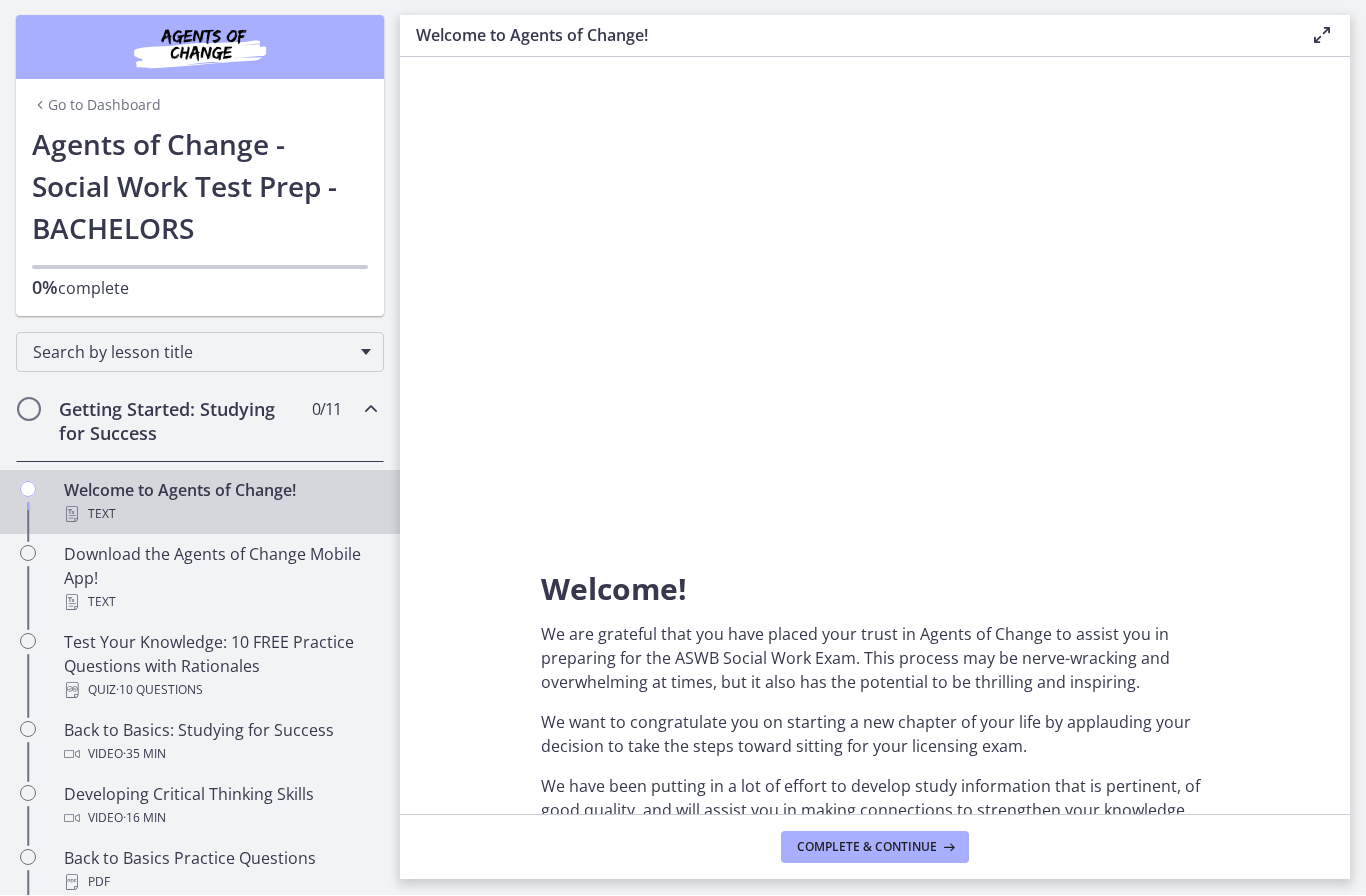 click at bounding box center [947, 848] 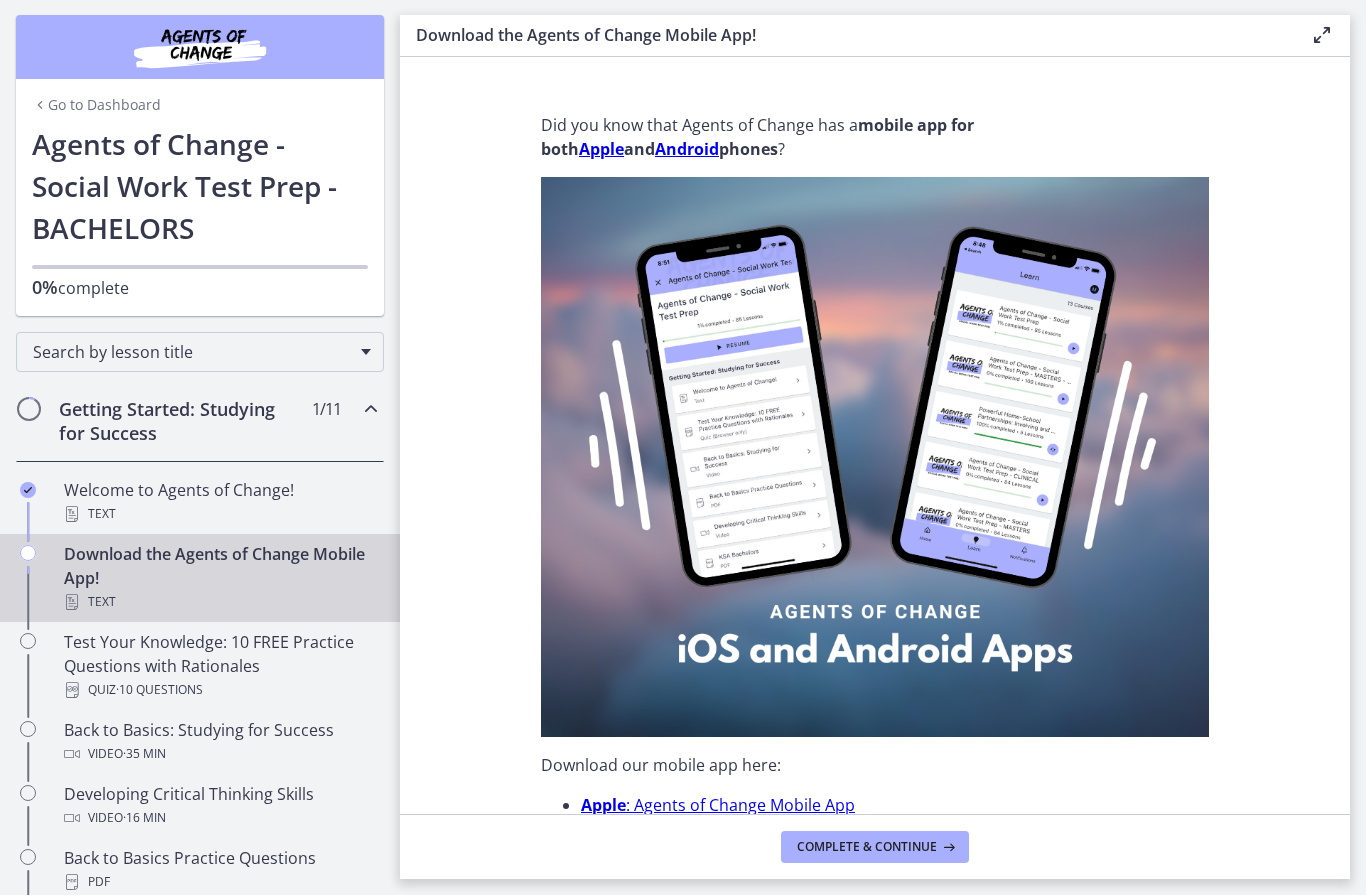 click on "Complete & continue" at bounding box center [867, 848] 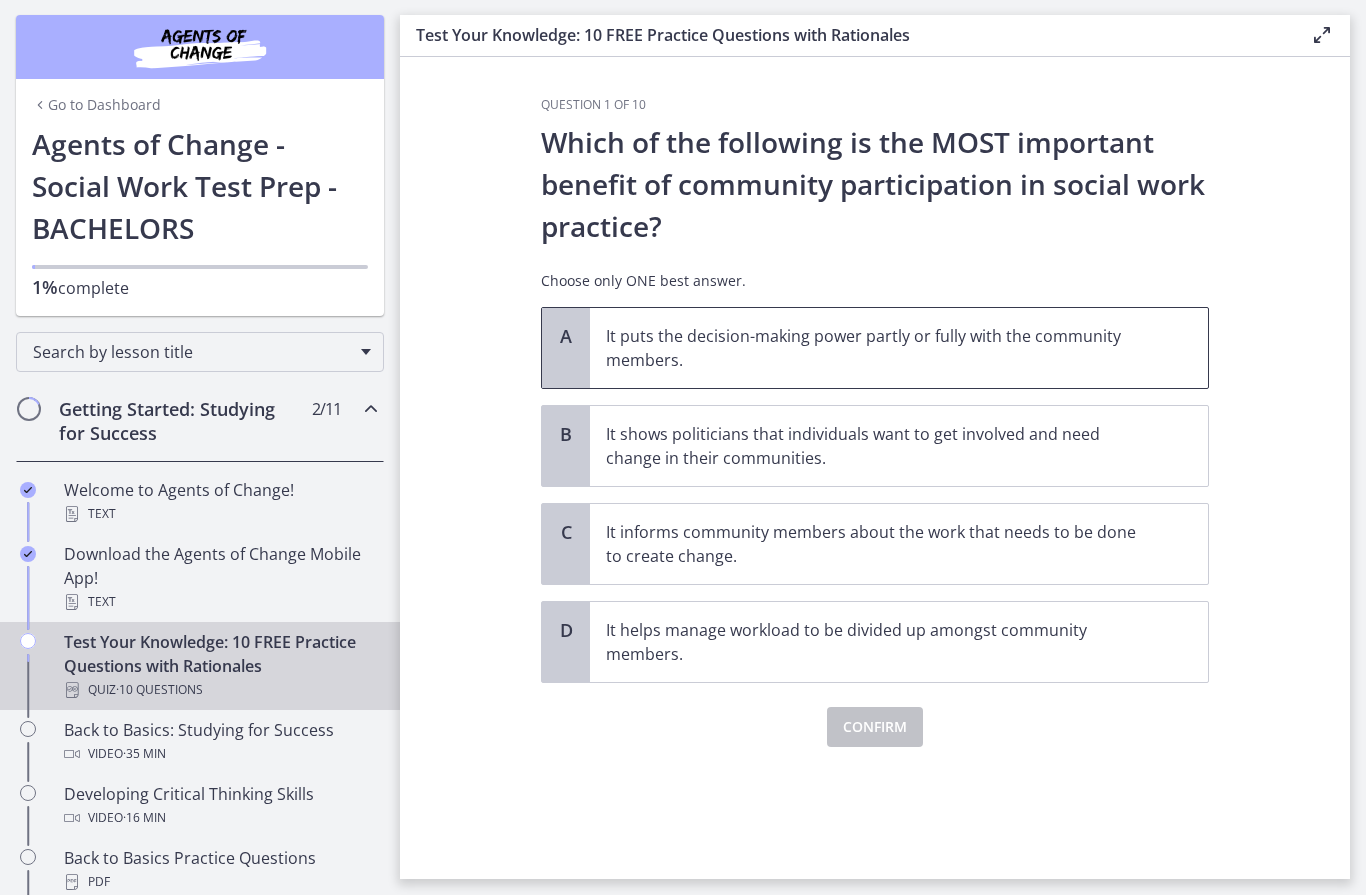 click on "It puts the decision-making power partly or fully with the community members." at bounding box center (879, 349) 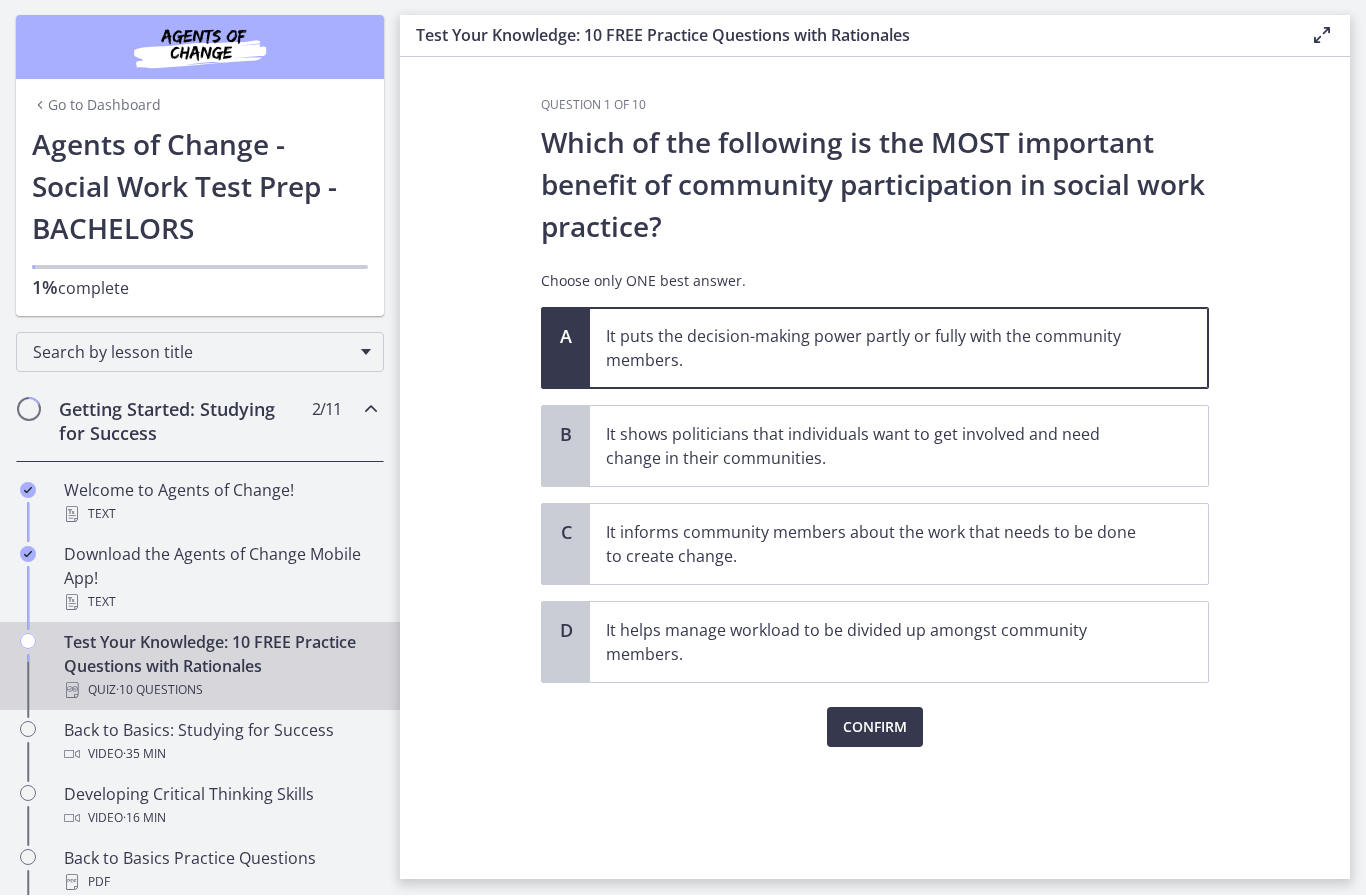 click on "Confirm" at bounding box center (875, 728) 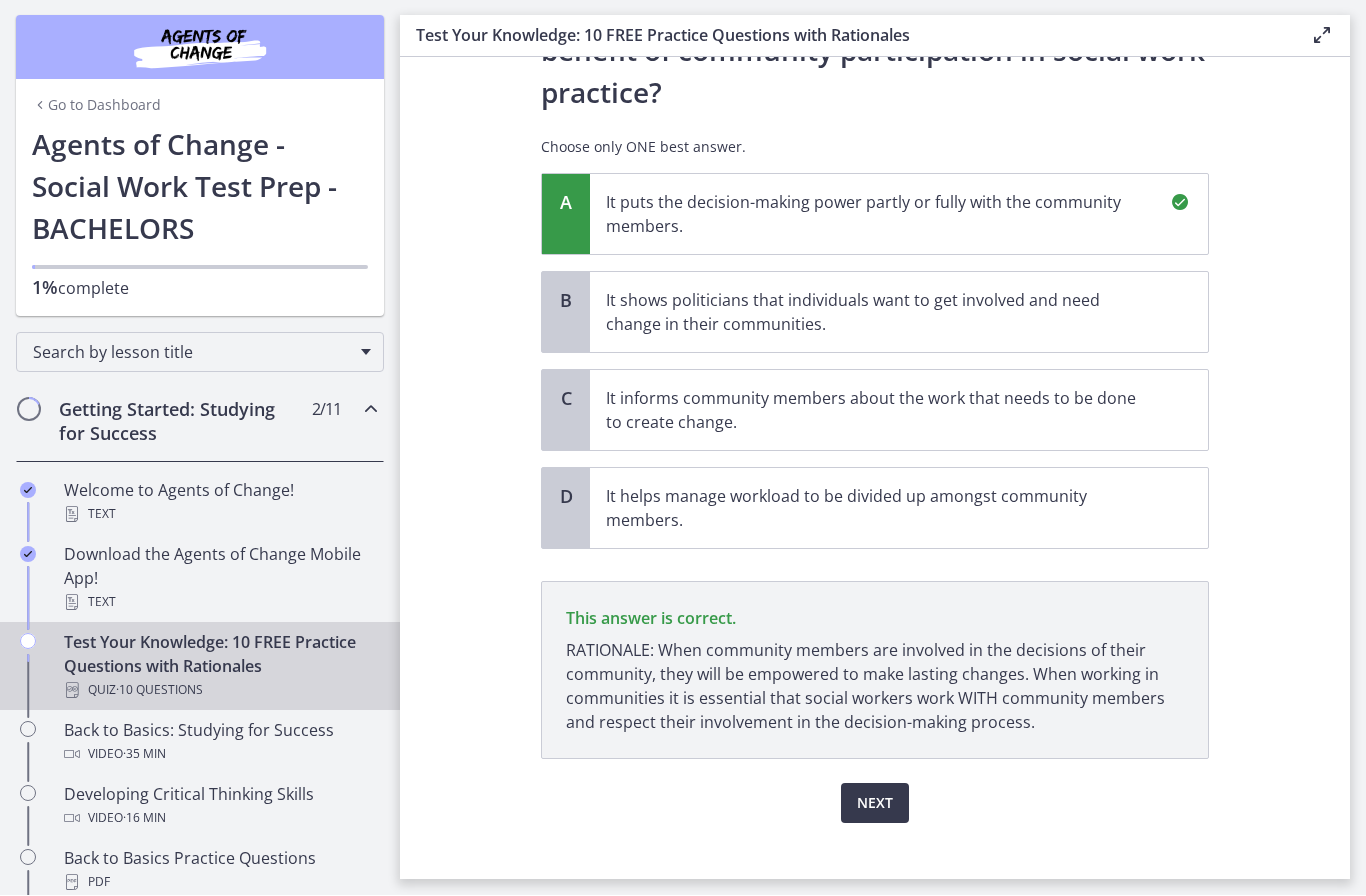 scroll, scrollTop: 158, scrollLeft: 0, axis: vertical 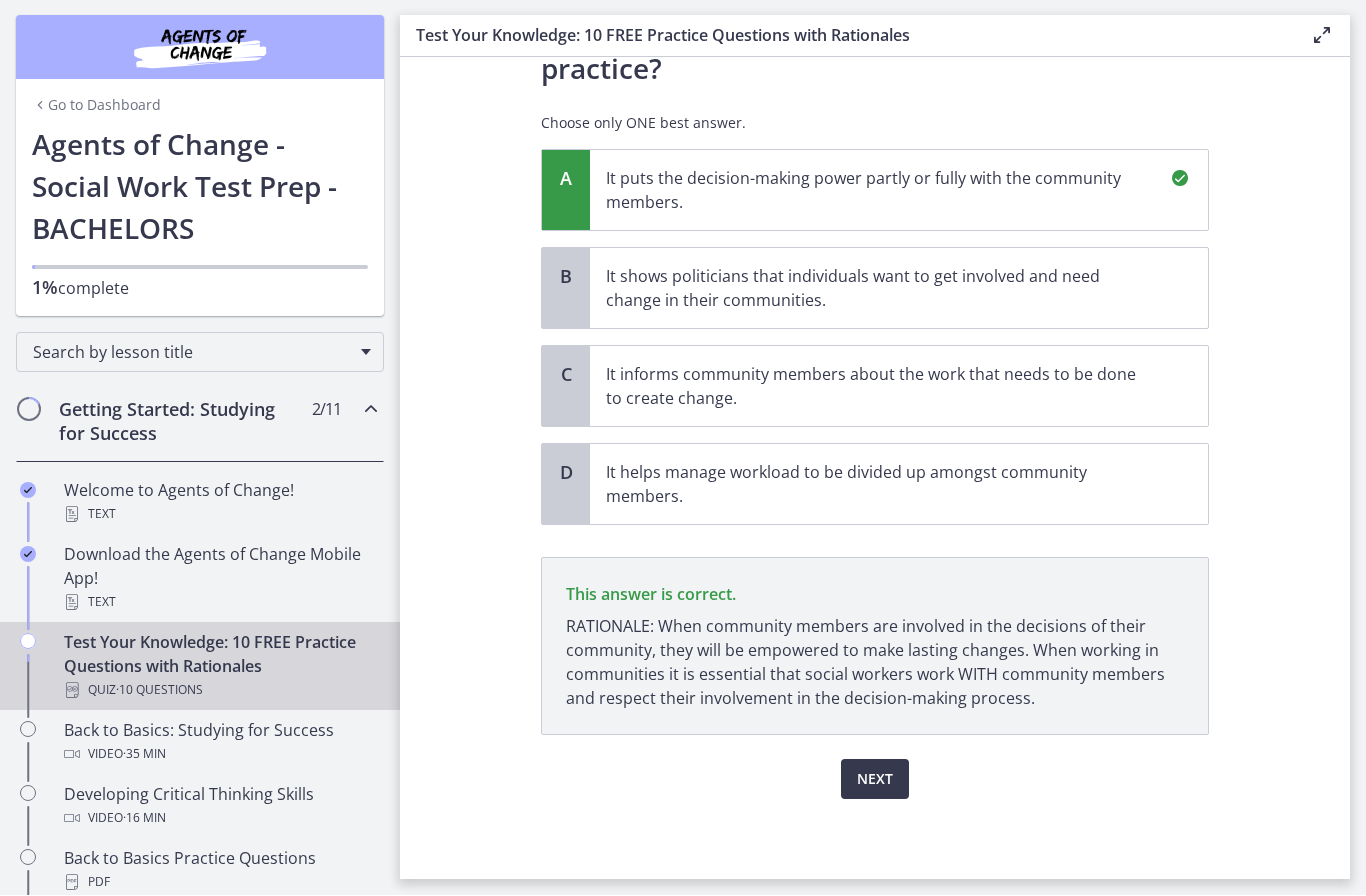 click on "Next" at bounding box center (875, 780) 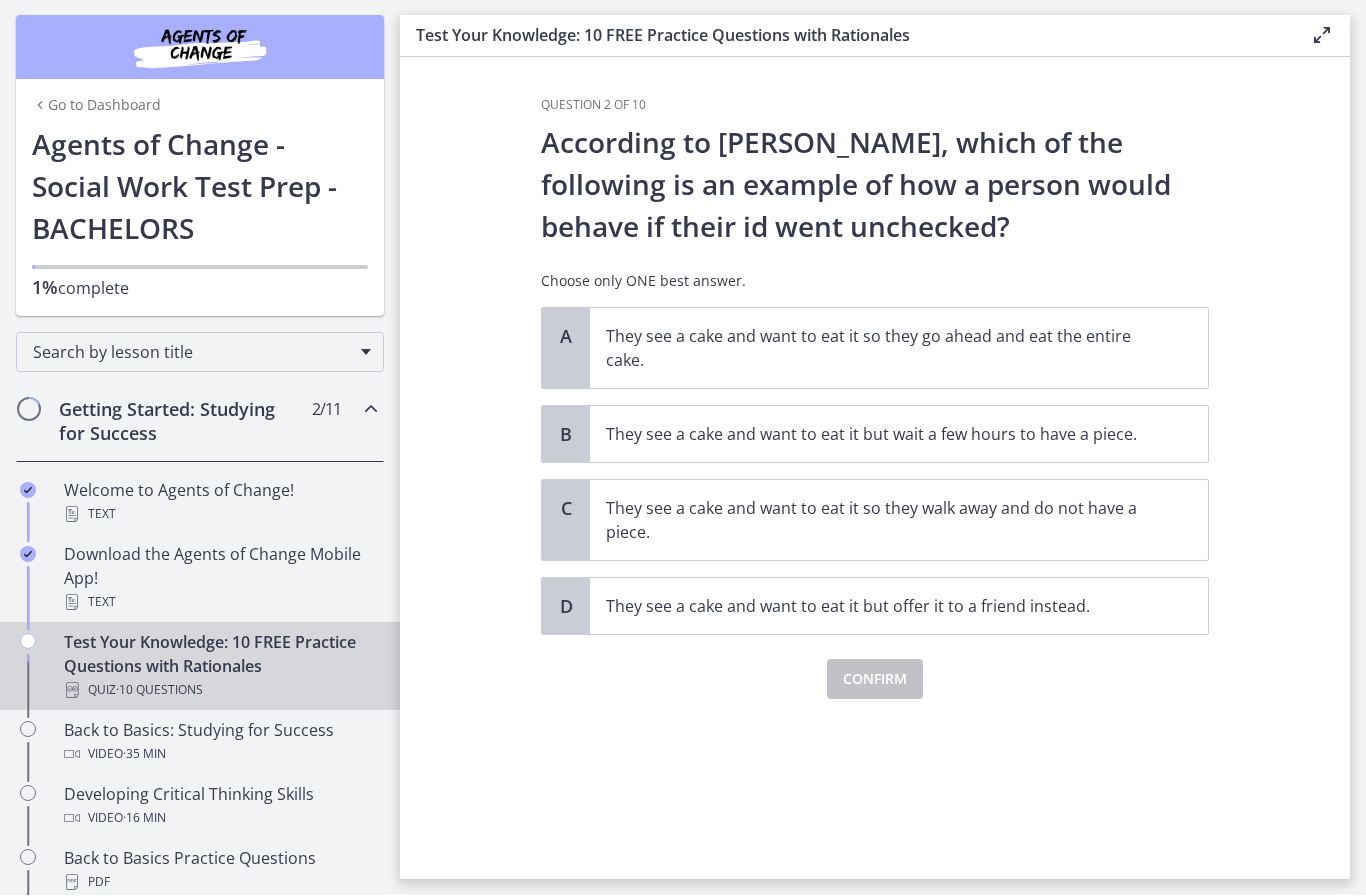 scroll, scrollTop: 0, scrollLeft: 0, axis: both 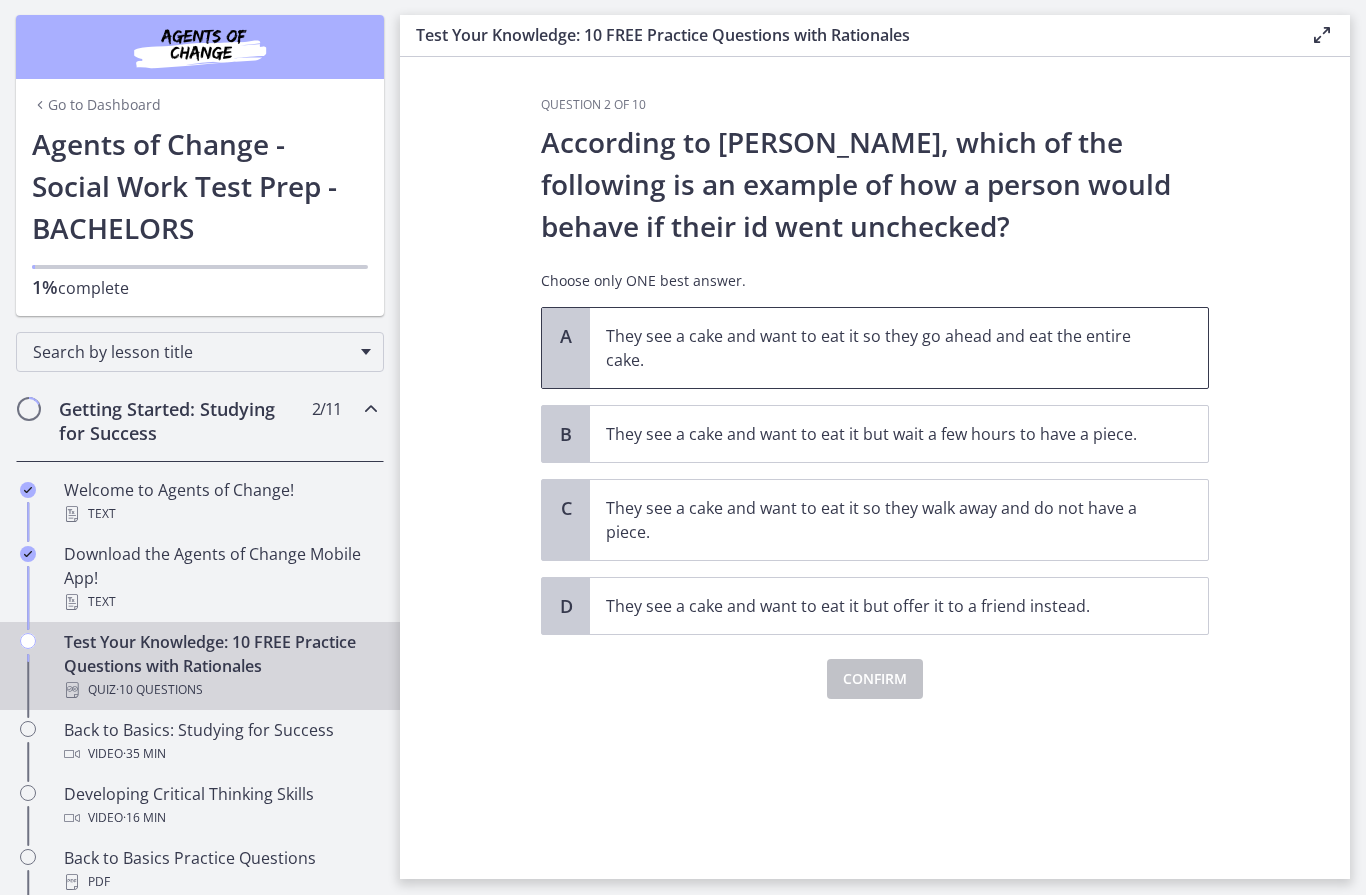 click on "A" at bounding box center [566, 349] 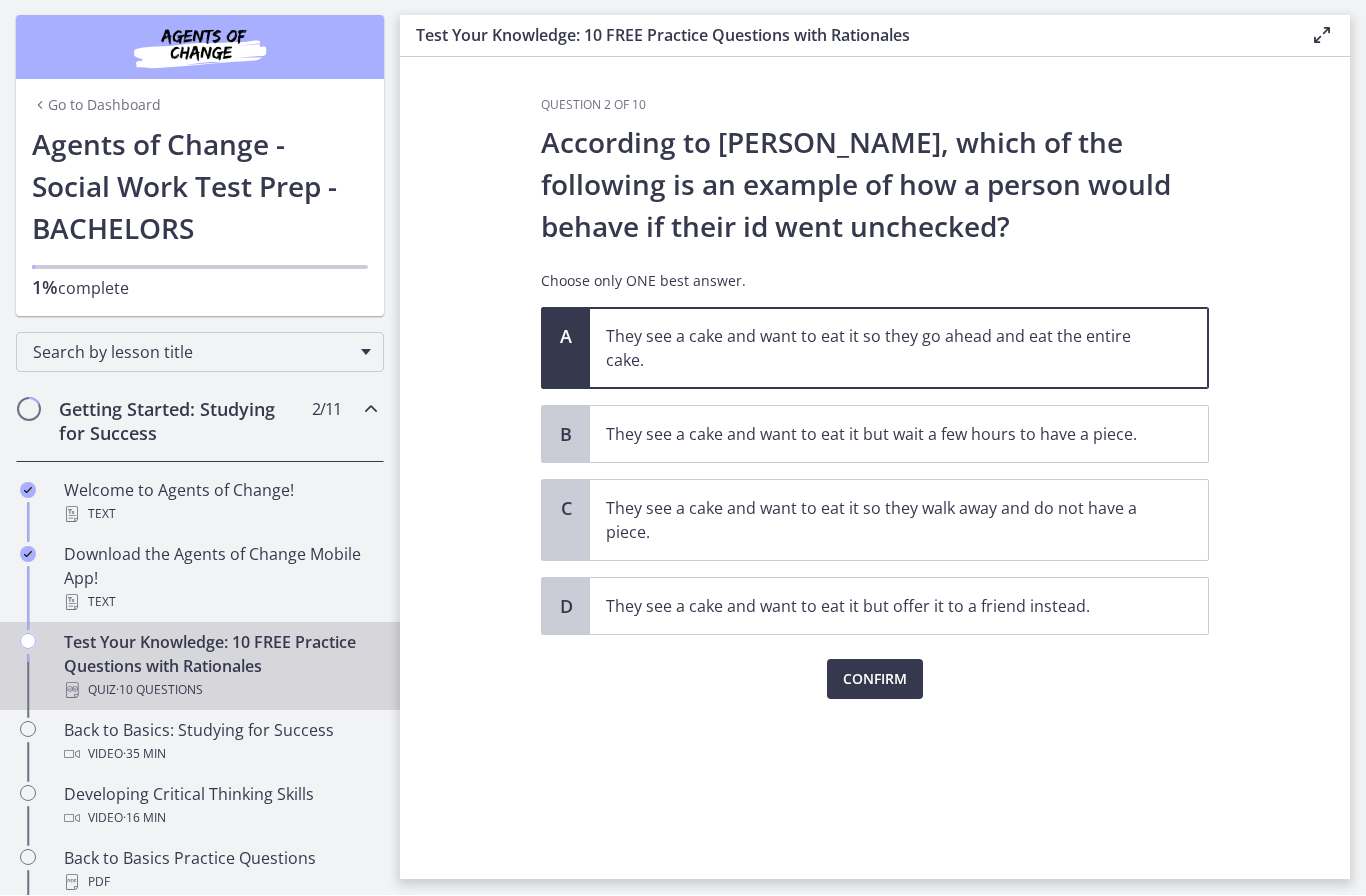 click on "Confirm" at bounding box center [875, 680] 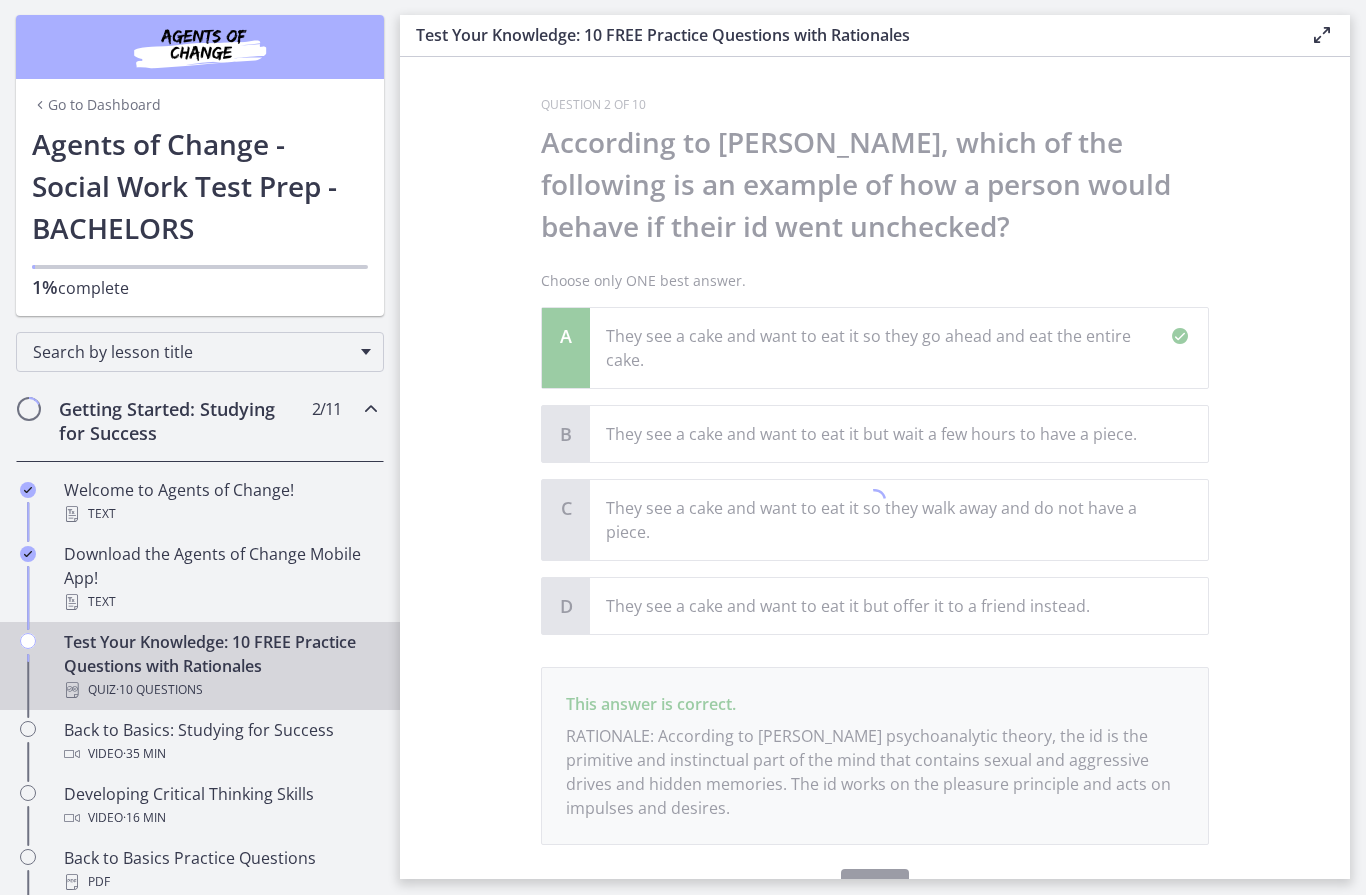 scroll, scrollTop: 110, scrollLeft: 0, axis: vertical 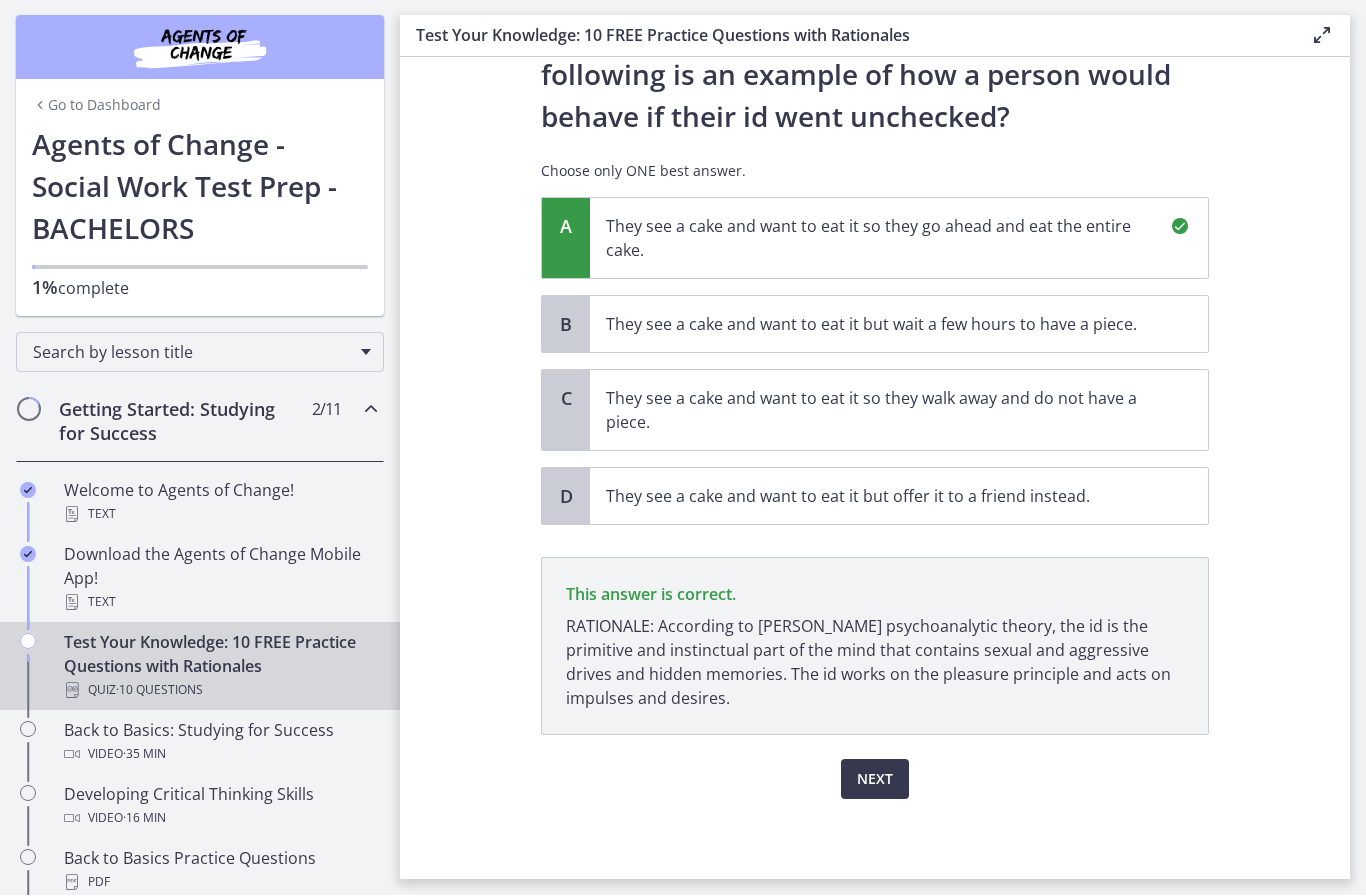 click on "Next" at bounding box center [875, 780] 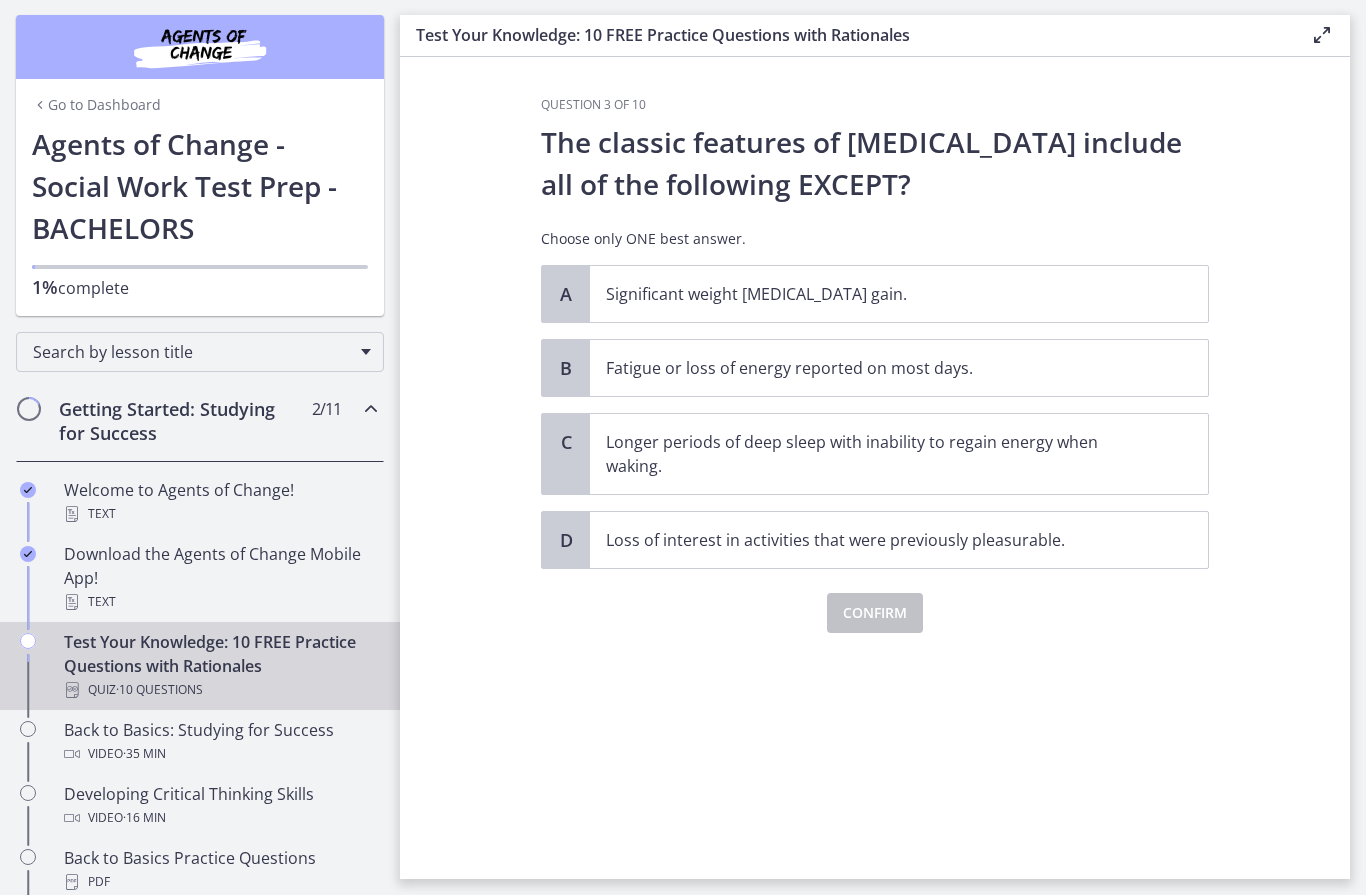 scroll, scrollTop: 0, scrollLeft: 0, axis: both 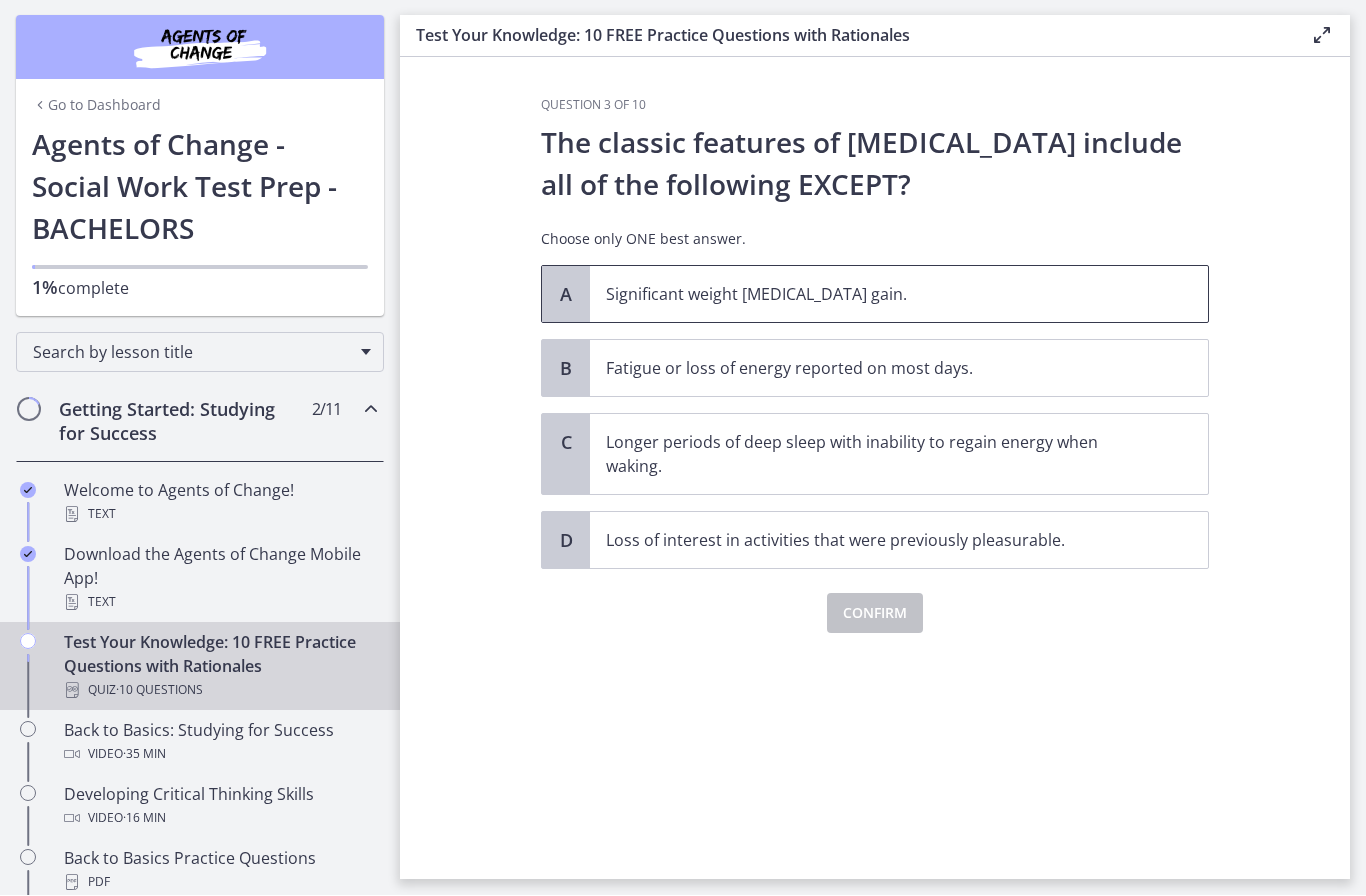 click on "A" at bounding box center (566, 295) 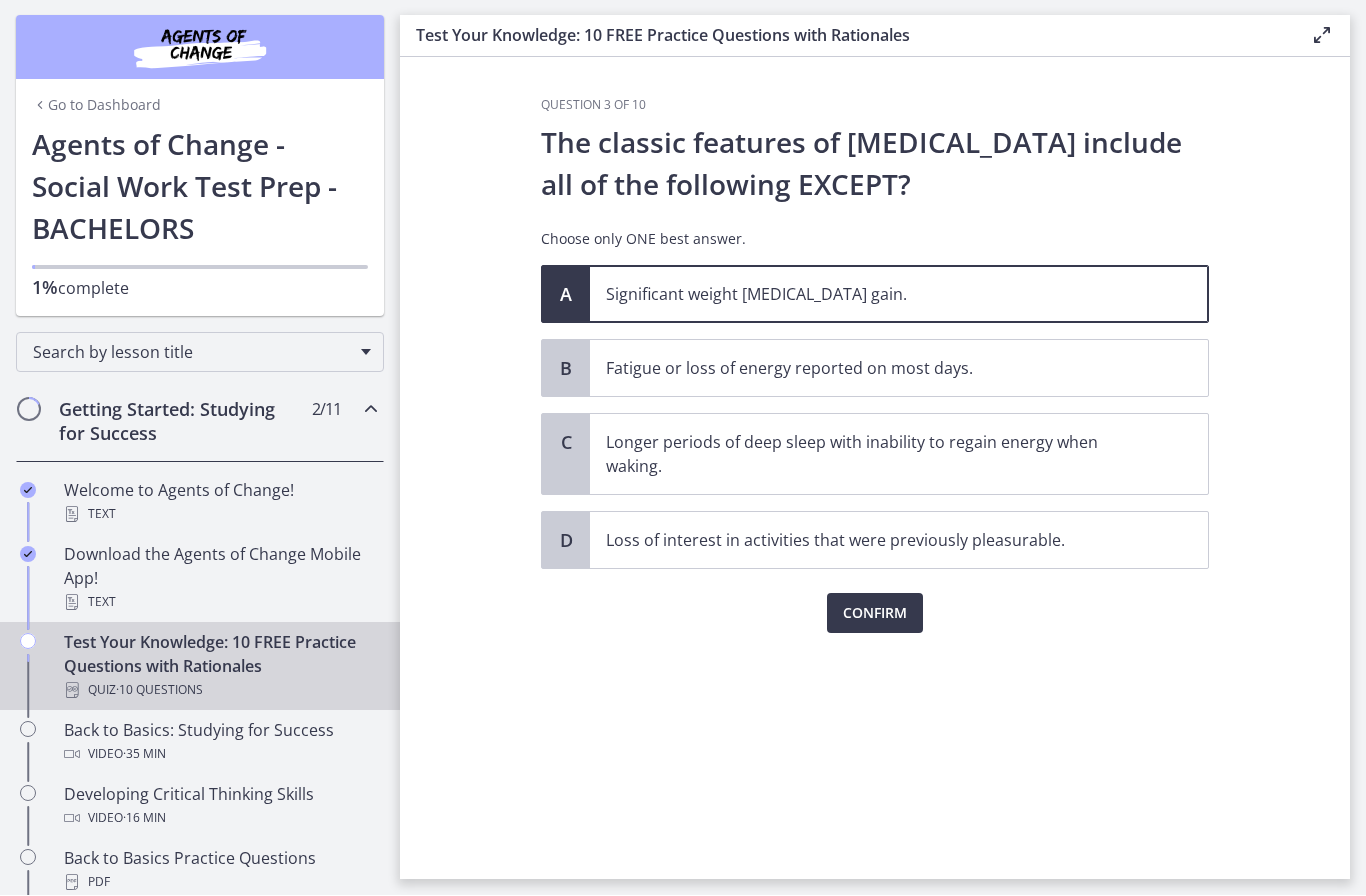 click on "Confirm" at bounding box center [875, 614] 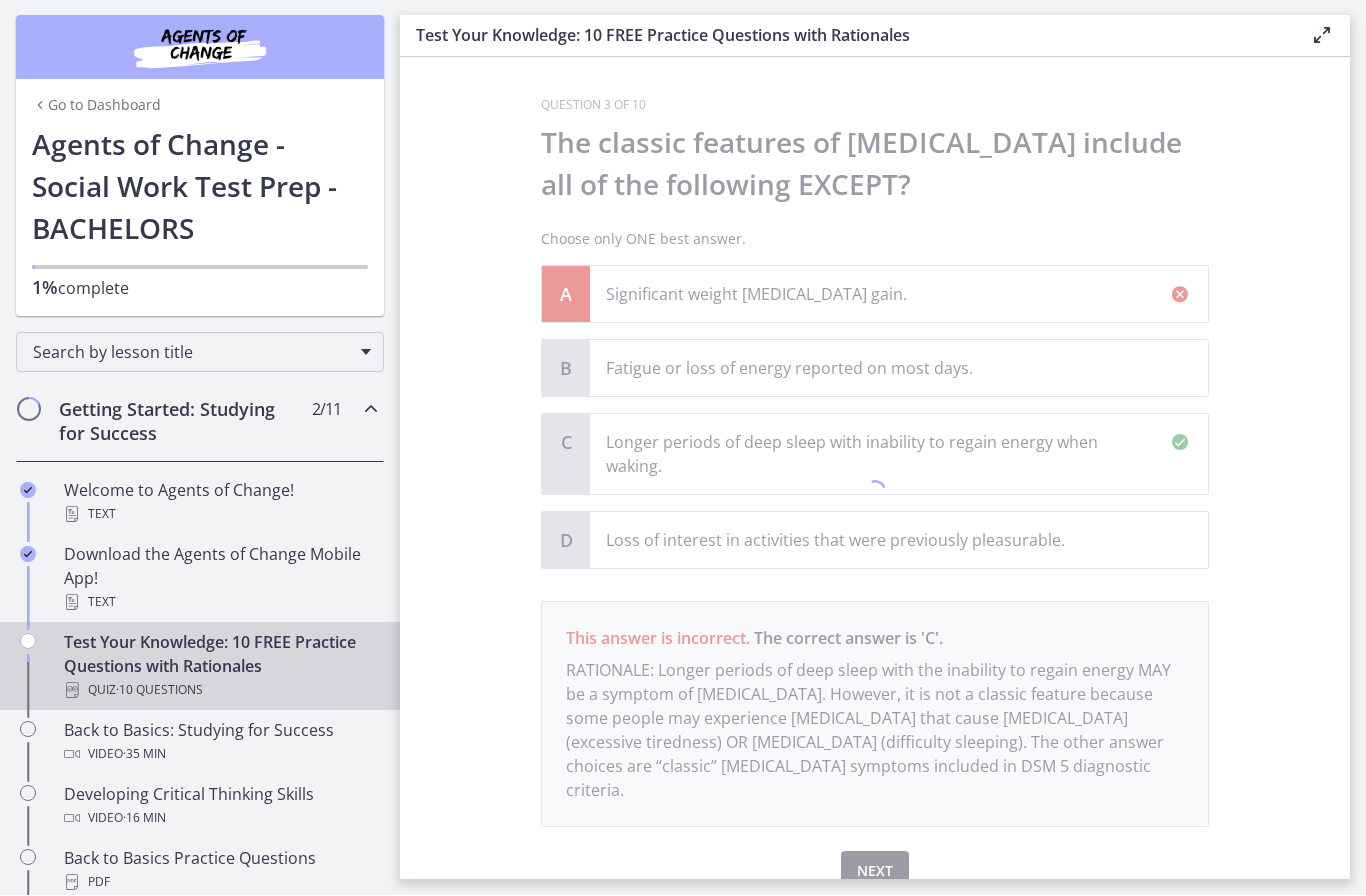 scroll, scrollTop: 68, scrollLeft: 0, axis: vertical 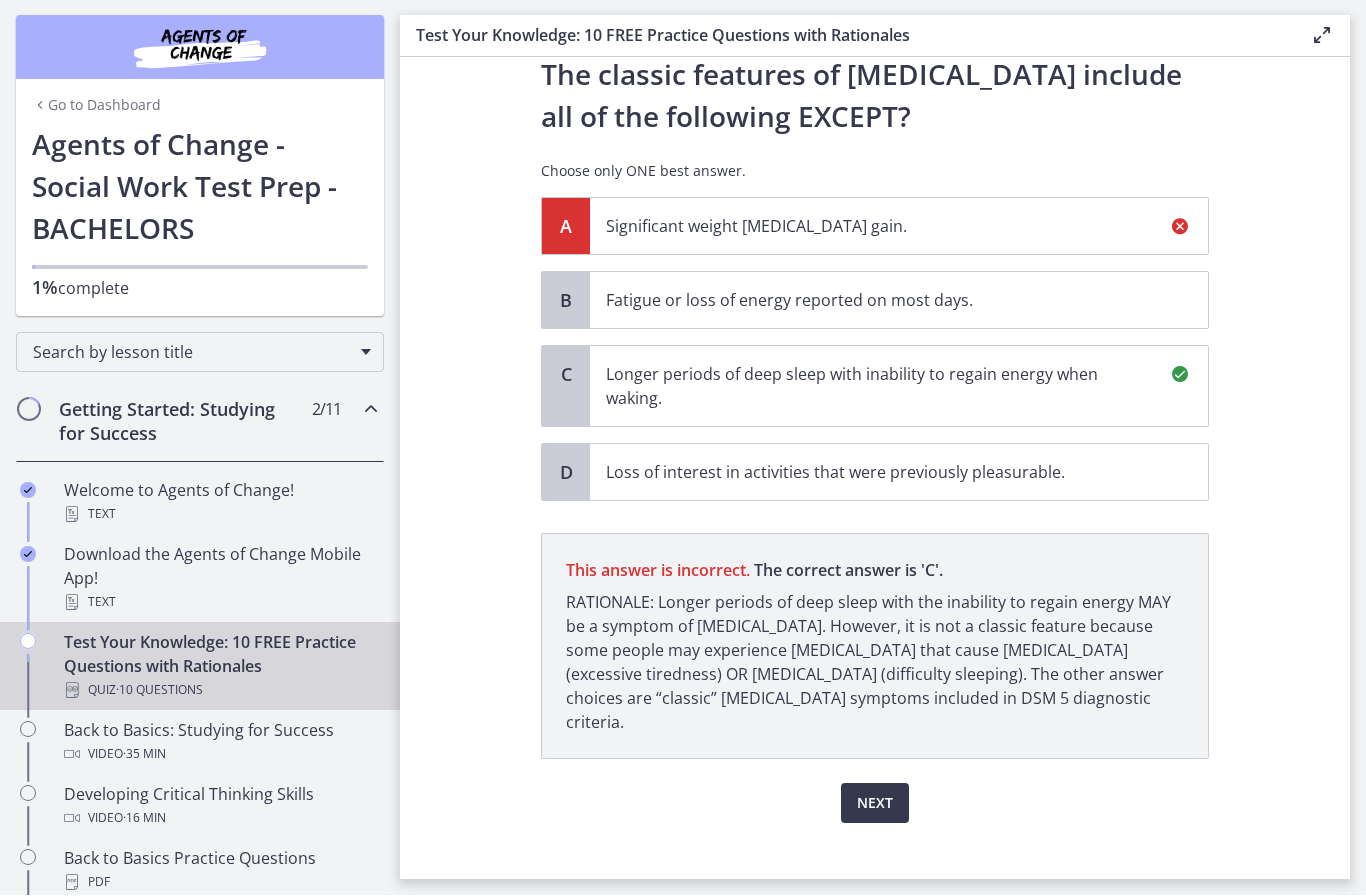 click on "Next" at bounding box center (875, 804) 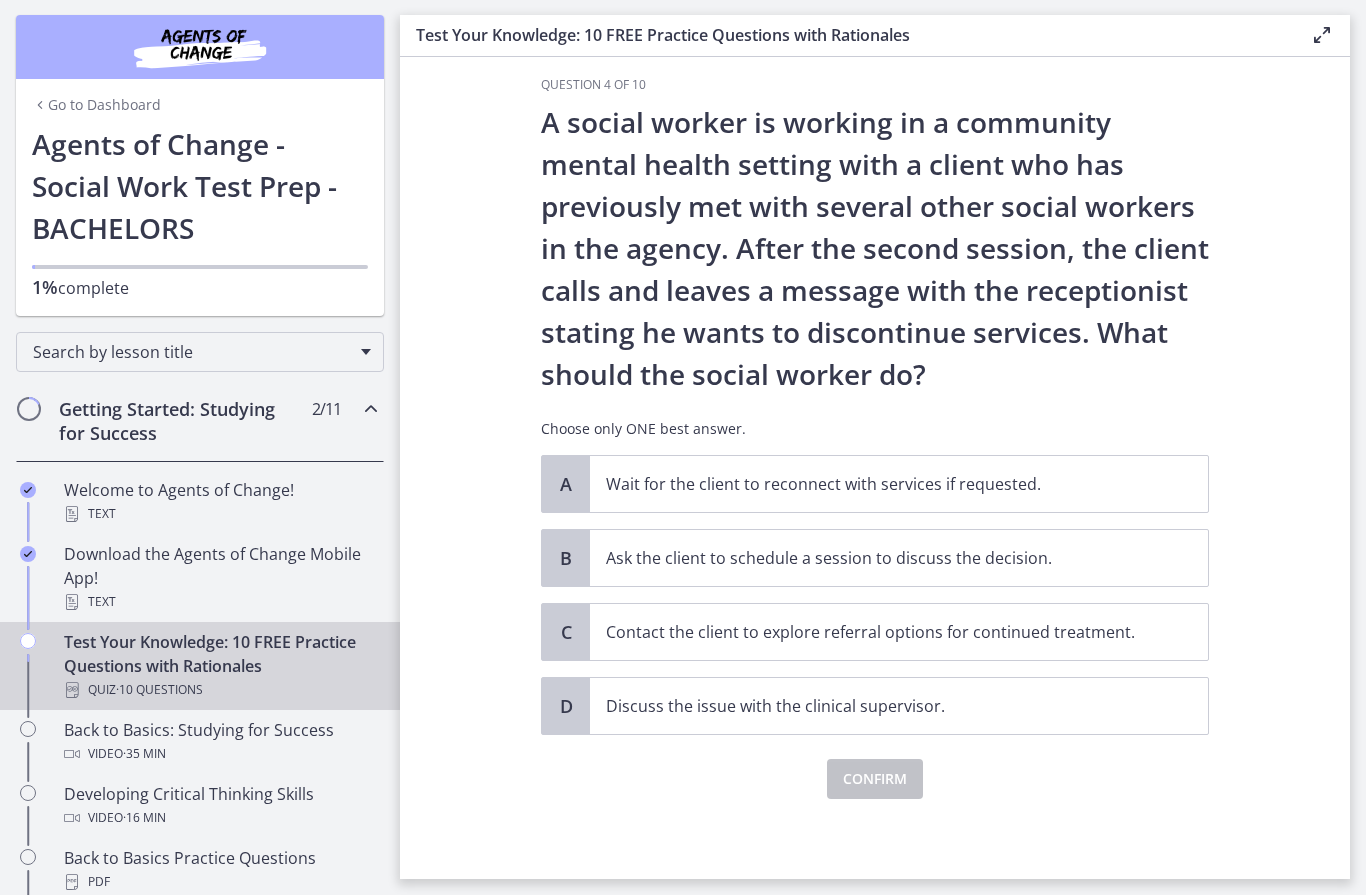scroll, scrollTop: 20, scrollLeft: 0, axis: vertical 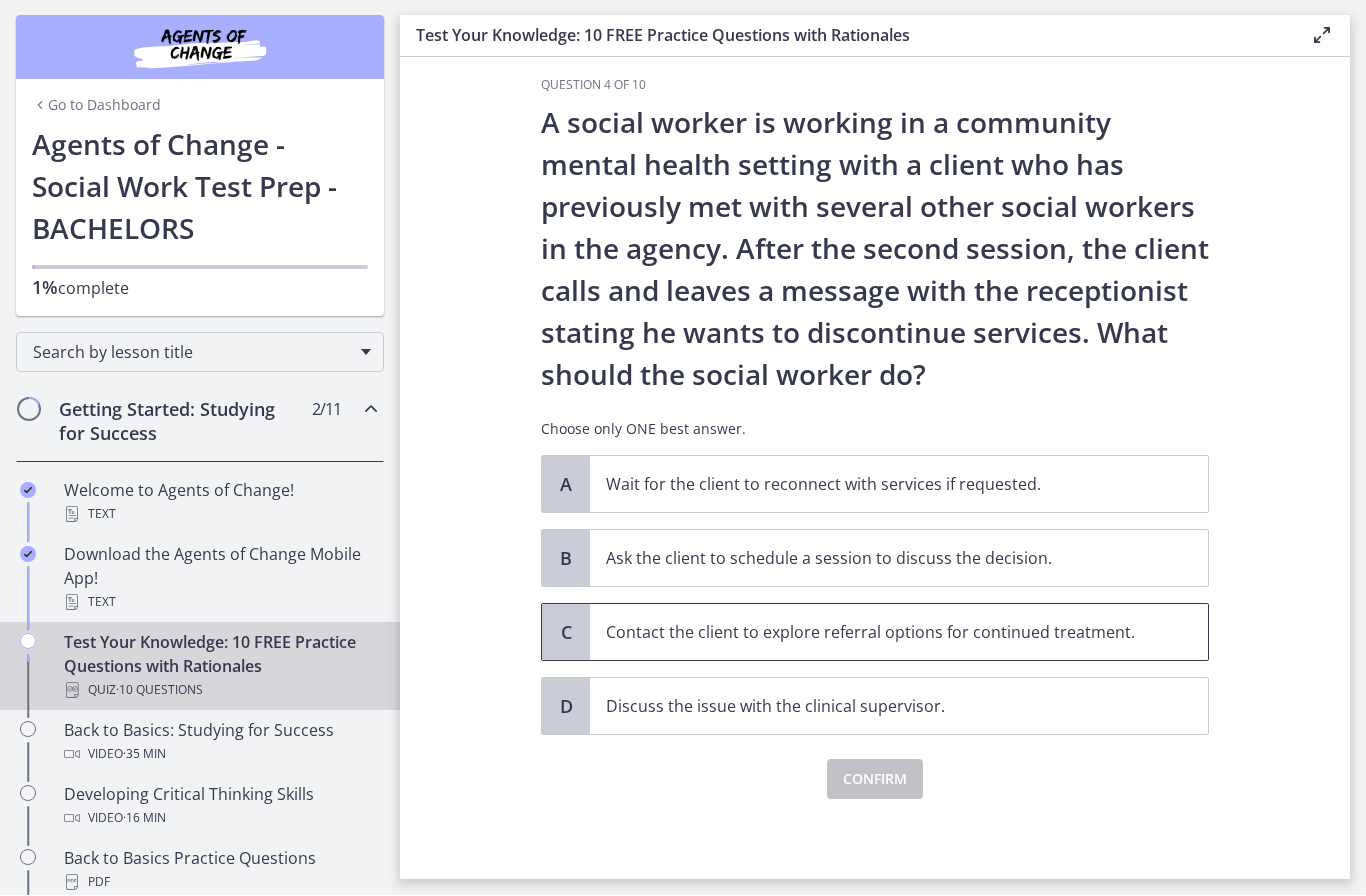 click on "Contact the client to explore referral options for continued treatment." at bounding box center [879, 633] 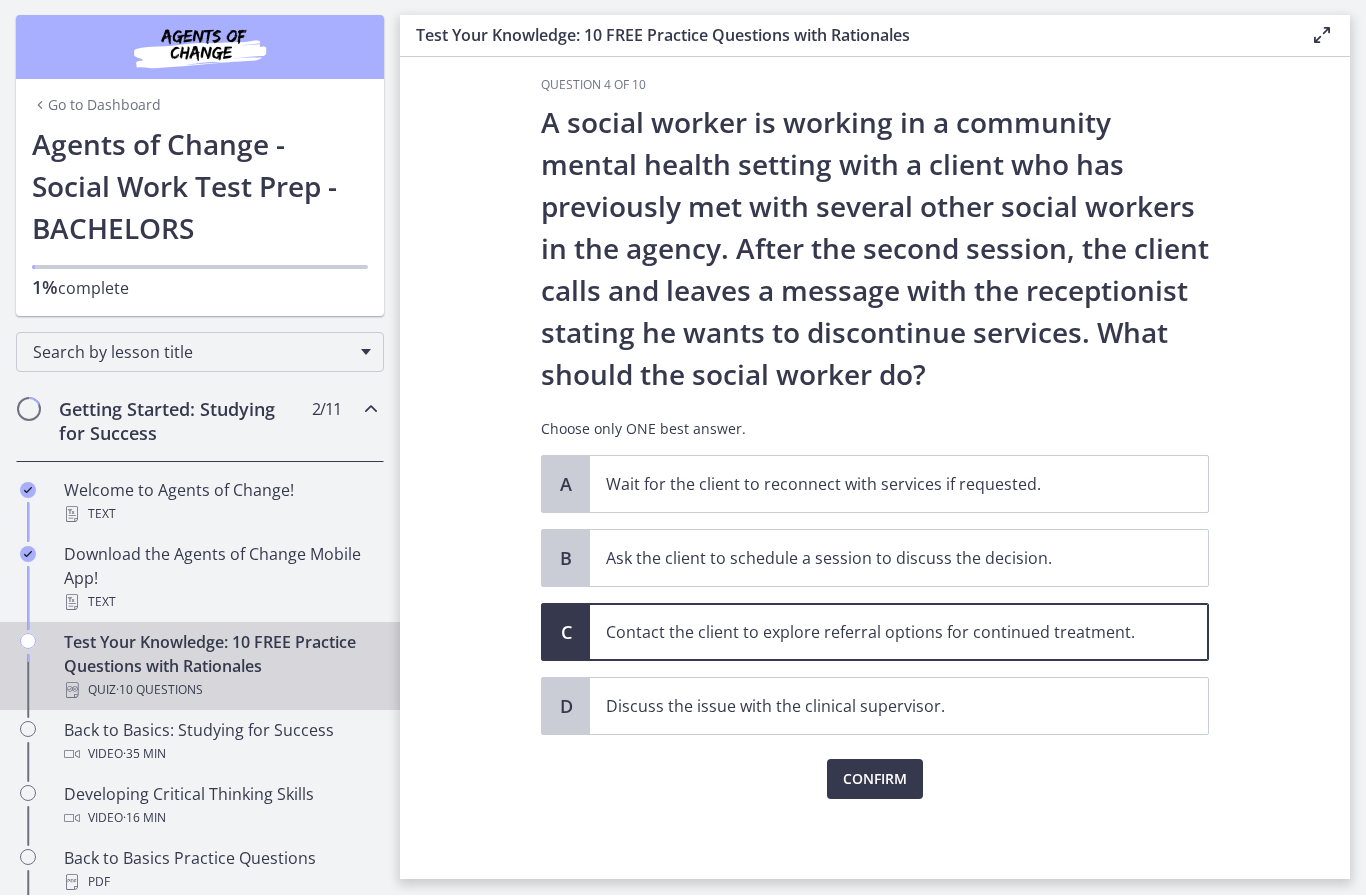 click on "Confirm" at bounding box center (875, 780) 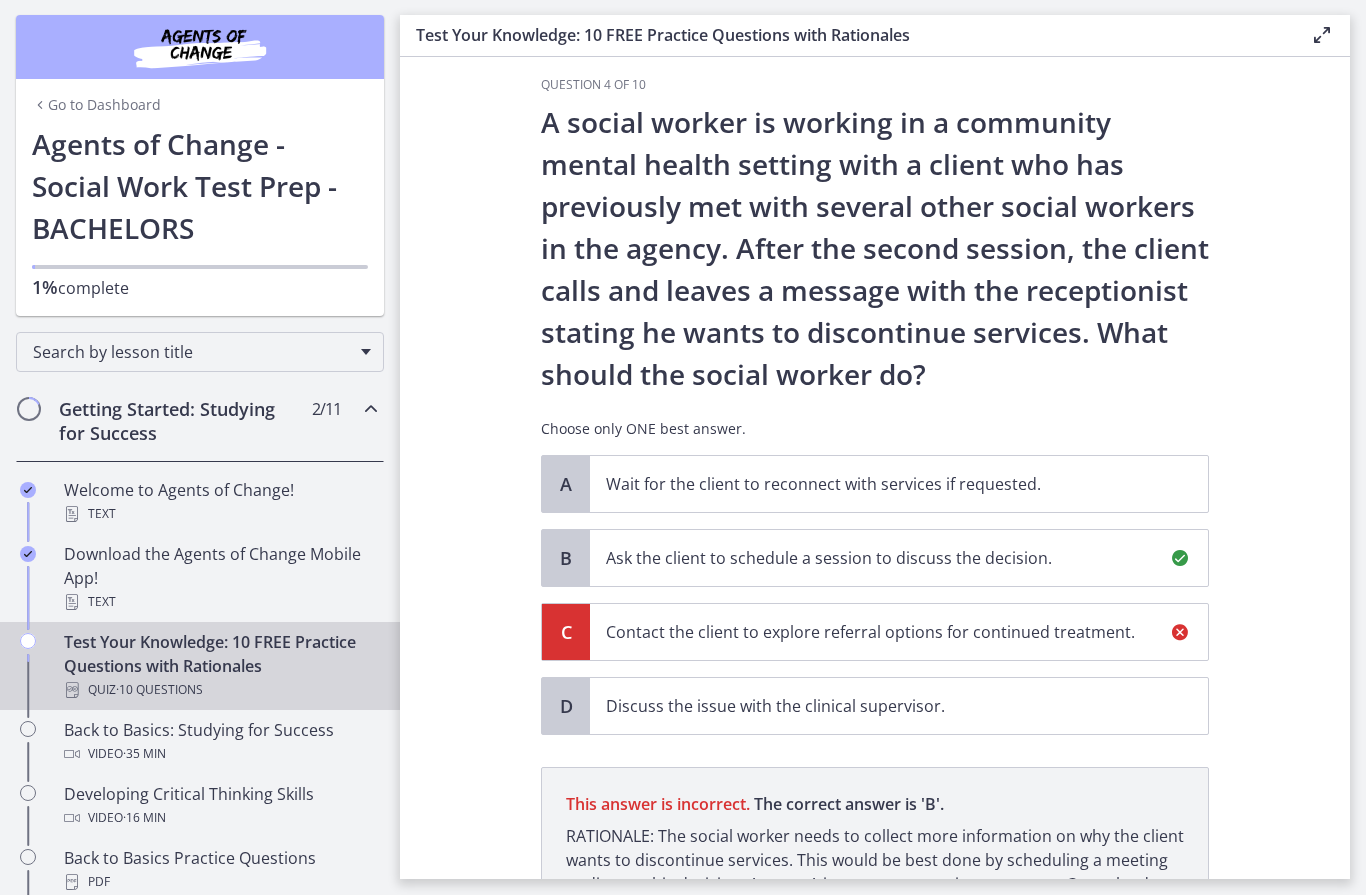 scroll, scrollTop: 254, scrollLeft: 0, axis: vertical 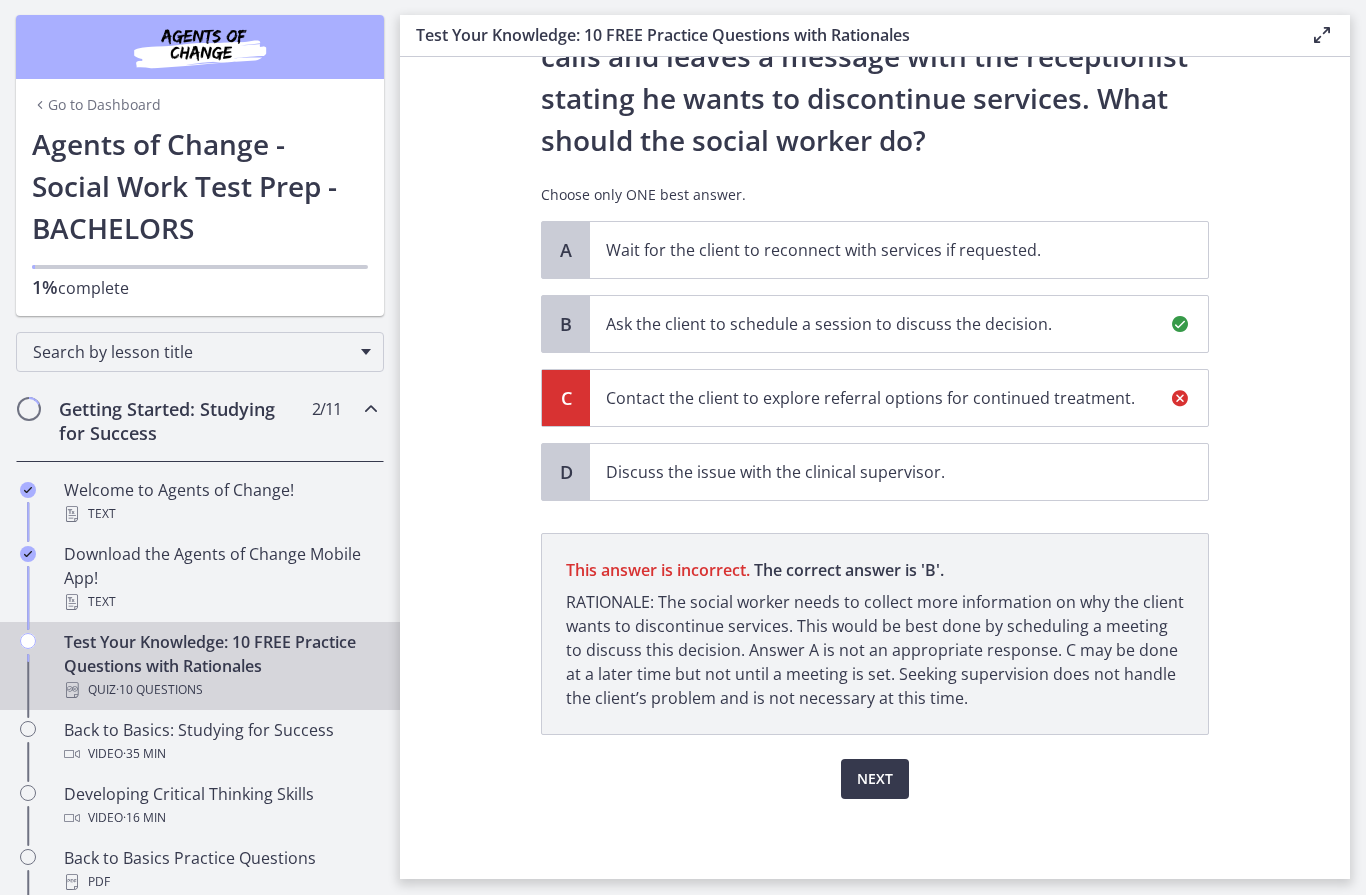 click on "Ask the client to schedule a session to discuss the decision." at bounding box center (879, 325) 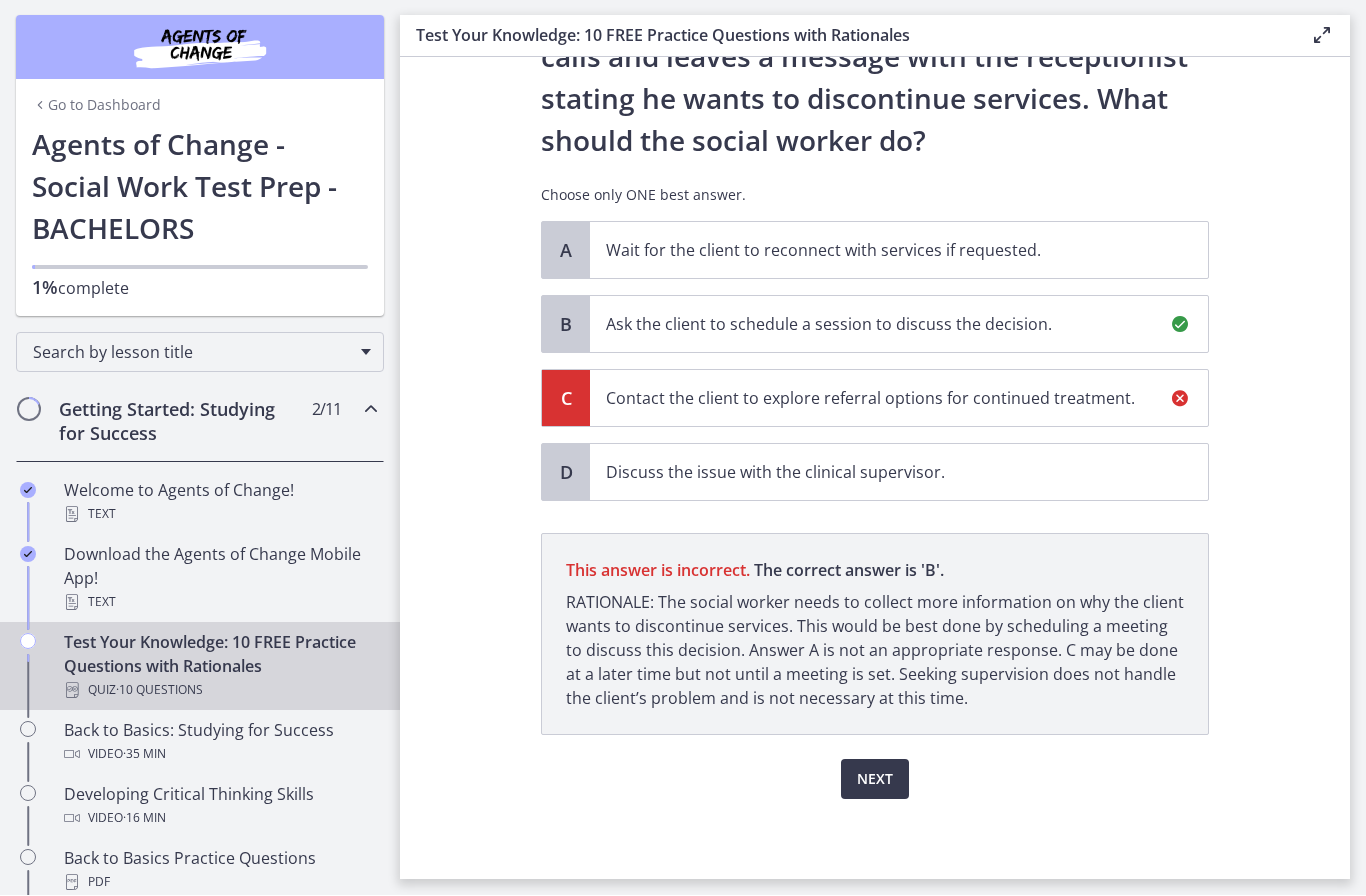 click on "Next" at bounding box center [875, 780] 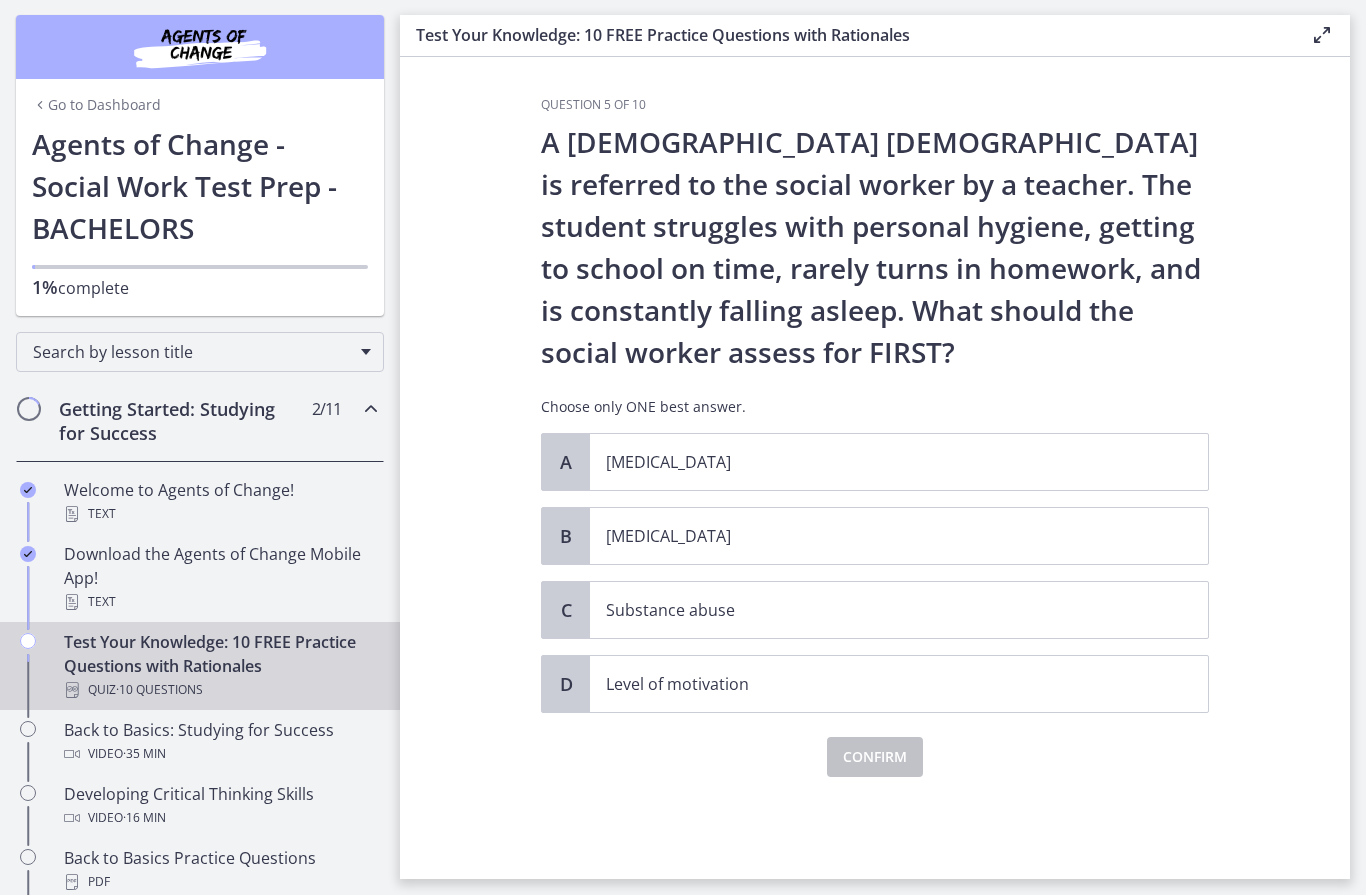 scroll, scrollTop: 0, scrollLeft: 0, axis: both 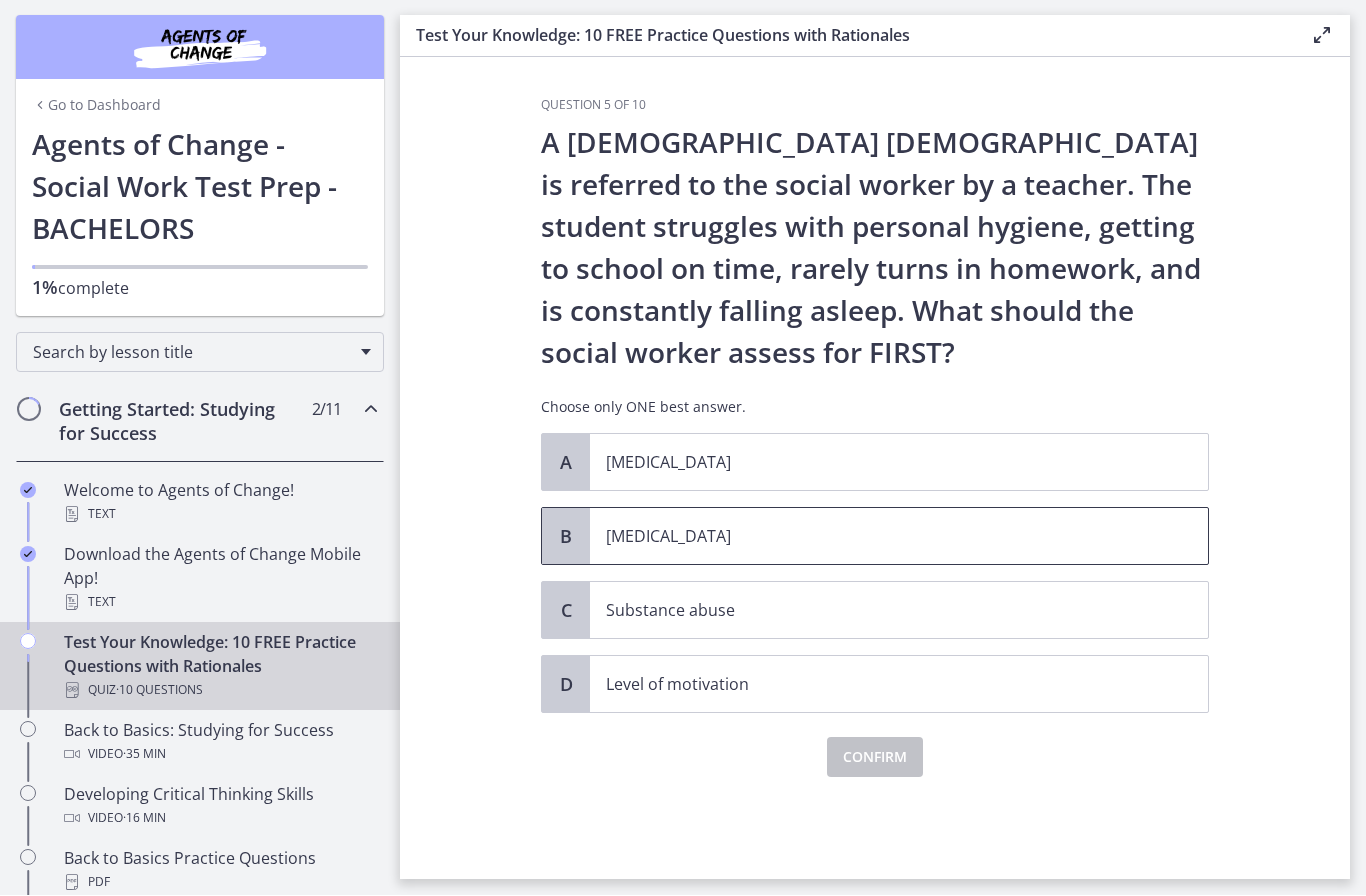 click on "[MEDICAL_DATA]" at bounding box center [879, 537] 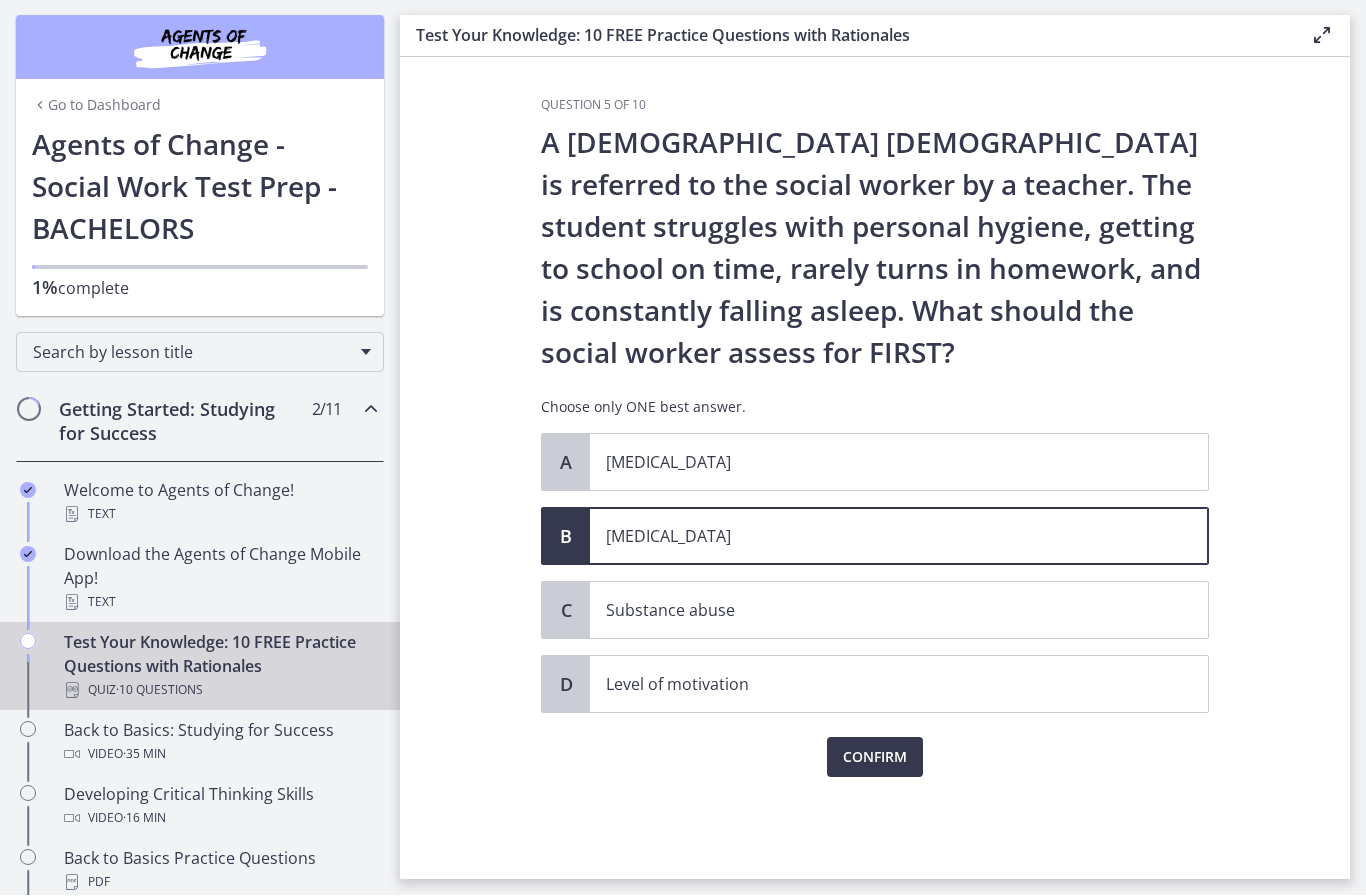 click on "Confirm" at bounding box center (875, 758) 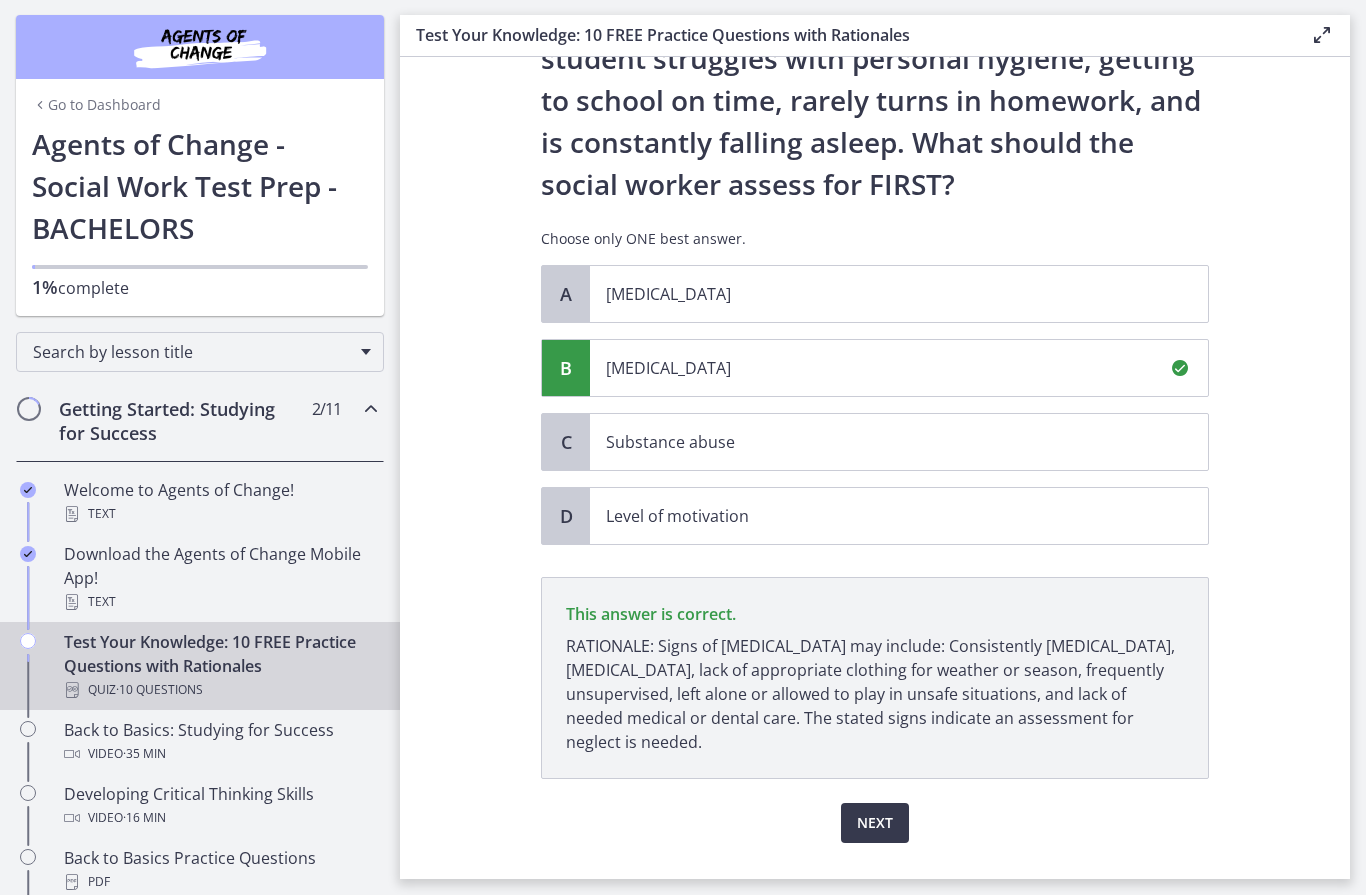 scroll, scrollTop: 212, scrollLeft: 0, axis: vertical 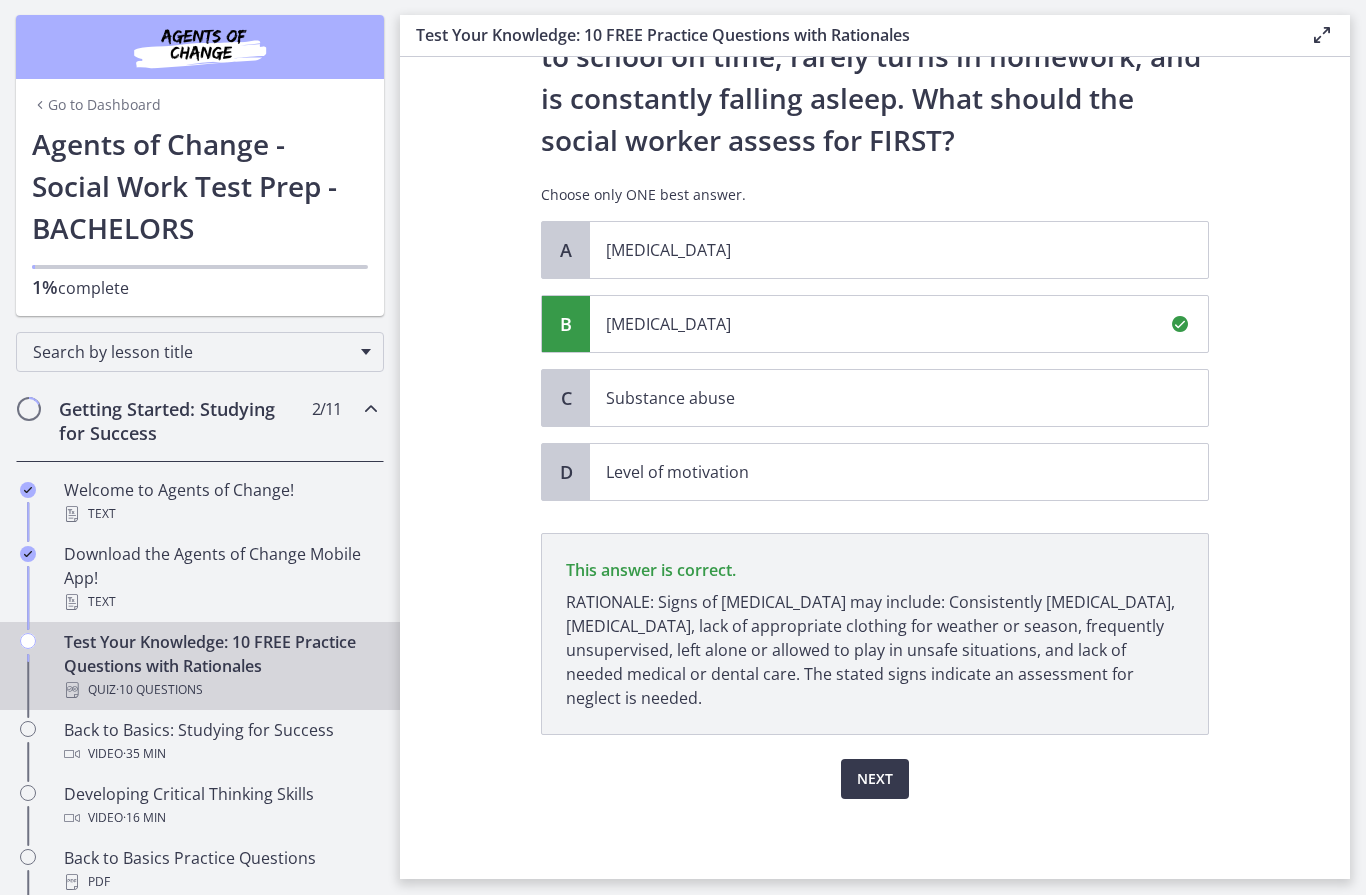 click on "Next" at bounding box center (875, 780) 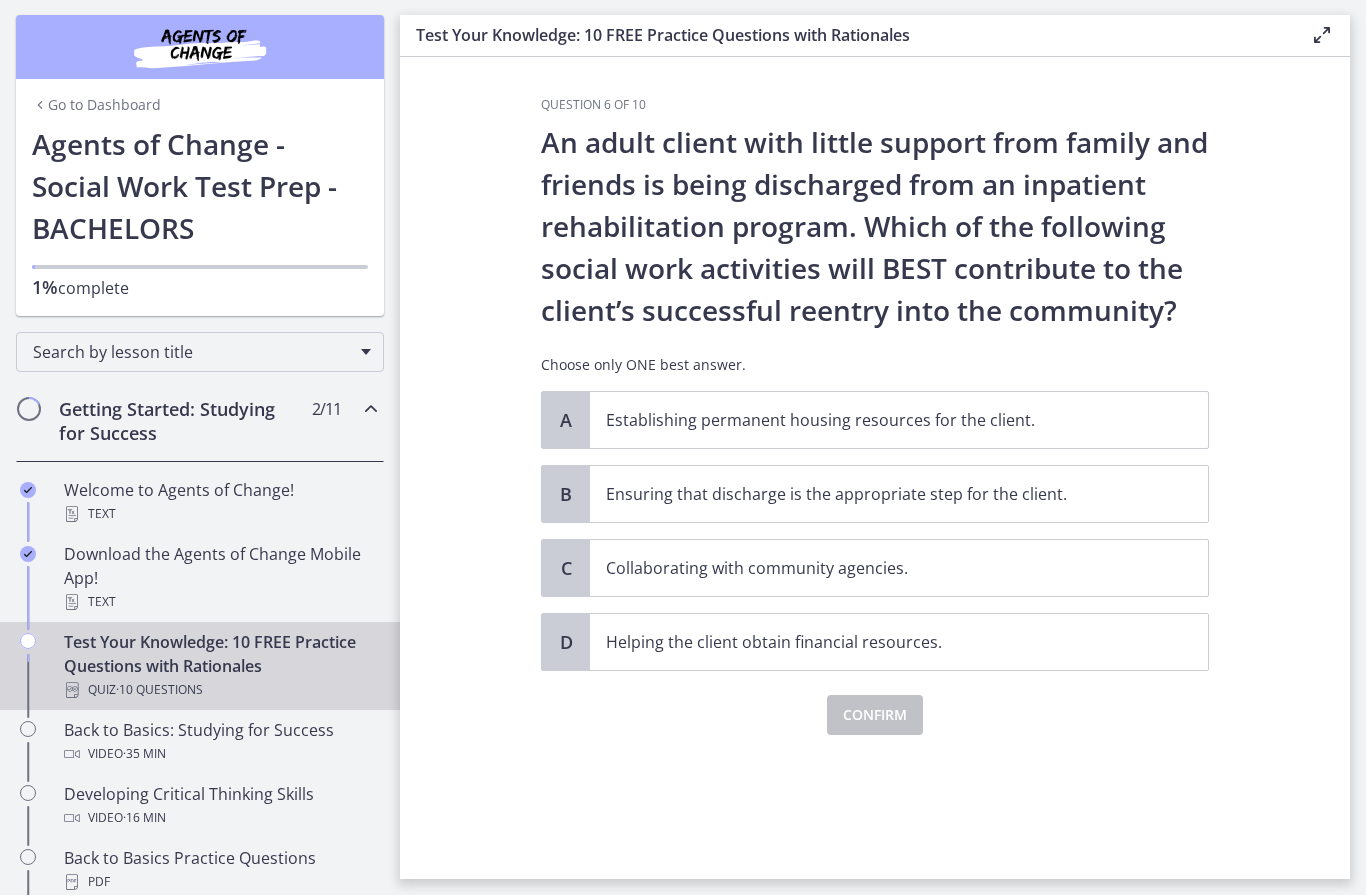 scroll, scrollTop: 0, scrollLeft: 0, axis: both 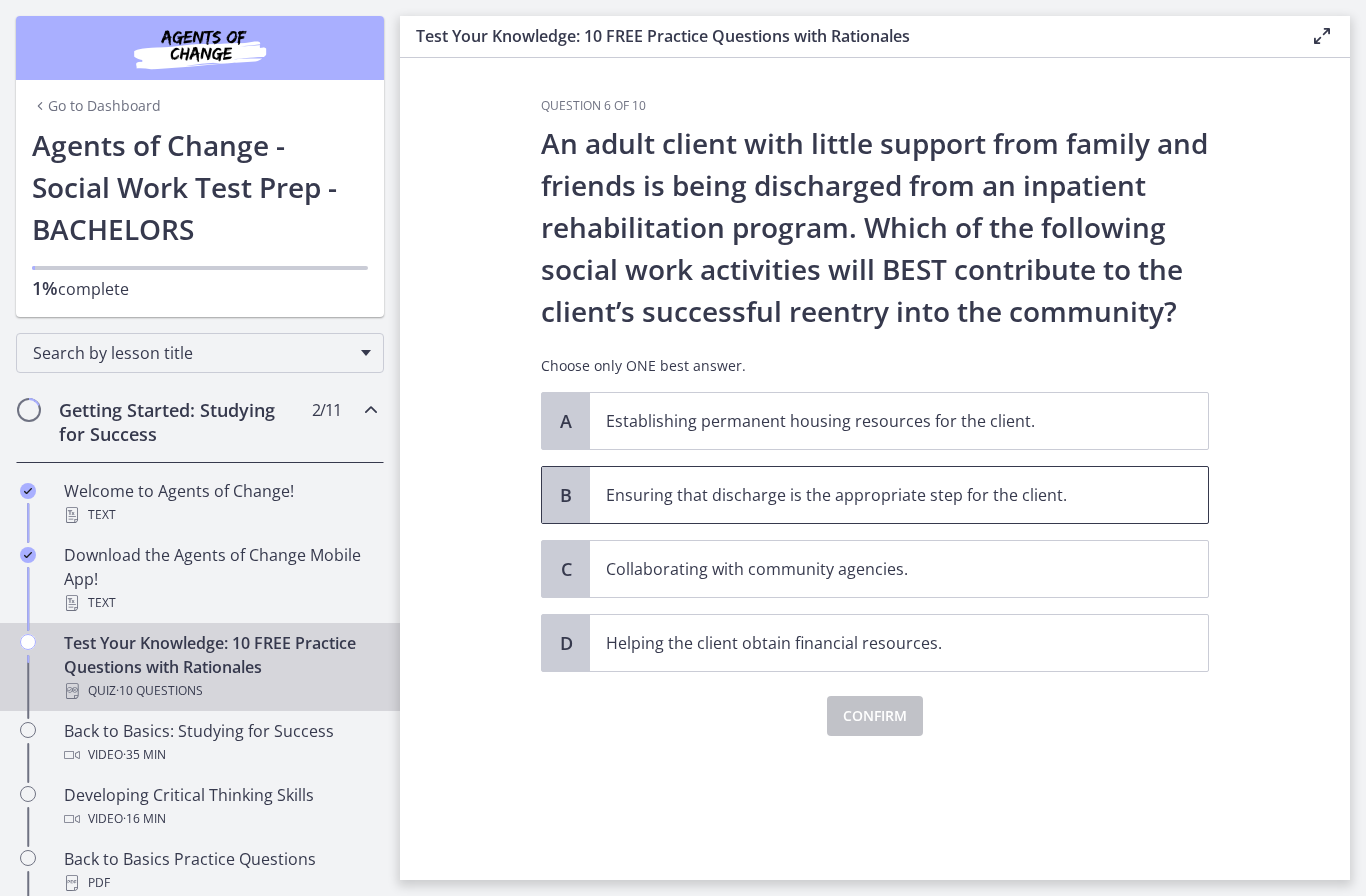 click on "Ensuring that discharge is the appropriate step for the client." at bounding box center (899, 495) 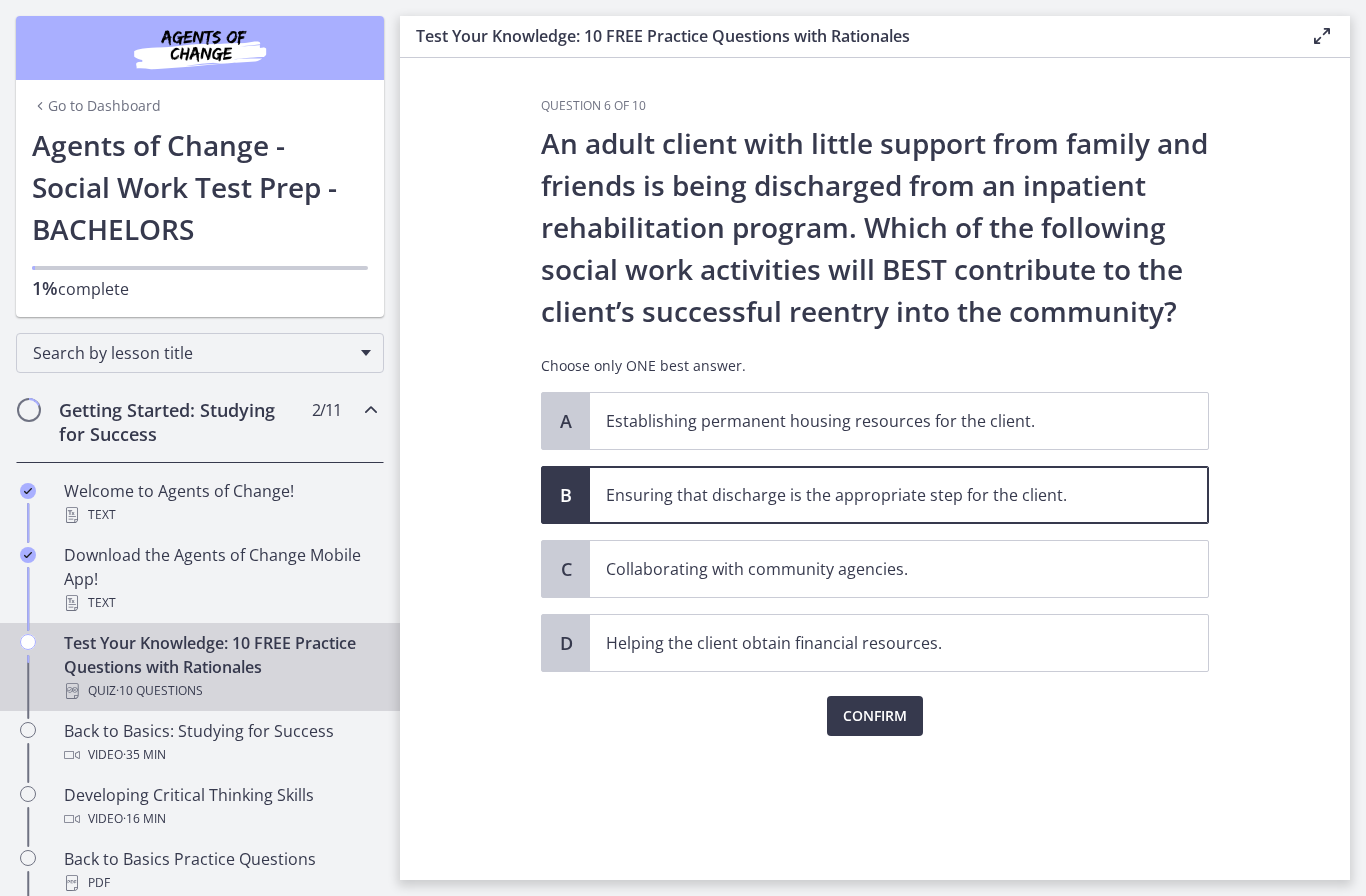 click on "Confirm" at bounding box center (875, 716) 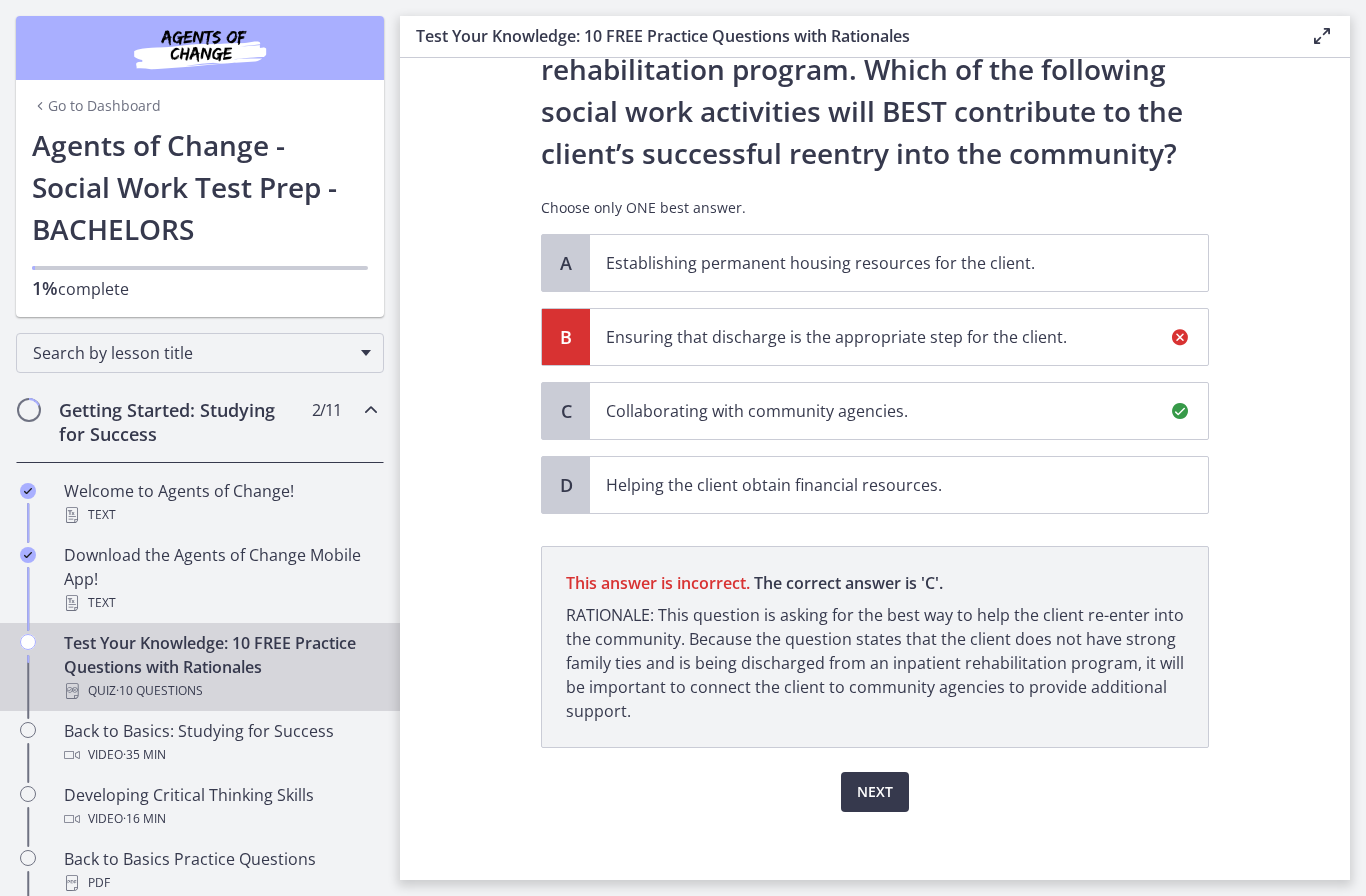 scroll, scrollTop: 170, scrollLeft: 0, axis: vertical 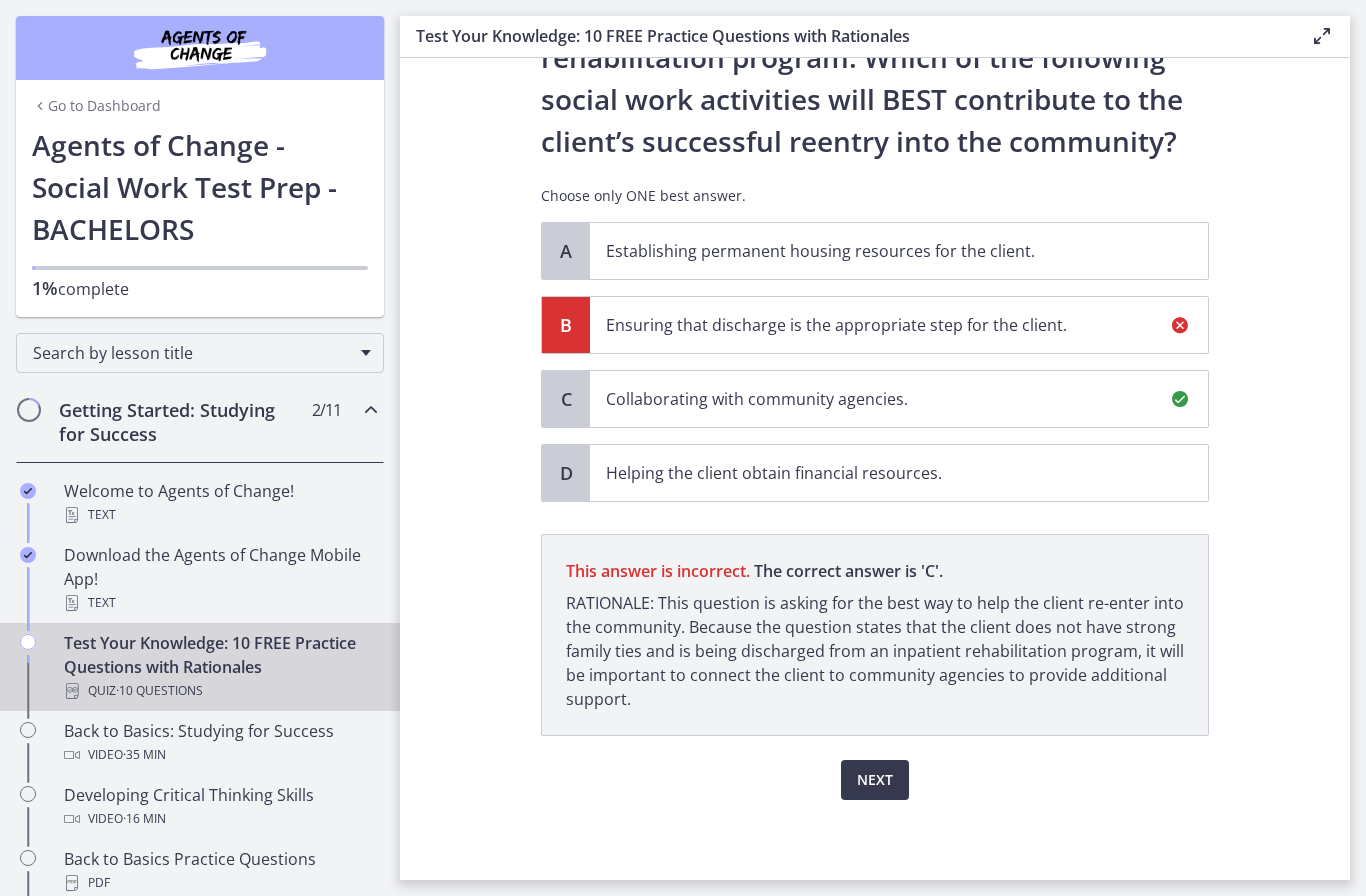 click on "Next" at bounding box center [875, 780] 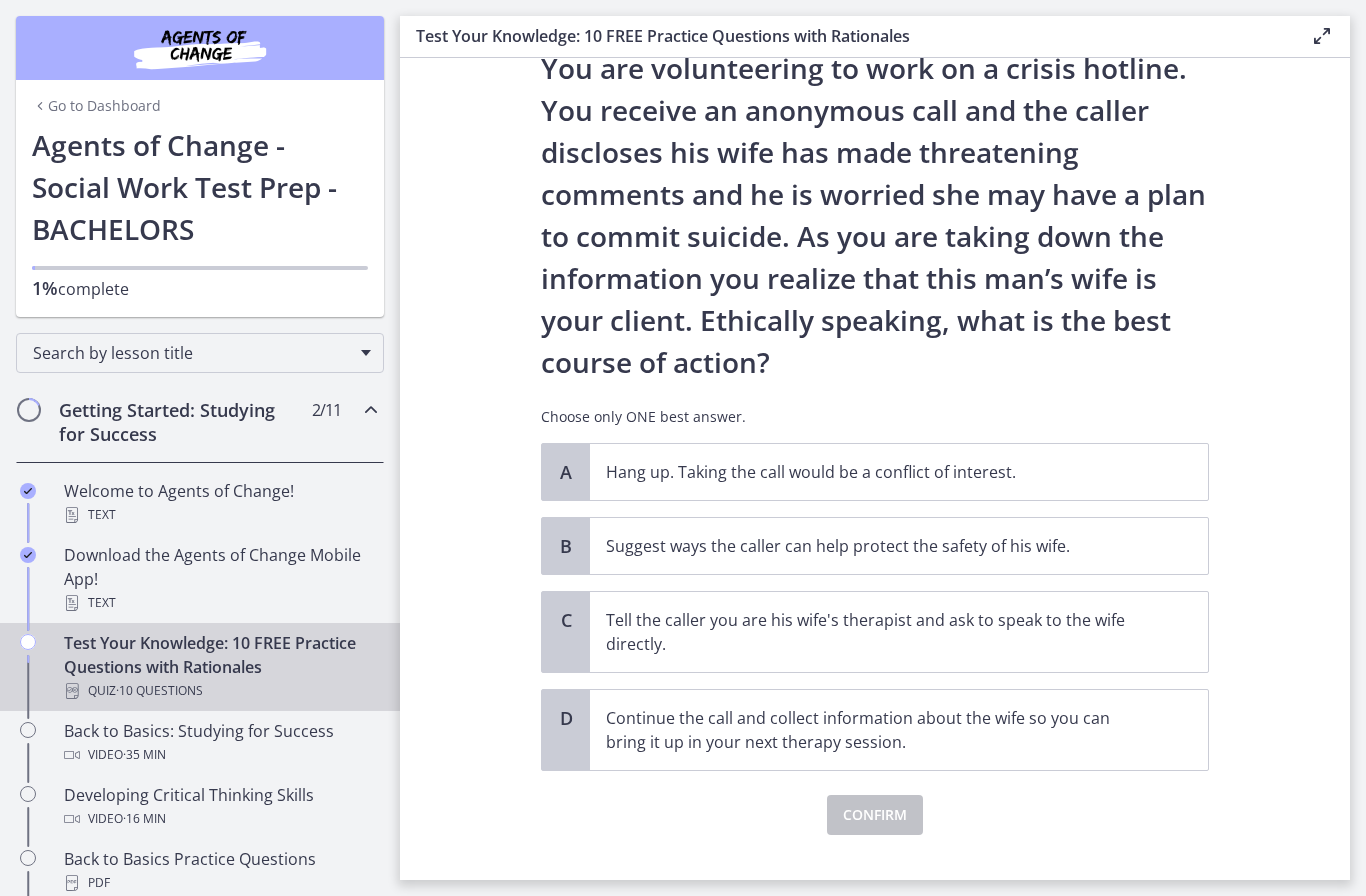 scroll, scrollTop: 77, scrollLeft: 0, axis: vertical 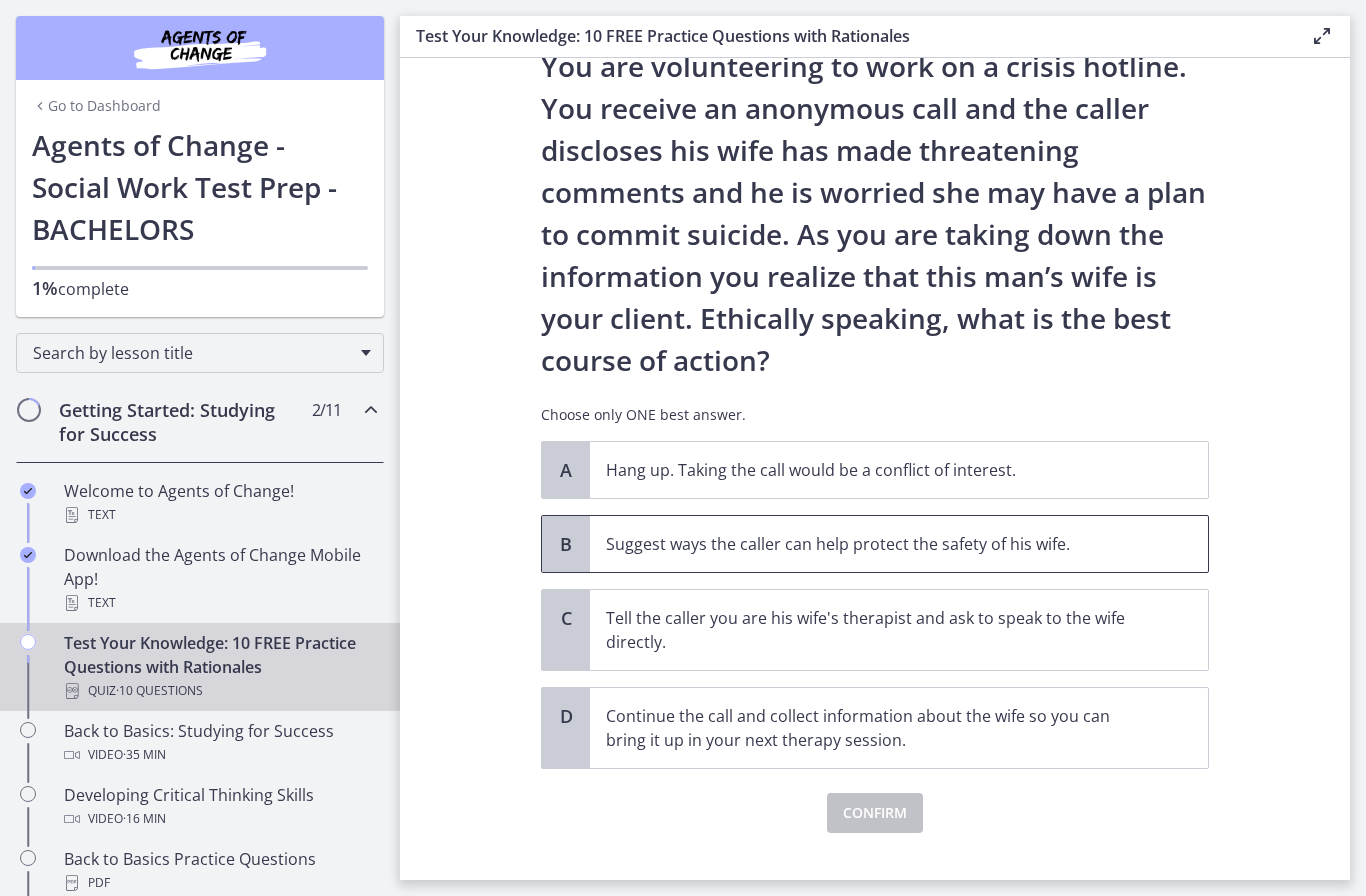 click on "Suggest ways the caller can help protect the safety of his wife." at bounding box center (879, 544) 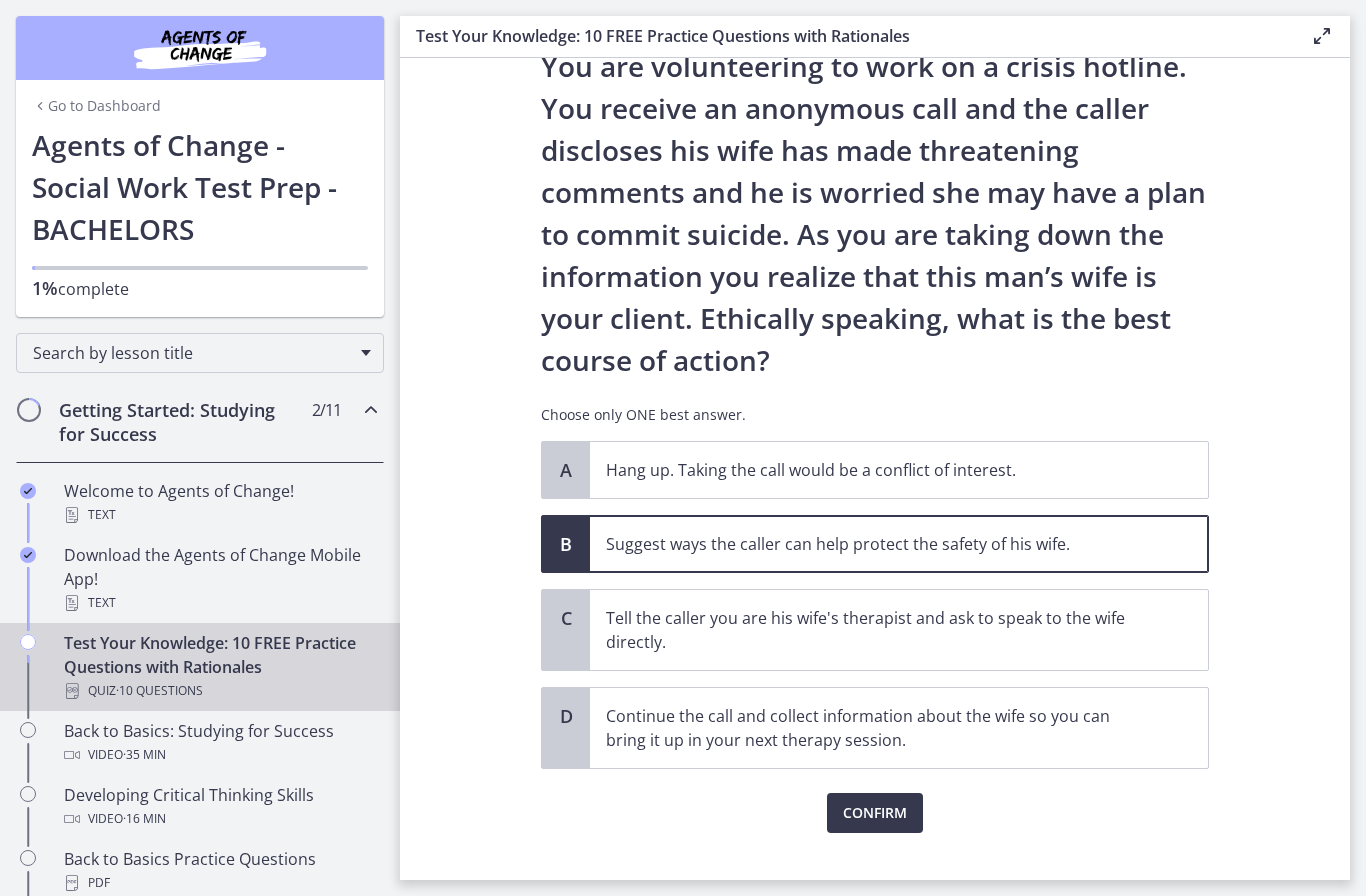 click on "Confirm" at bounding box center [875, 813] 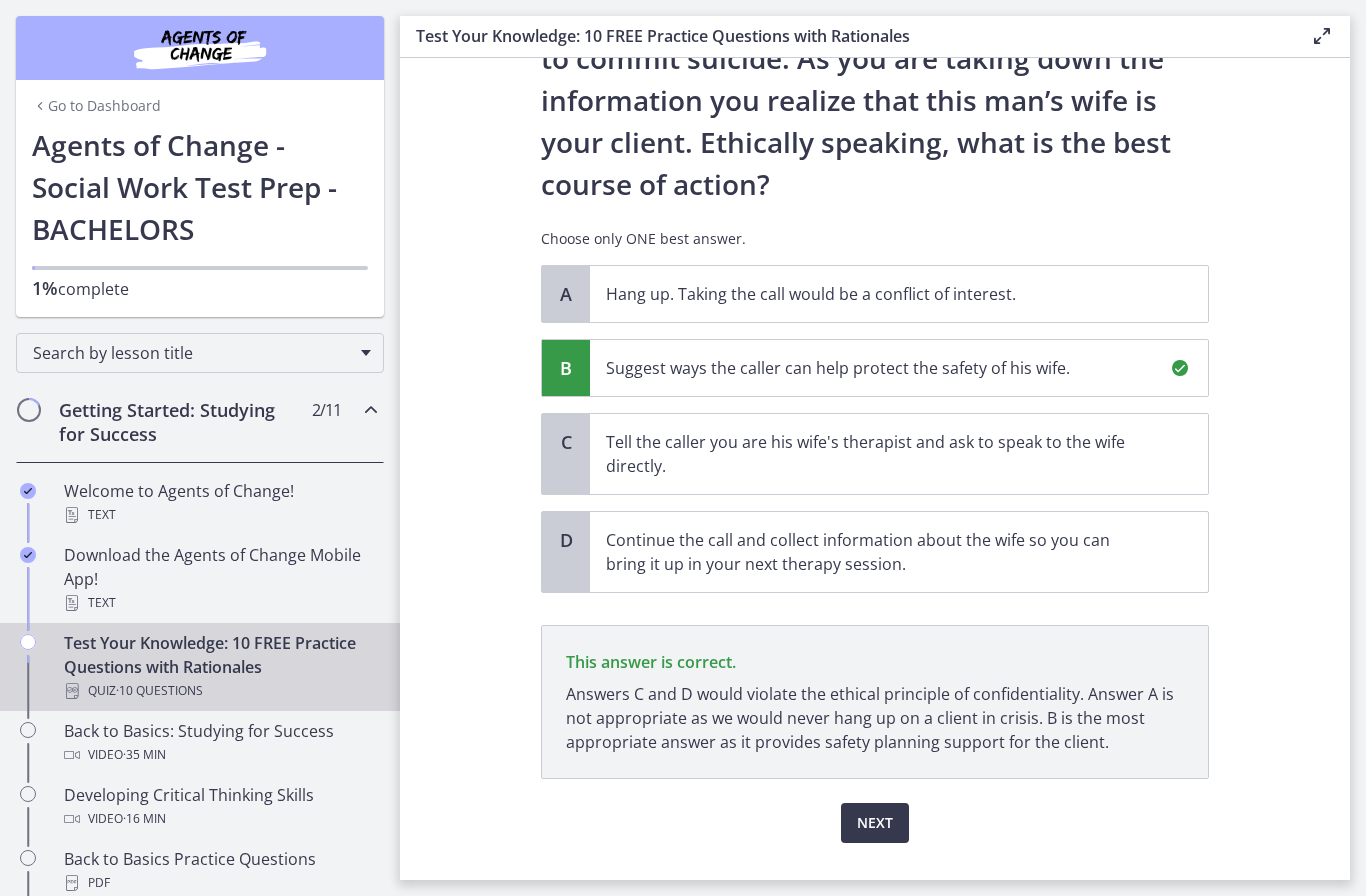 scroll, scrollTop: 296, scrollLeft: 0, axis: vertical 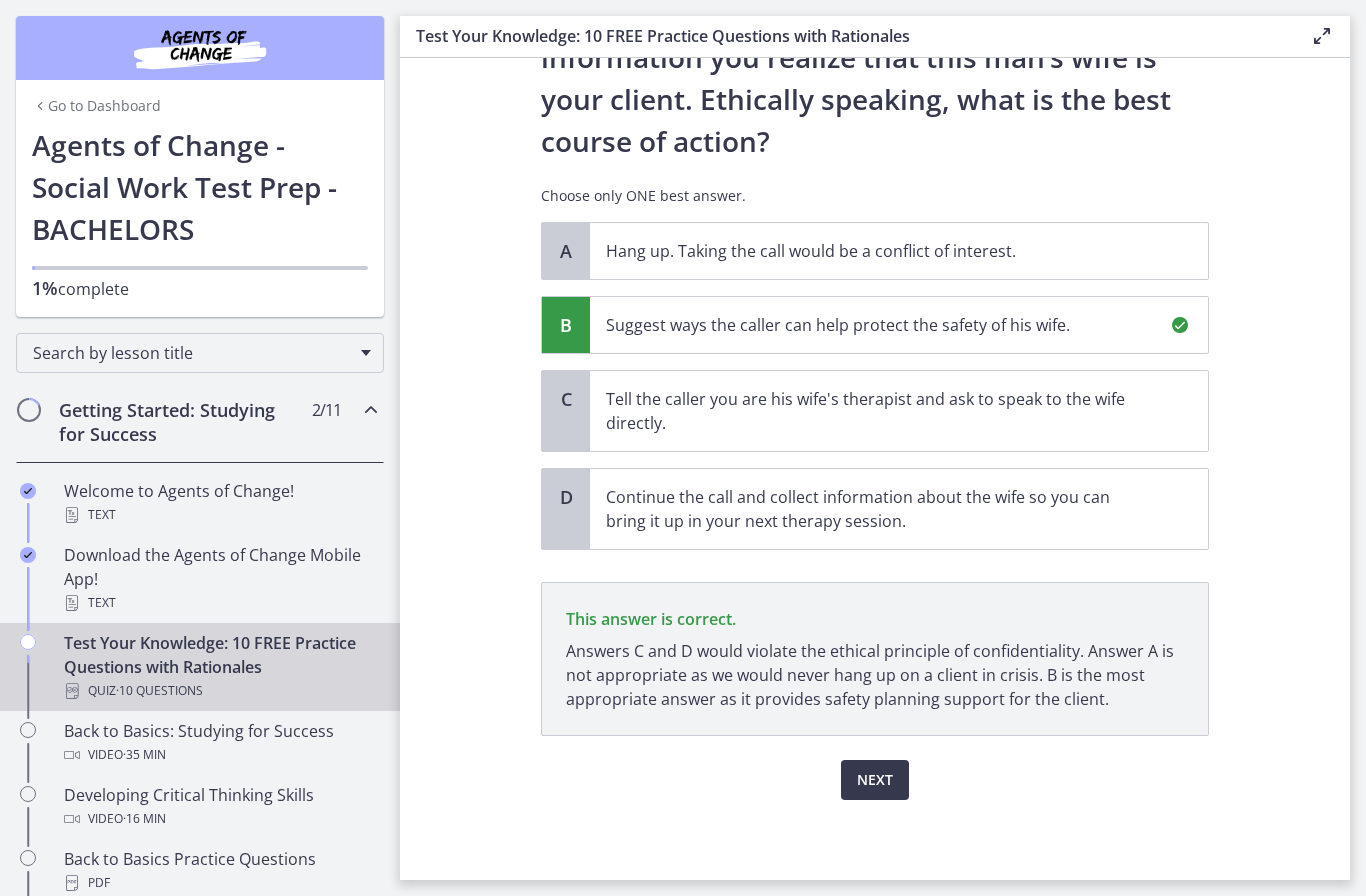 click on "Next" at bounding box center [875, 780] 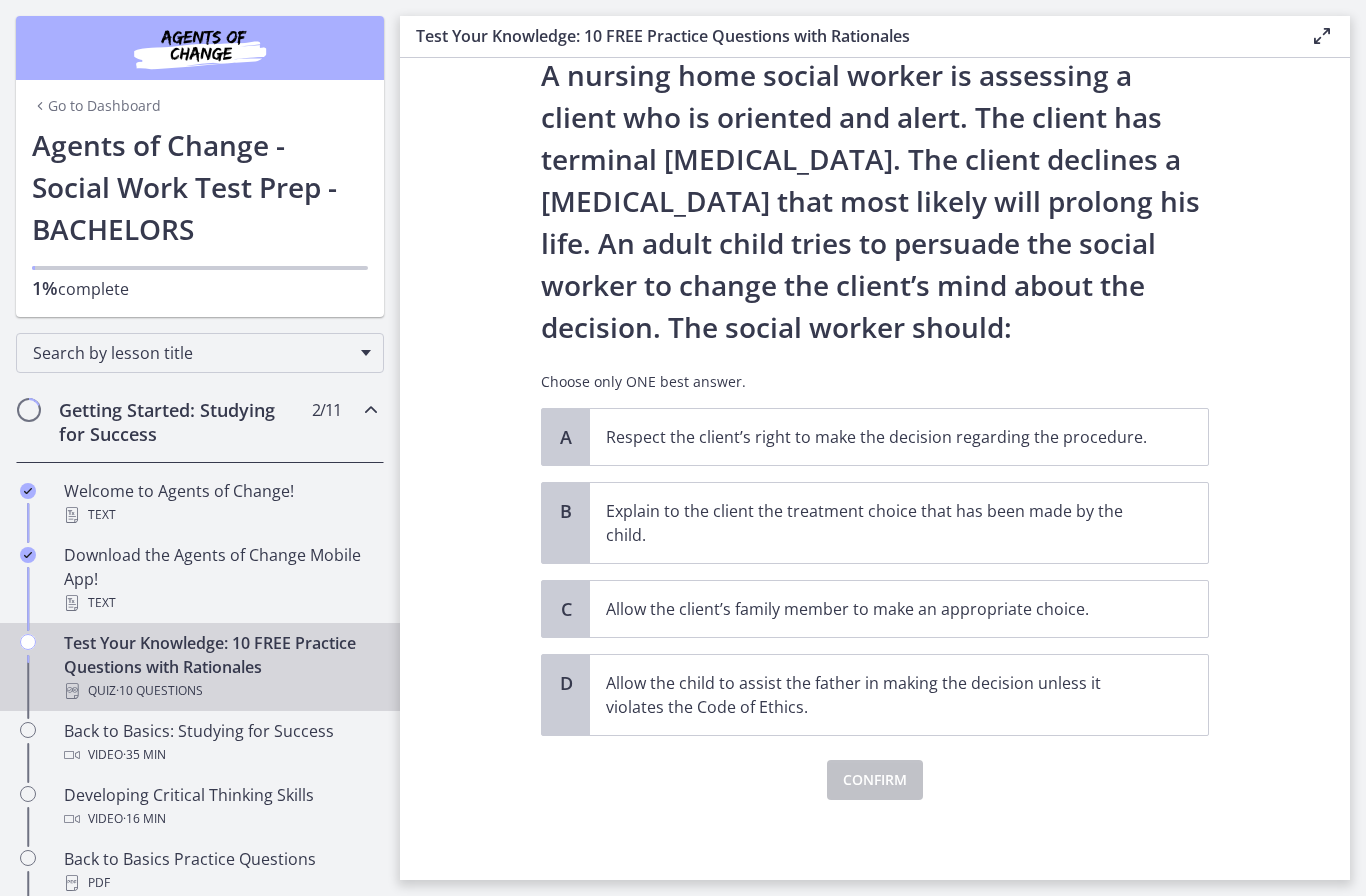 scroll, scrollTop: 68, scrollLeft: 0, axis: vertical 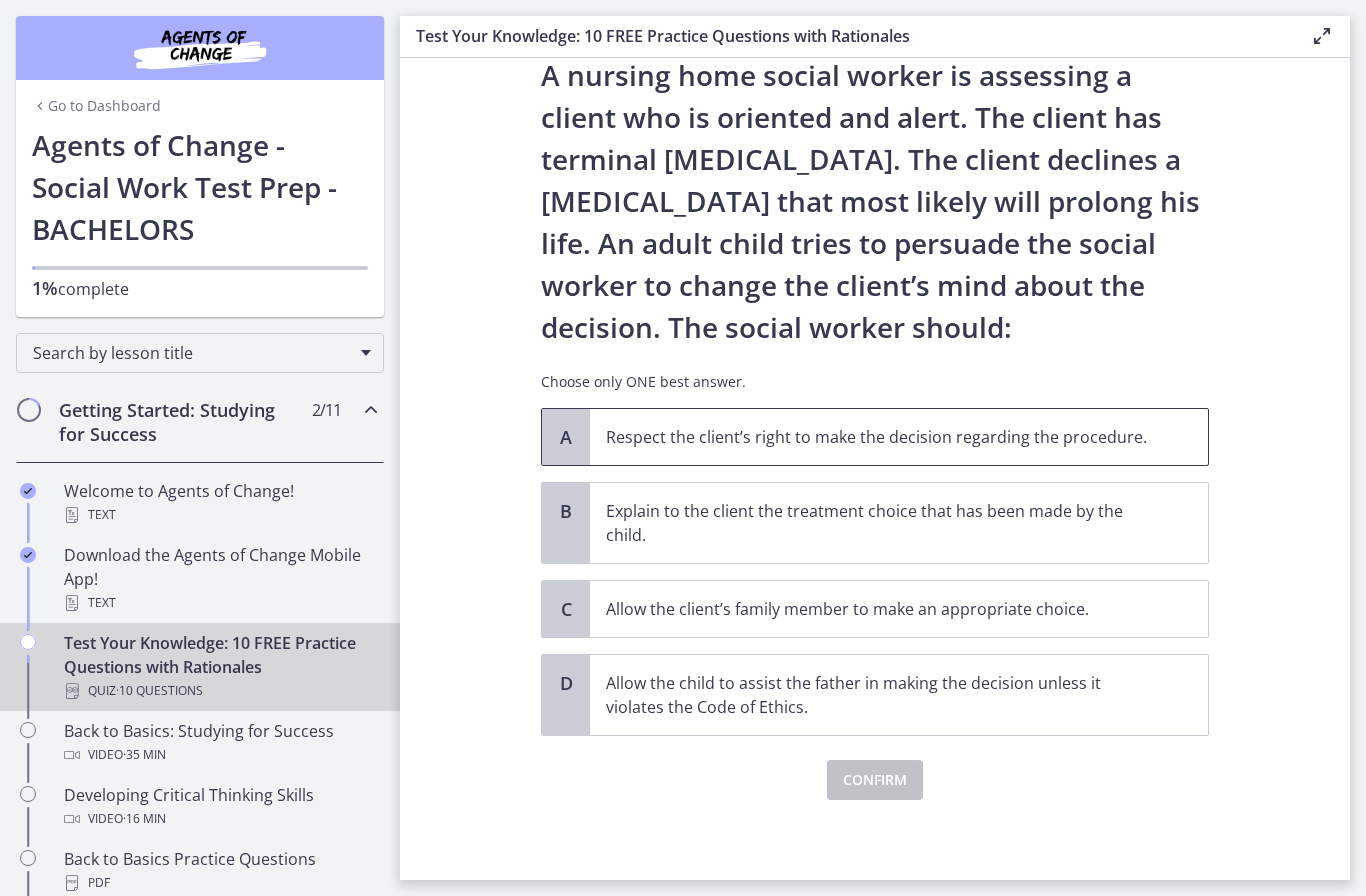 click on "Respect the client’s right to make the decision regarding the procedure." at bounding box center (899, 437) 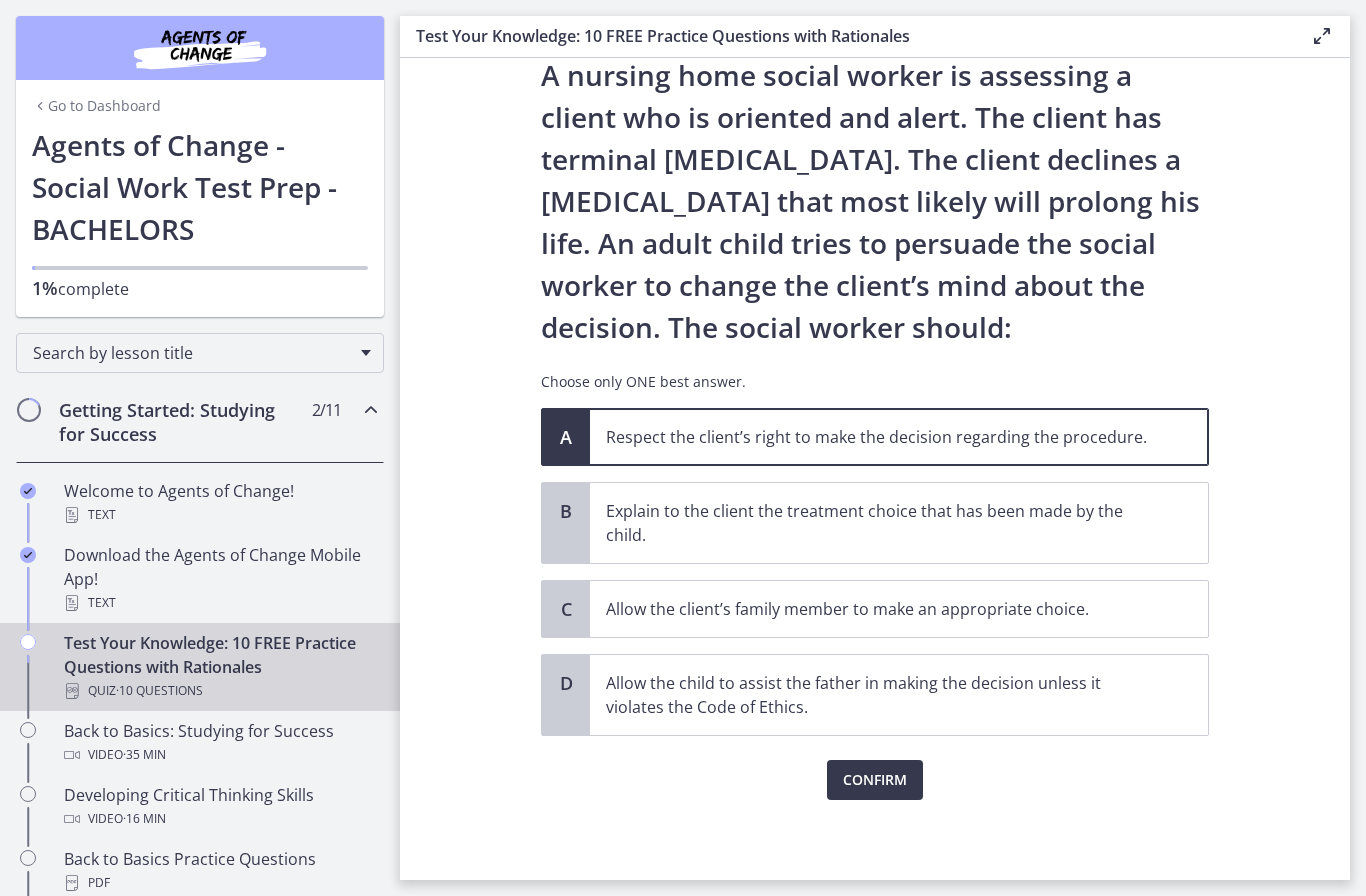 click on "Confirm" at bounding box center [875, 780] 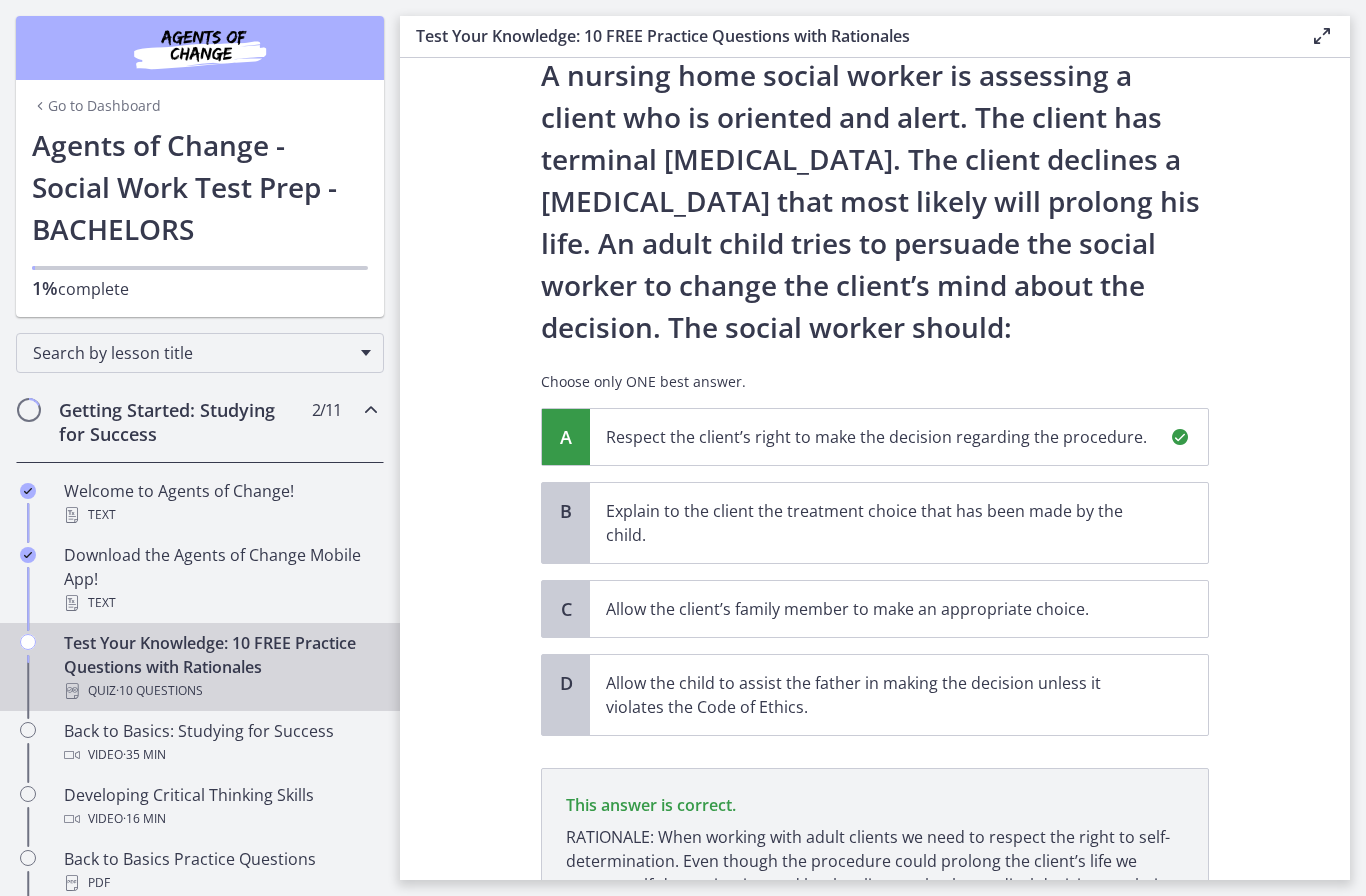 scroll, scrollTop: 278, scrollLeft: 0, axis: vertical 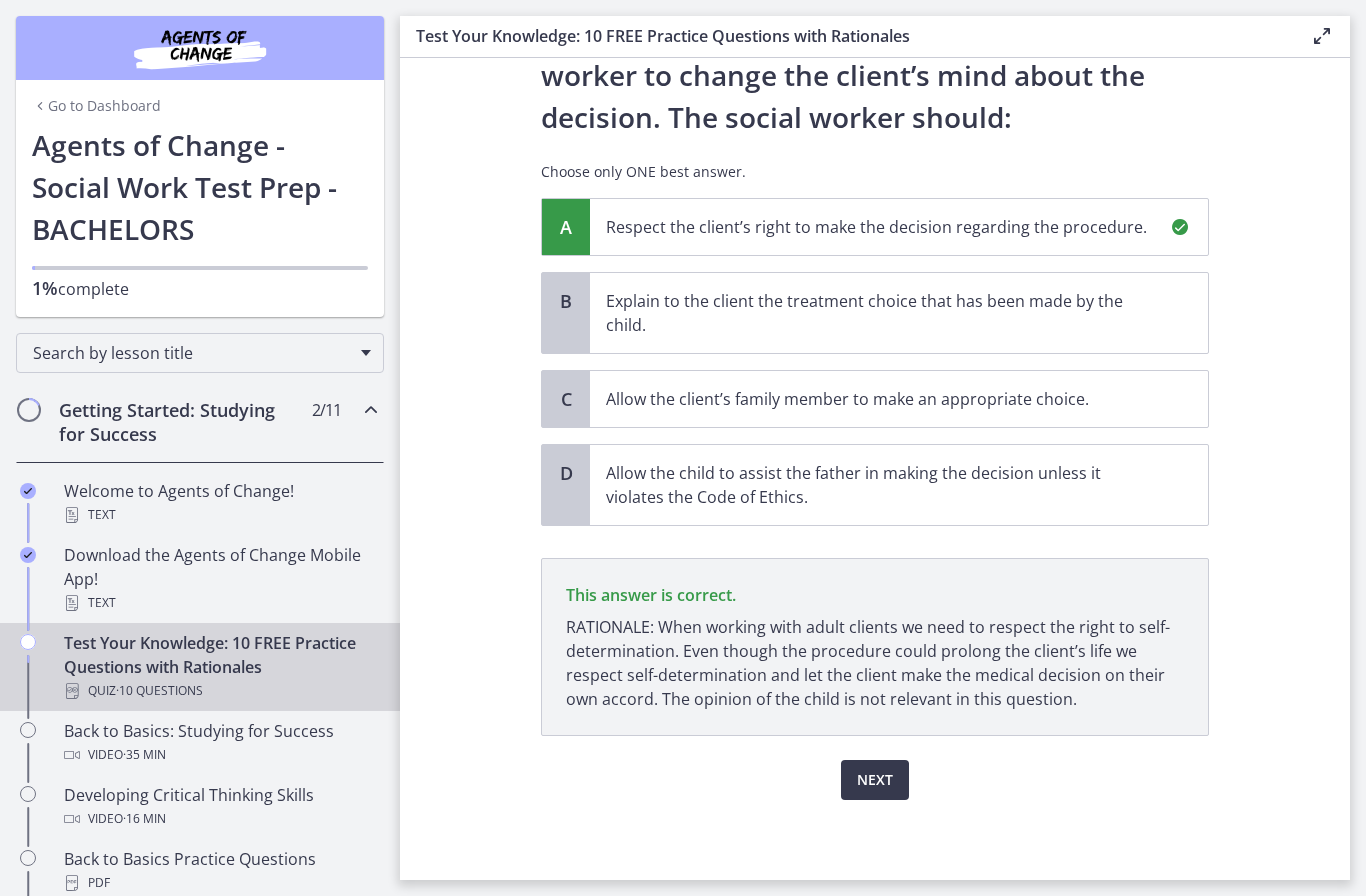 click on "Next" at bounding box center [875, 780] 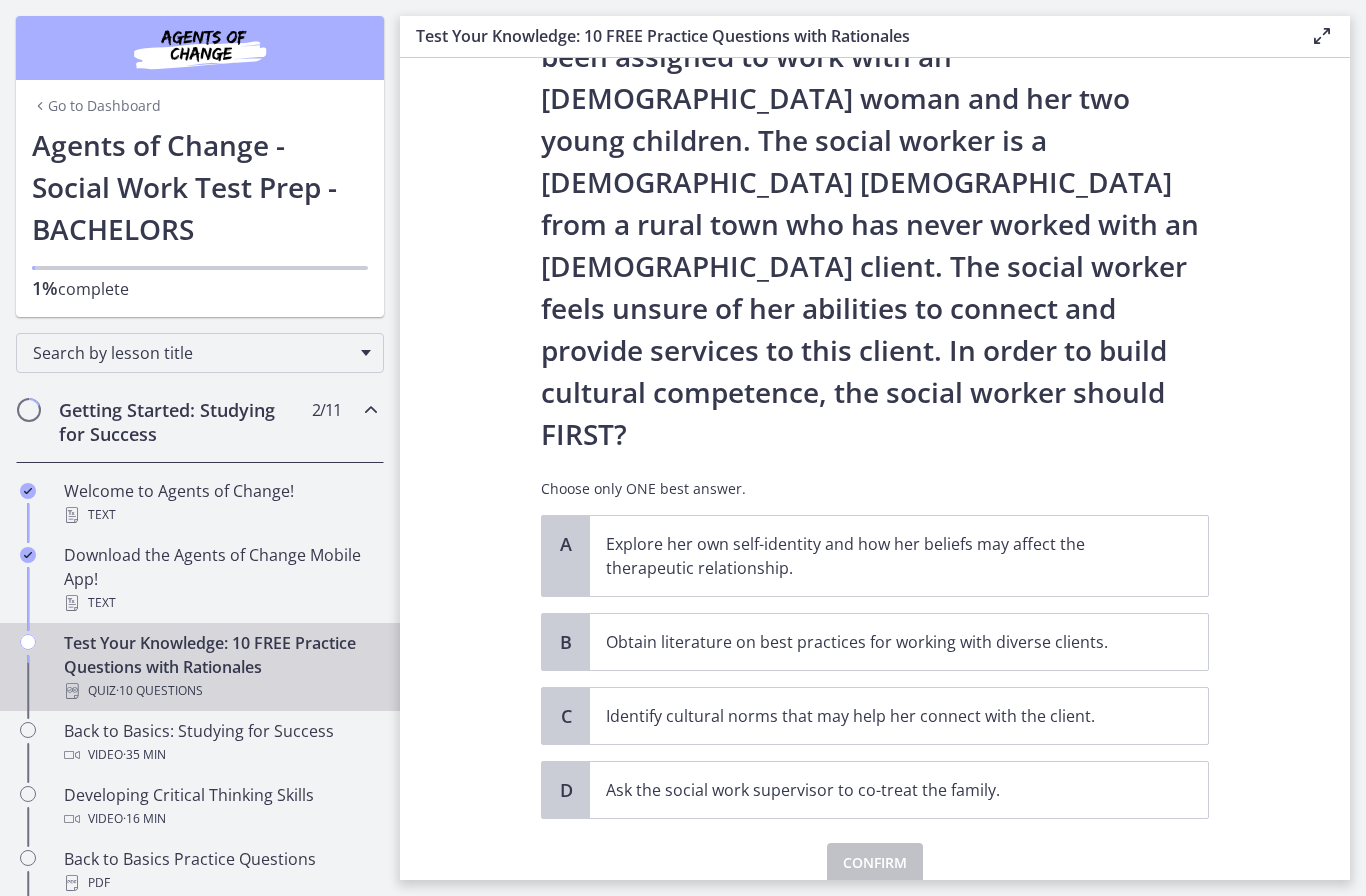 scroll, scrollTop: 128, scrollLeft: 0, axis: vertical 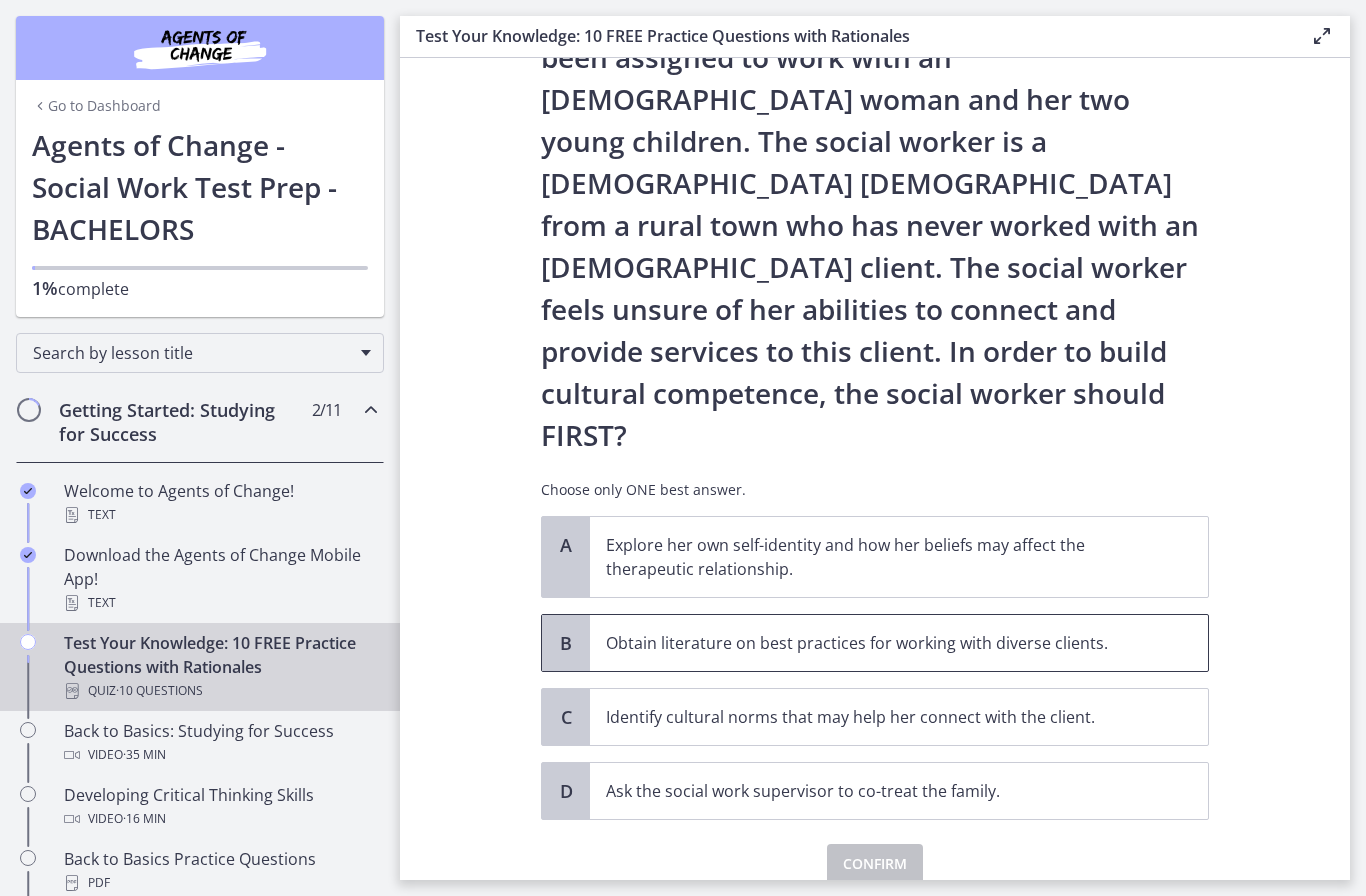 click on "Obtain literature on best practices for working with diverse clients." at bounding box center (899, 643) 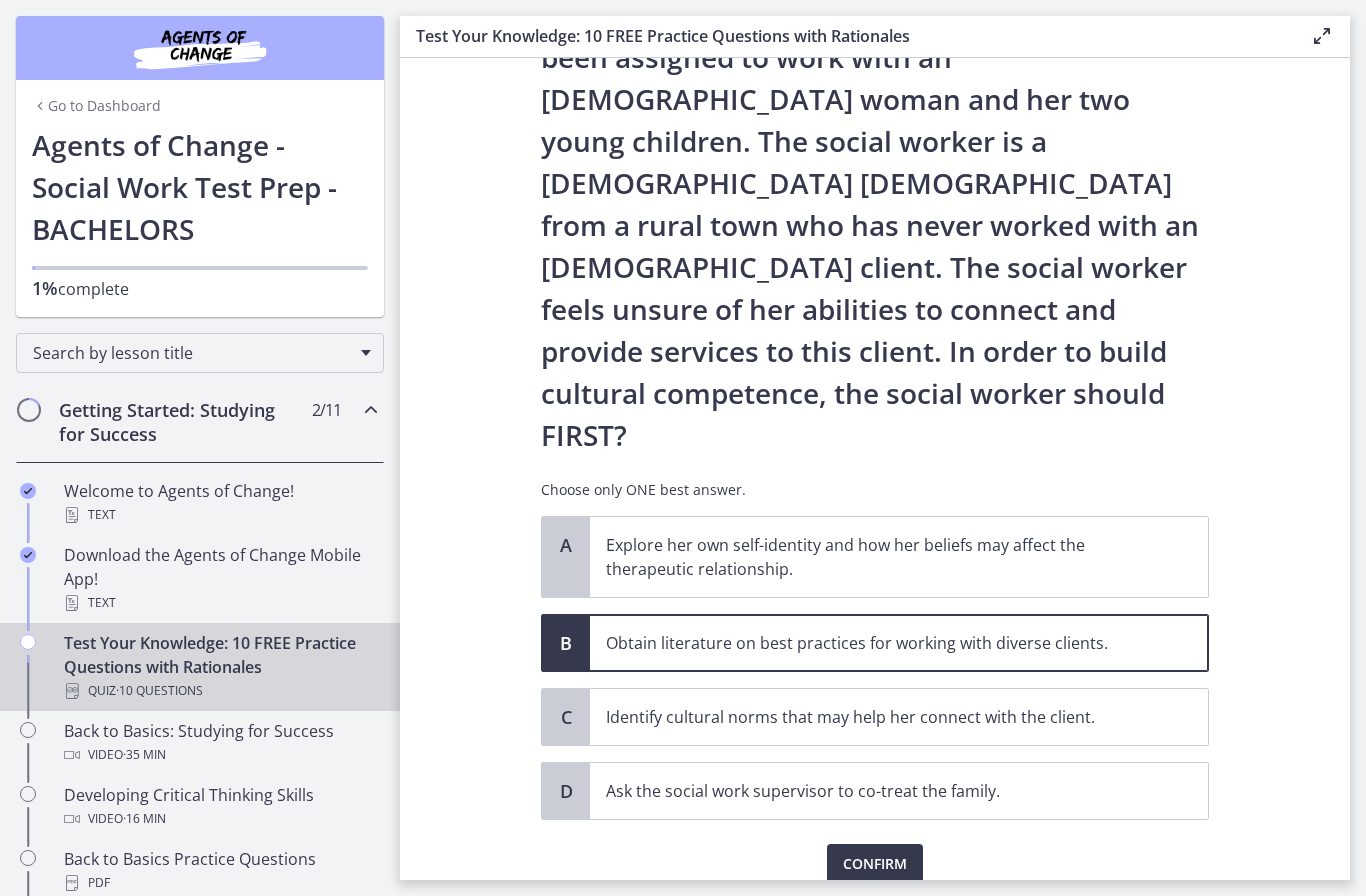 click on "Confirm" at bounding box center (875, 864) 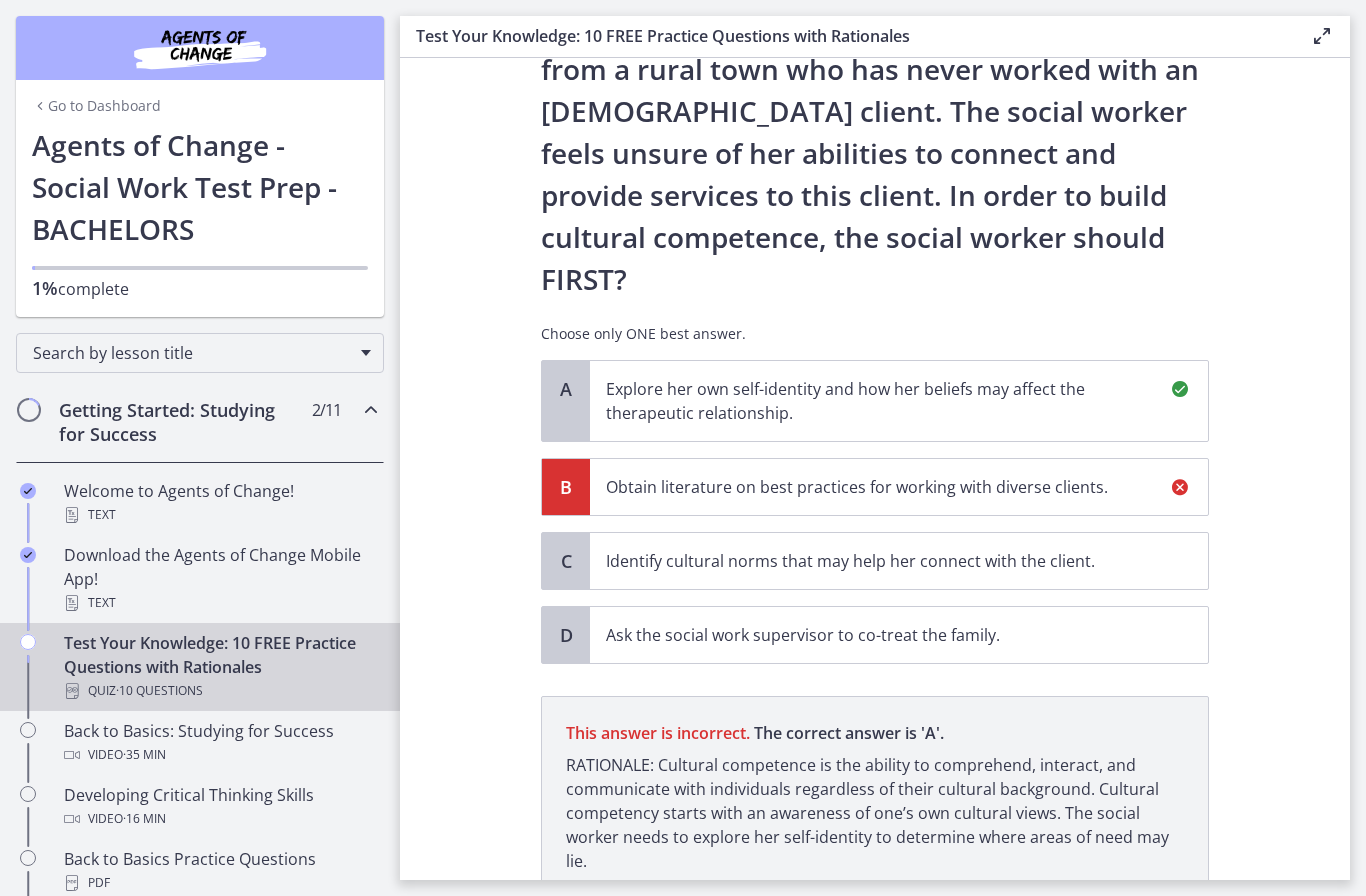 scroll, scrollTop: 362, scrollLeft: 0, axis: vertical 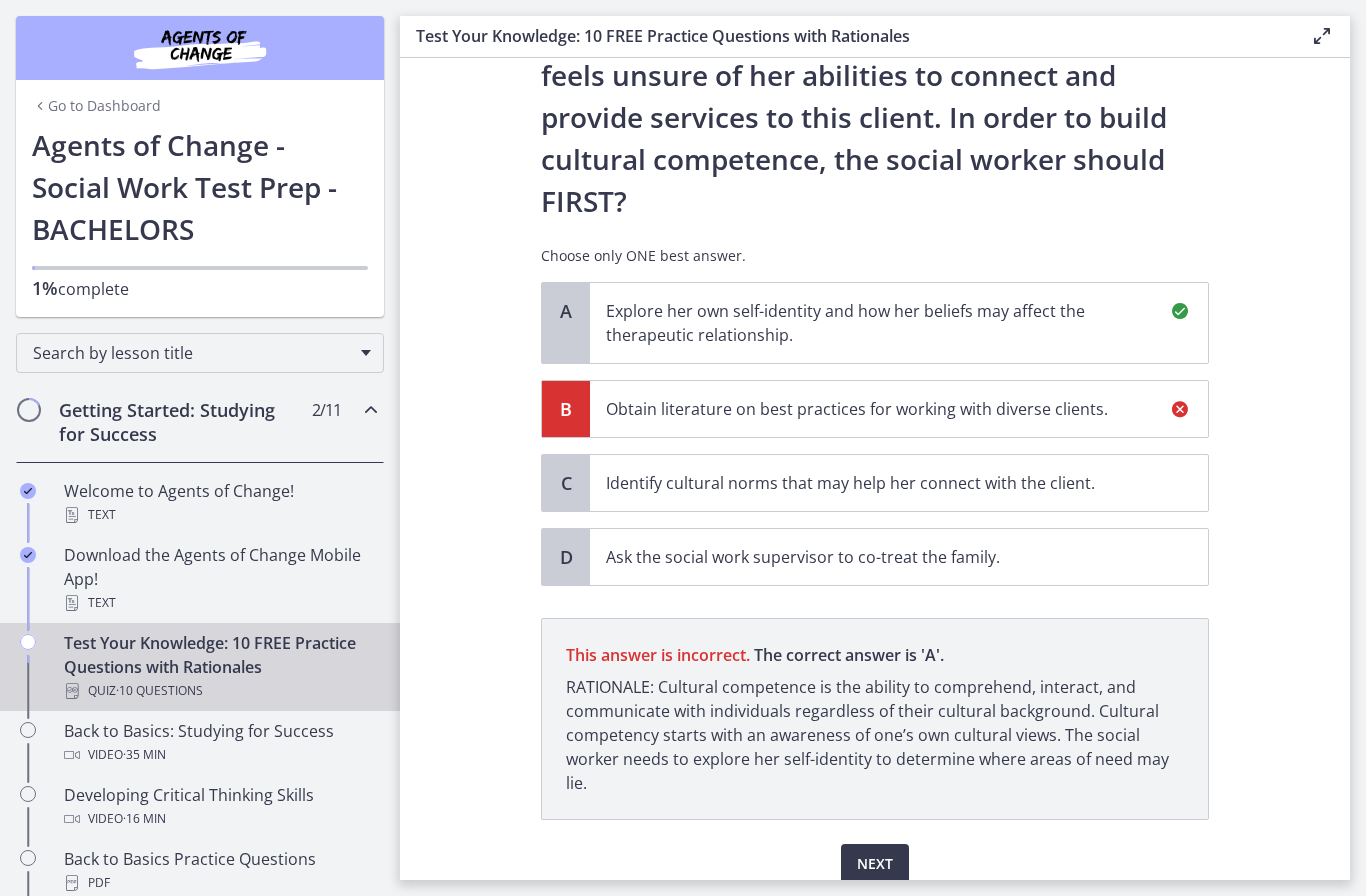 click on "Next" at bounding box center (875, 864) 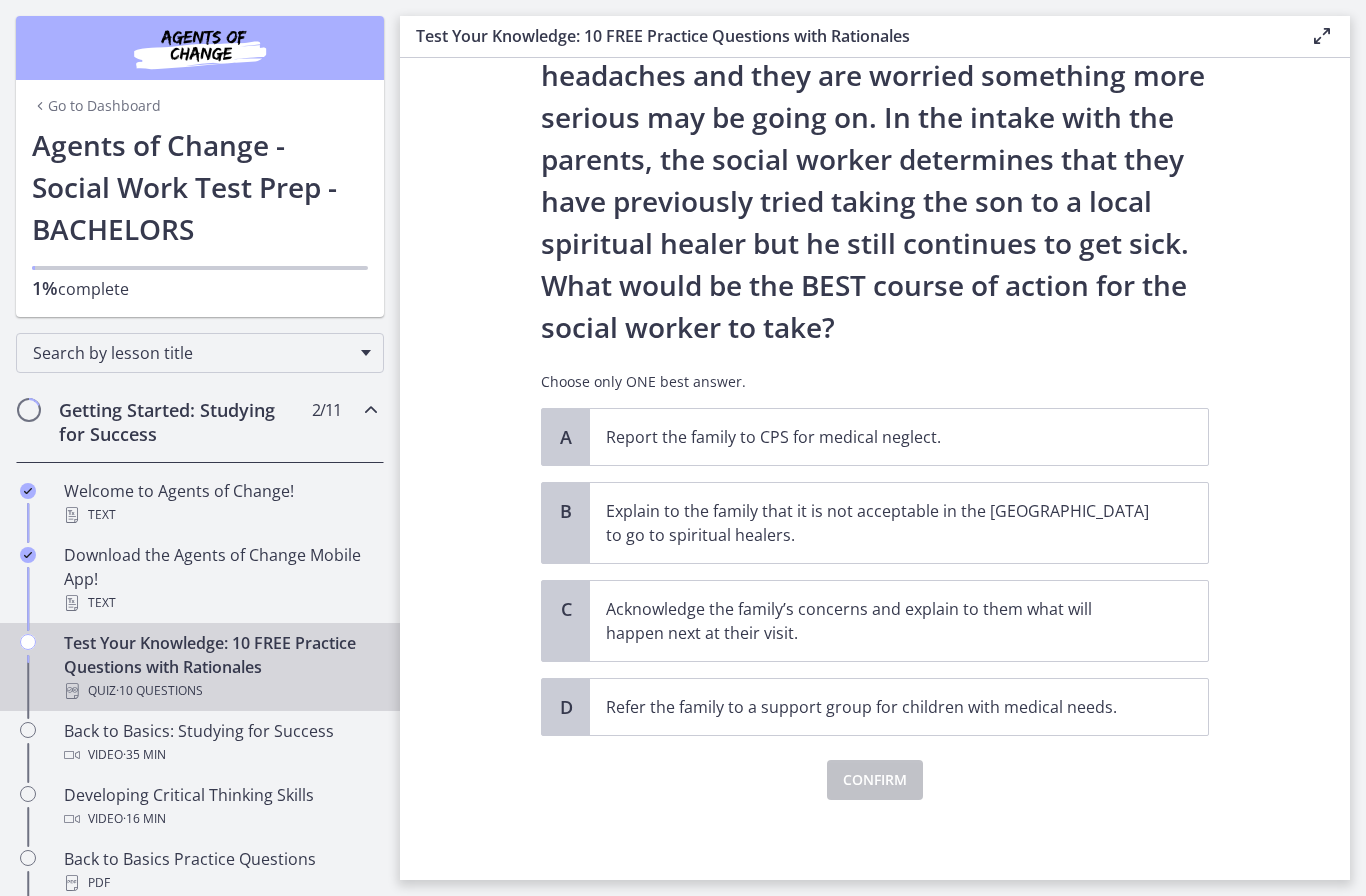 scroll, scrollTop: 236, scrollLeft: 0, axis: vertical 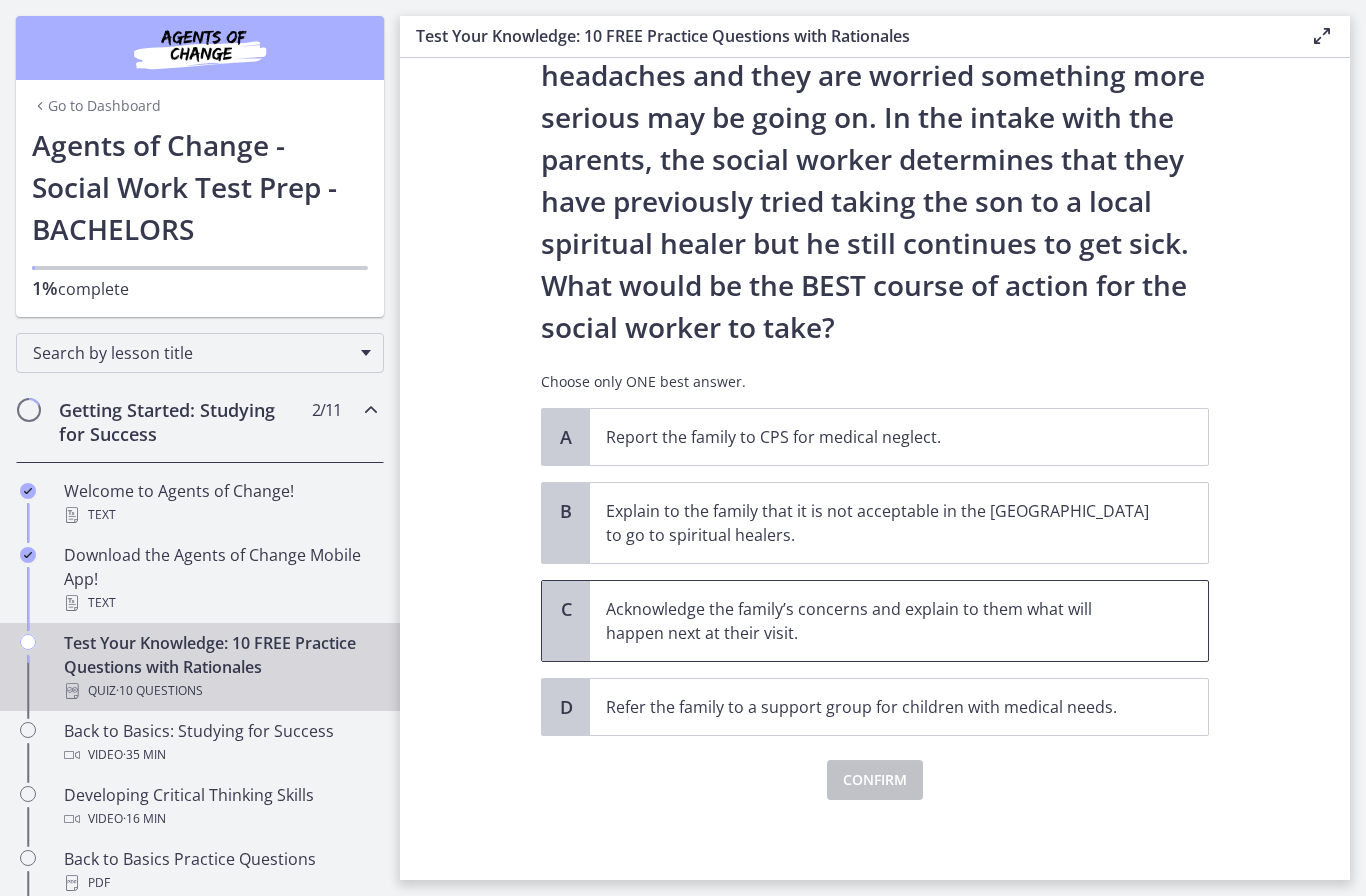 click on "Acknowledge the family’s concerns and explain to them what will happen next at their visit." at bounding box center (879, 621) 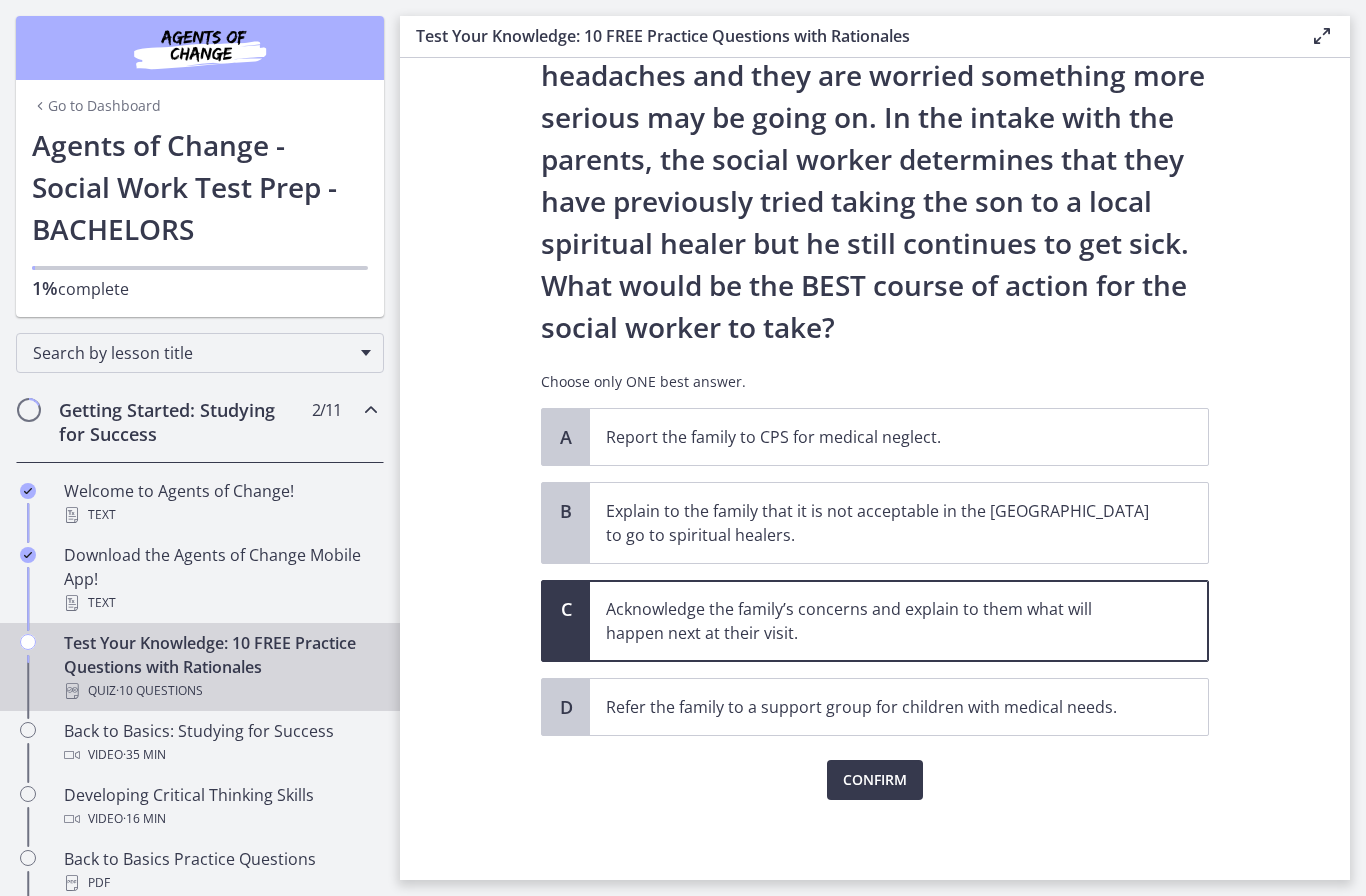 click on "Confirm" at bounding box center [875, 780] 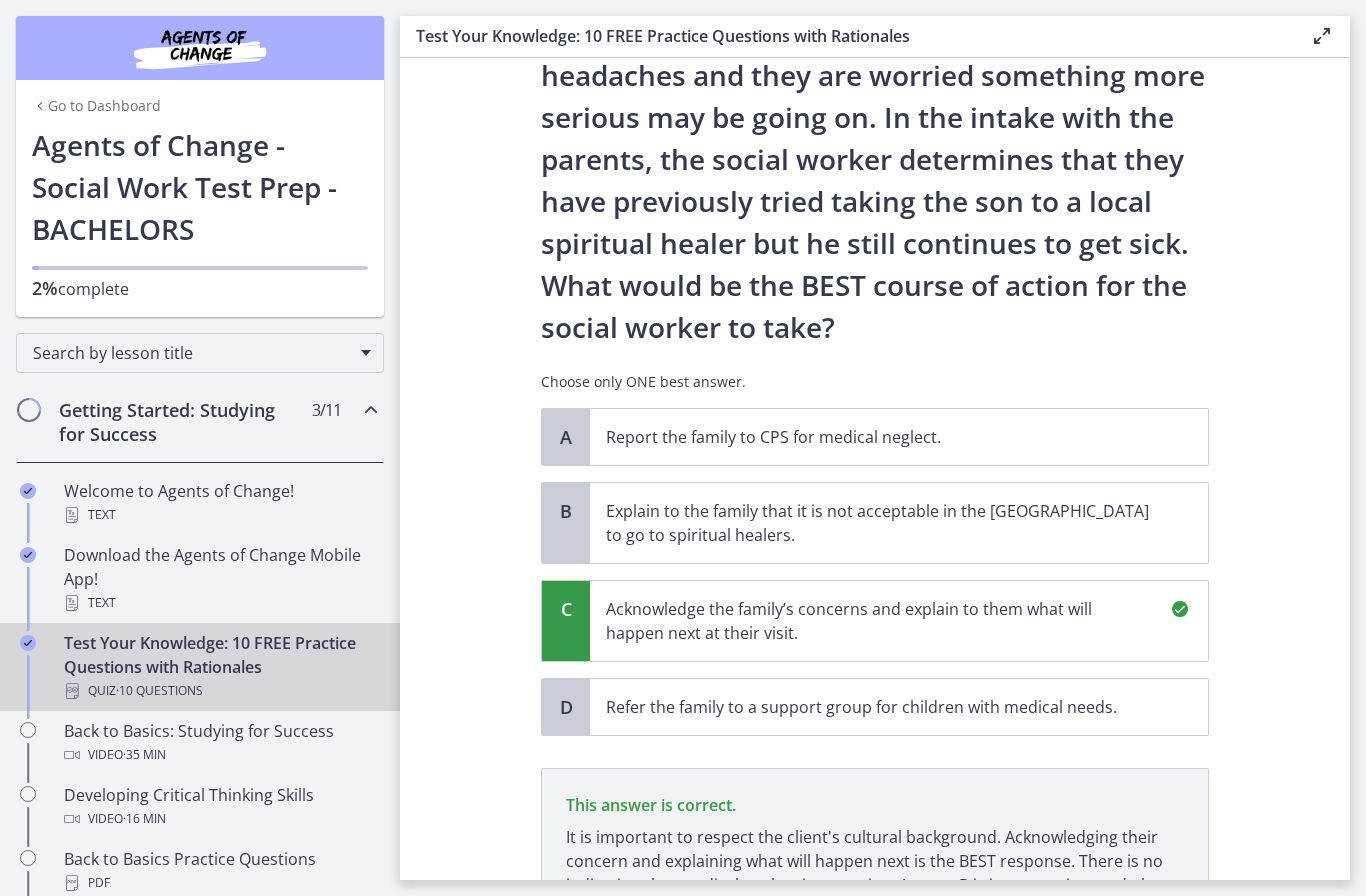 scroll, scrollTop: 470, scrollLeft: 0, axis: vertical 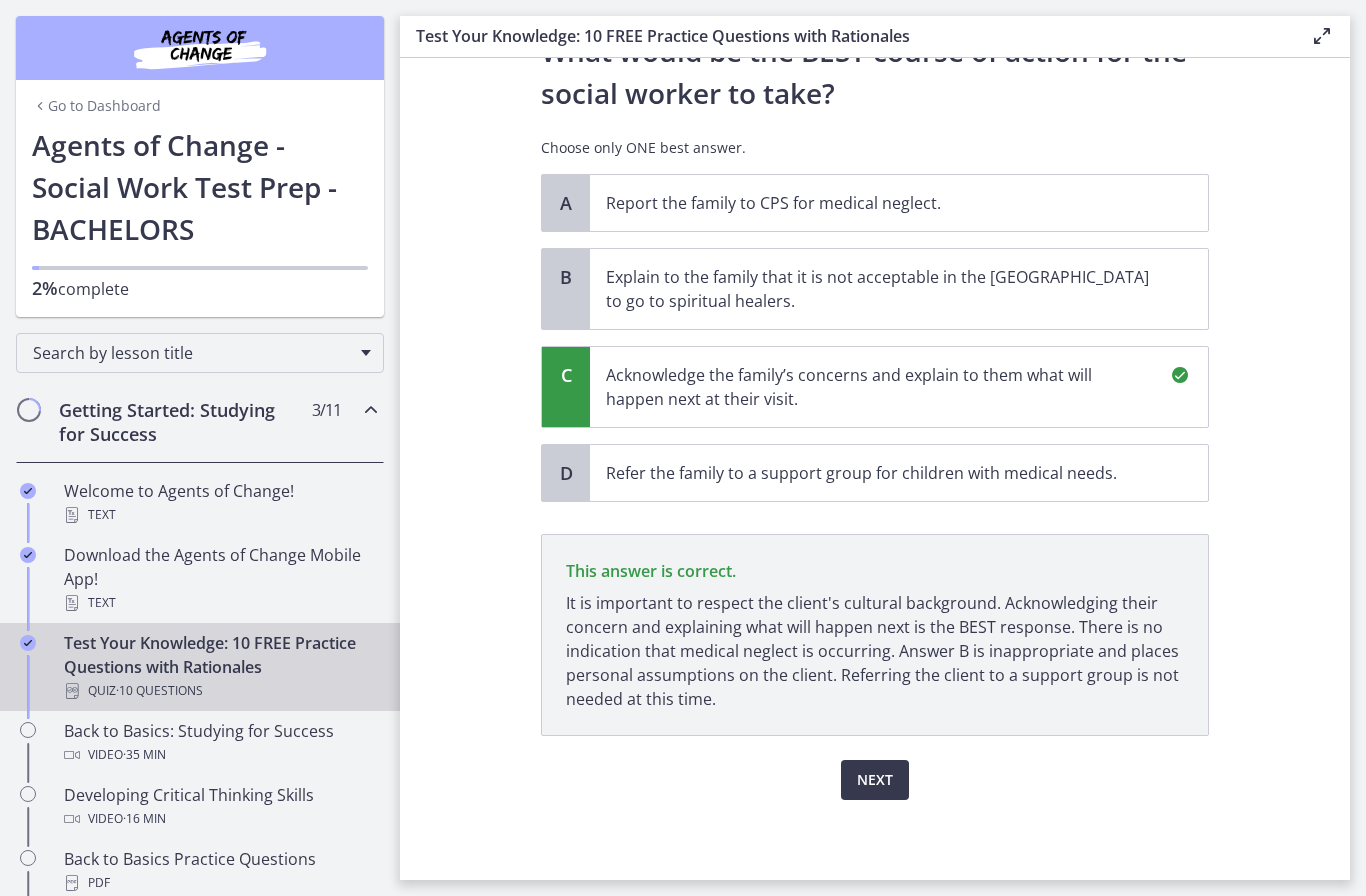 click on "Next" at bounding box center [875, 780] 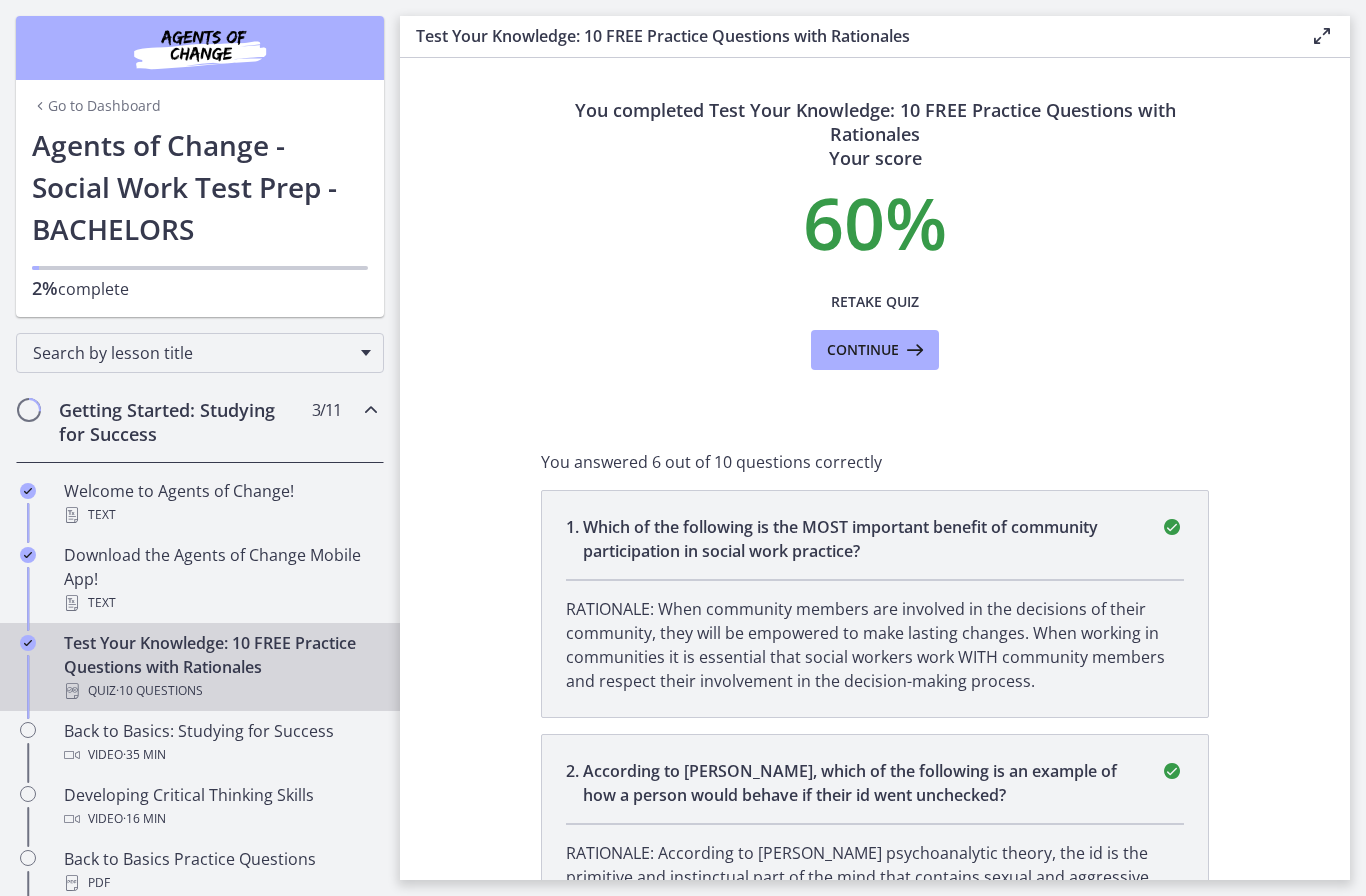 scroll, scrollTop: 0, scrollLeft: 0, axis: both 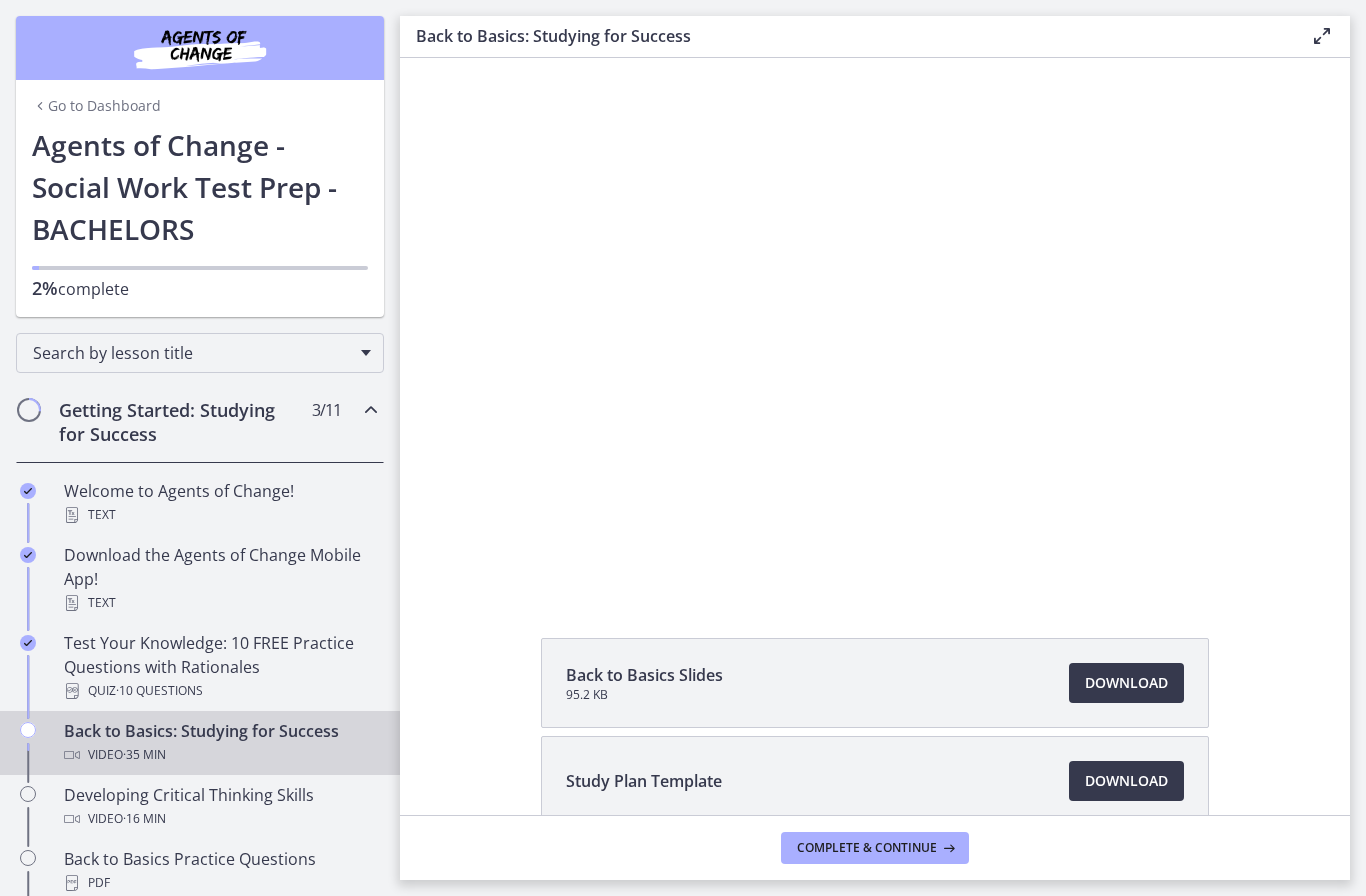 click at bounding box center (875, 325) 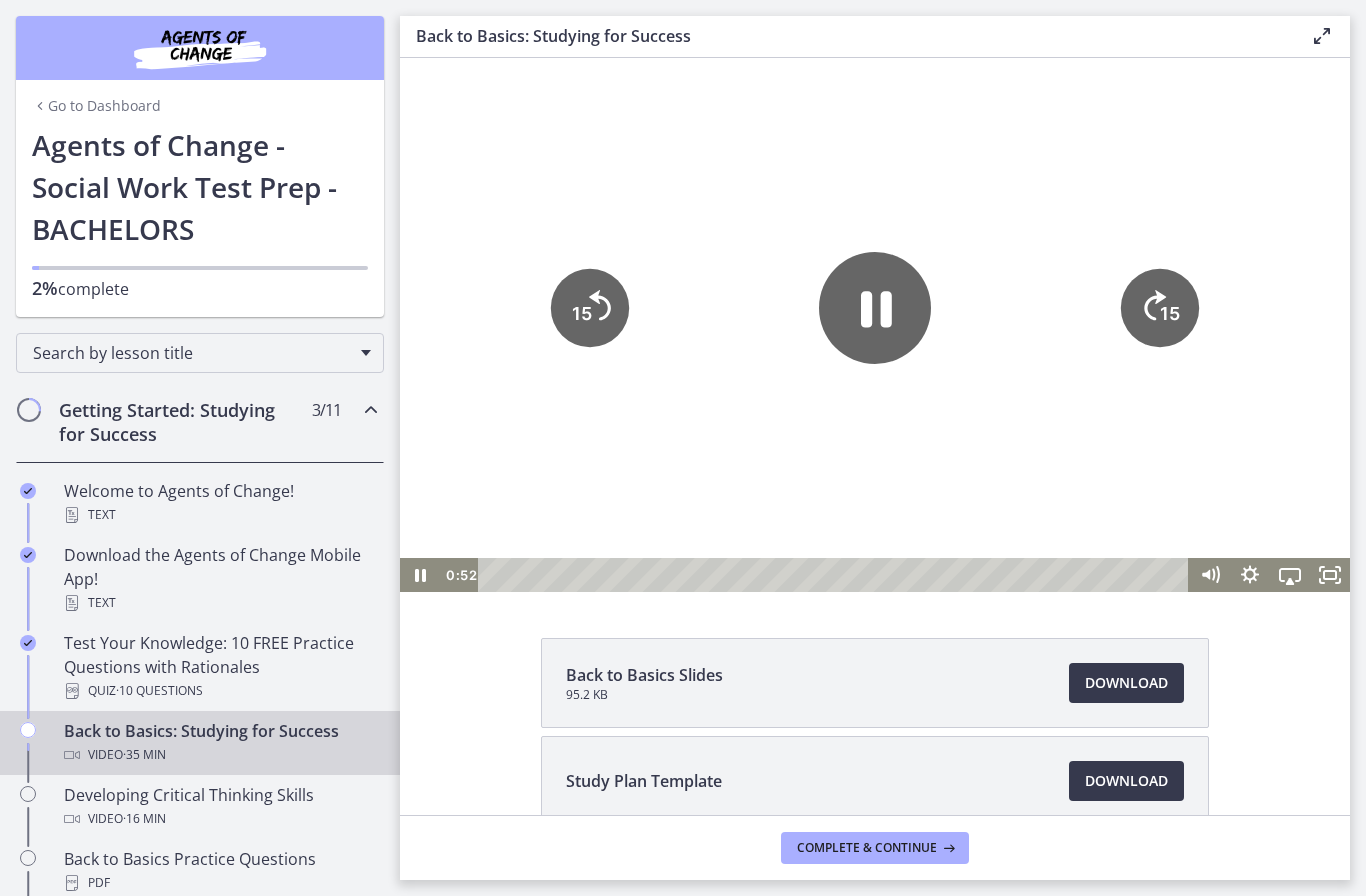 click 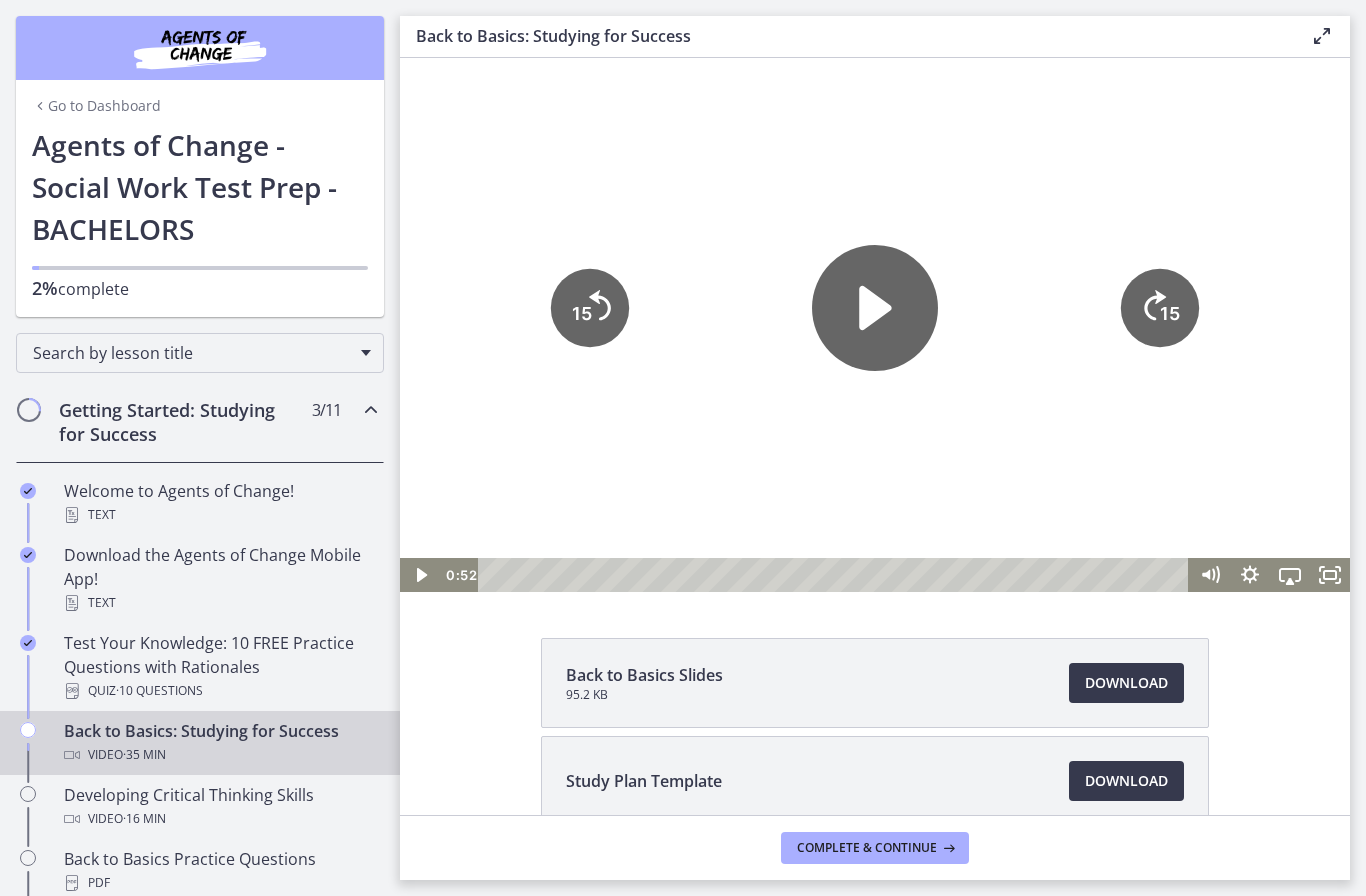 click 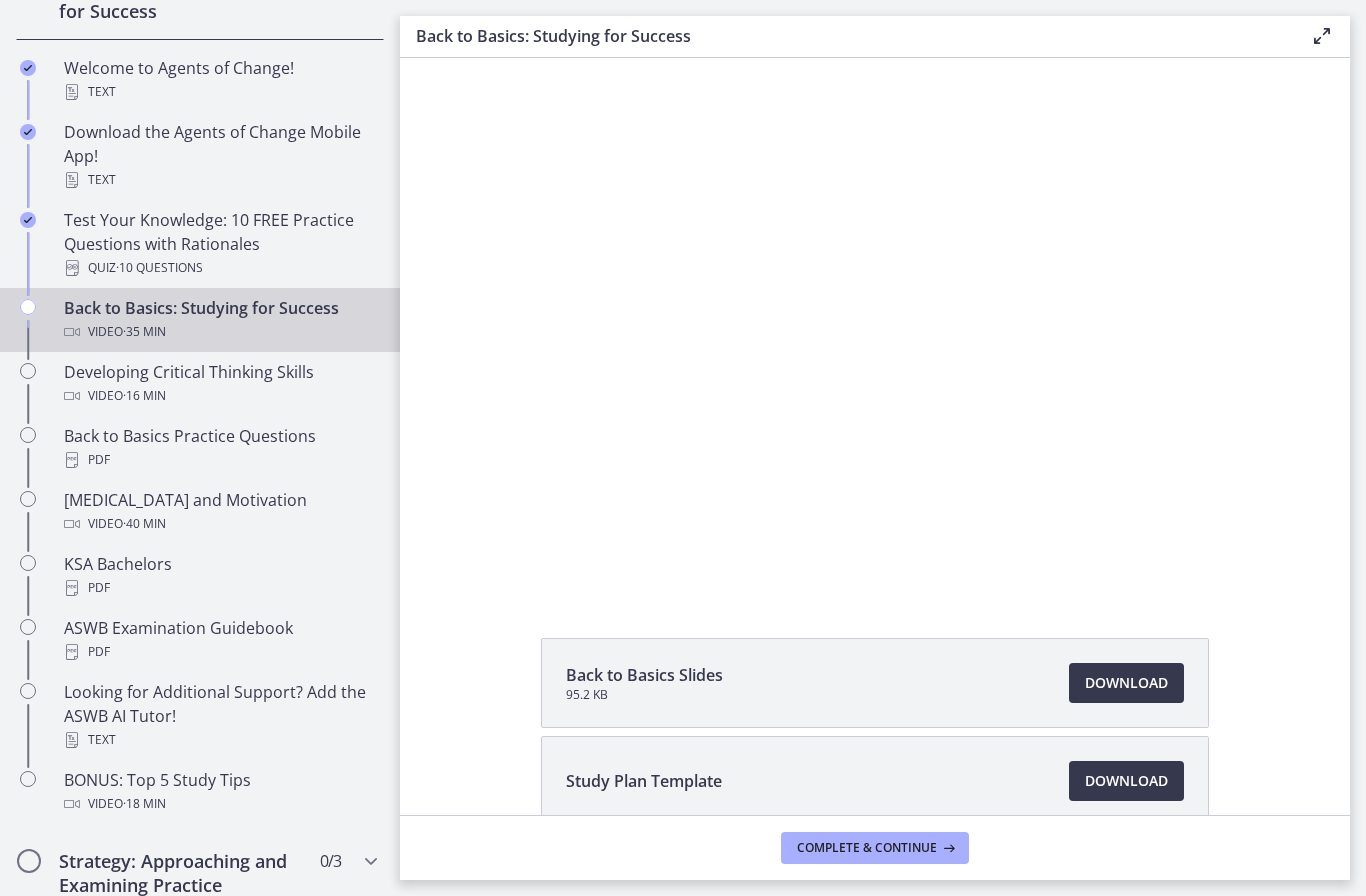 scroll, scrollTop: 426, scrollLeft: 0, axis: vertical 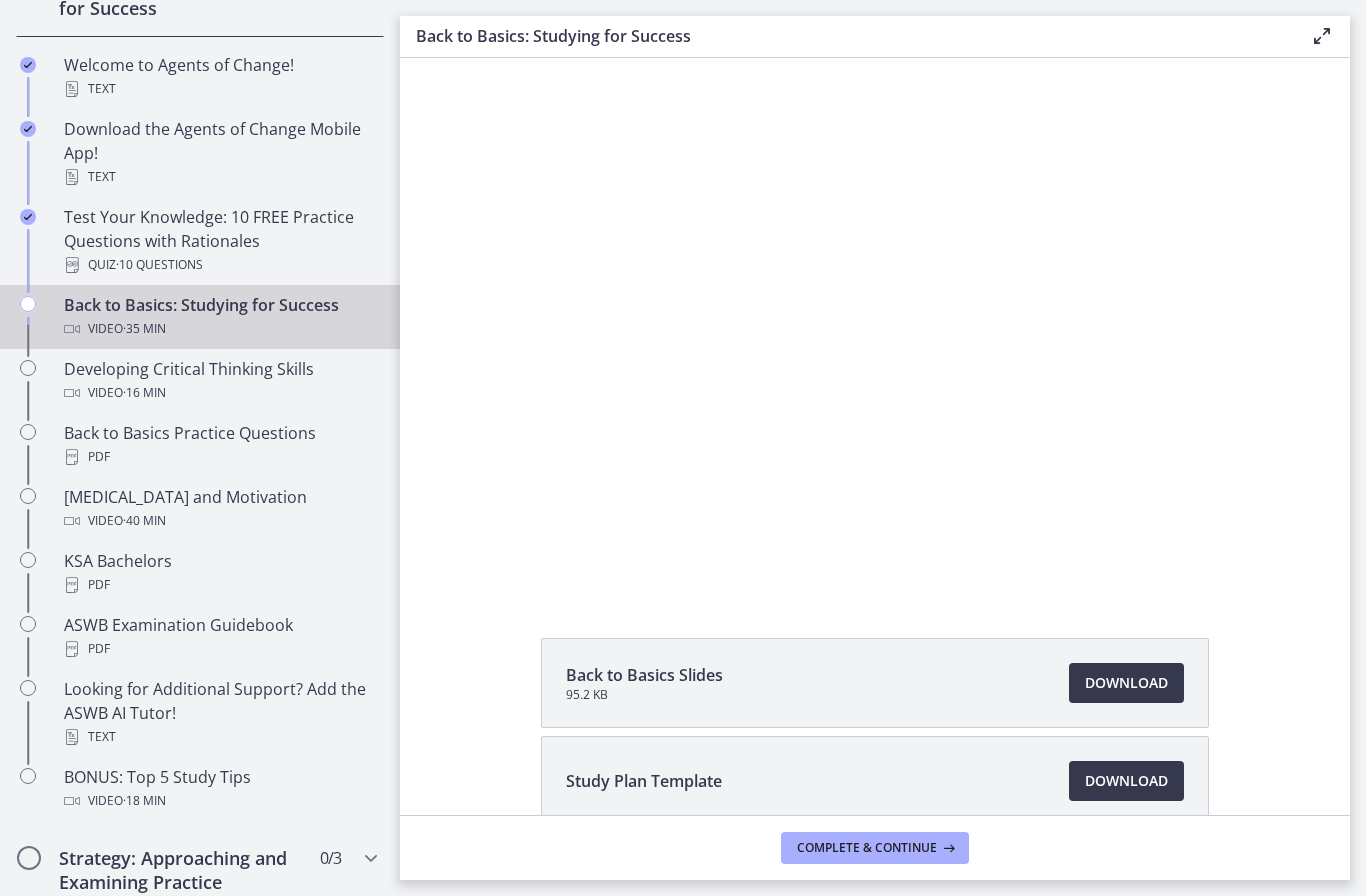 click at bounding box center (875, 325) 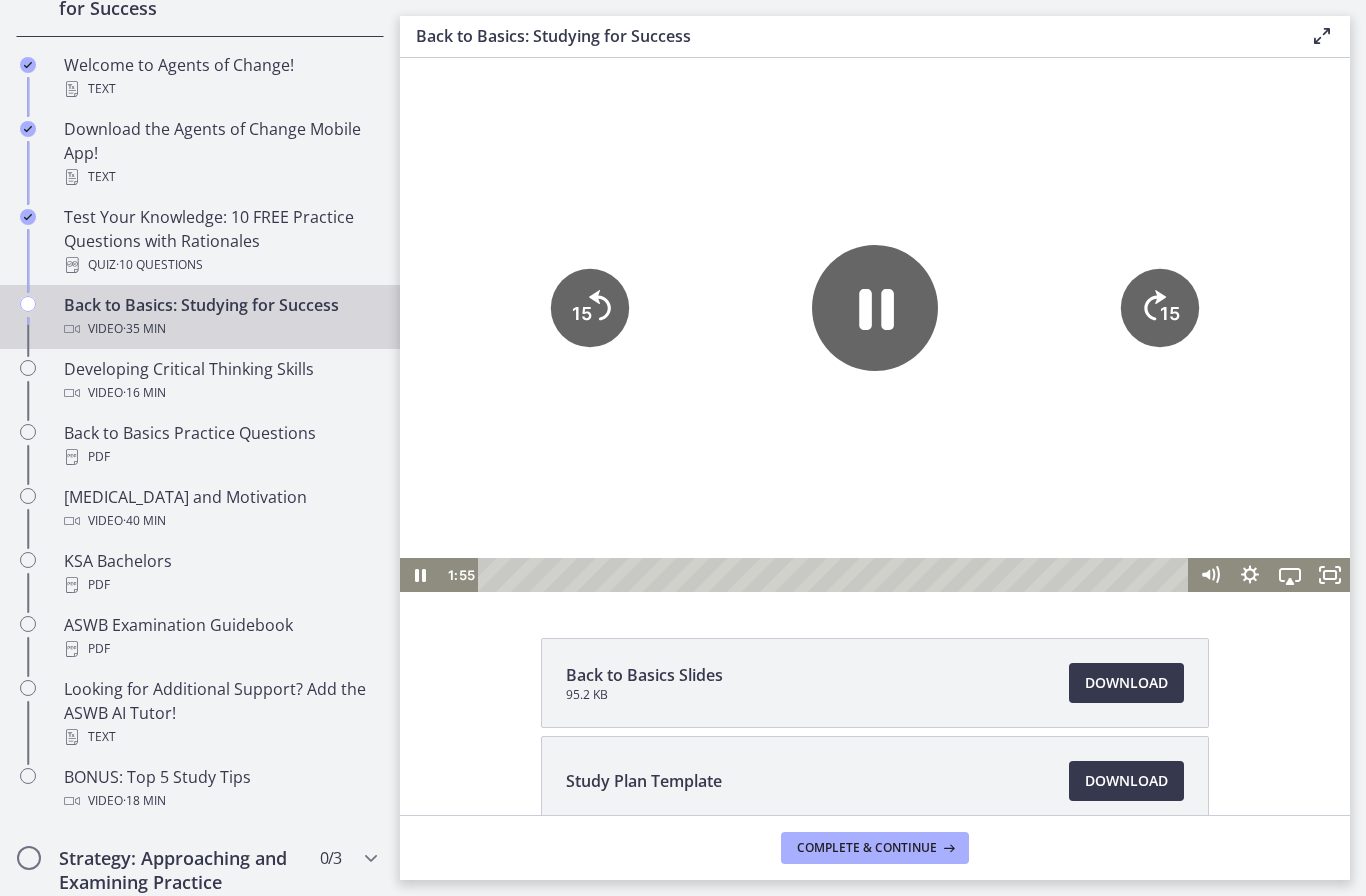 click 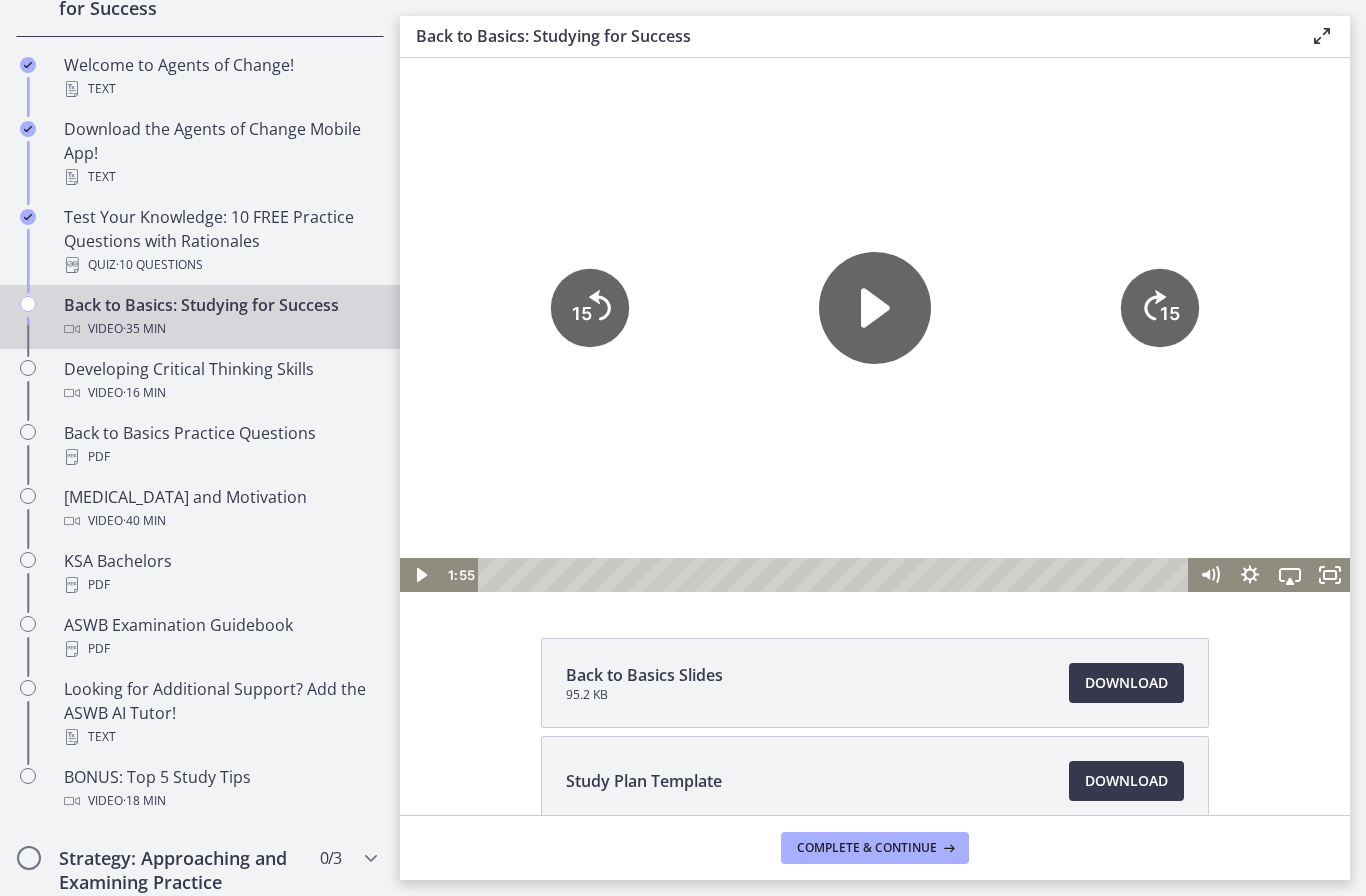 click 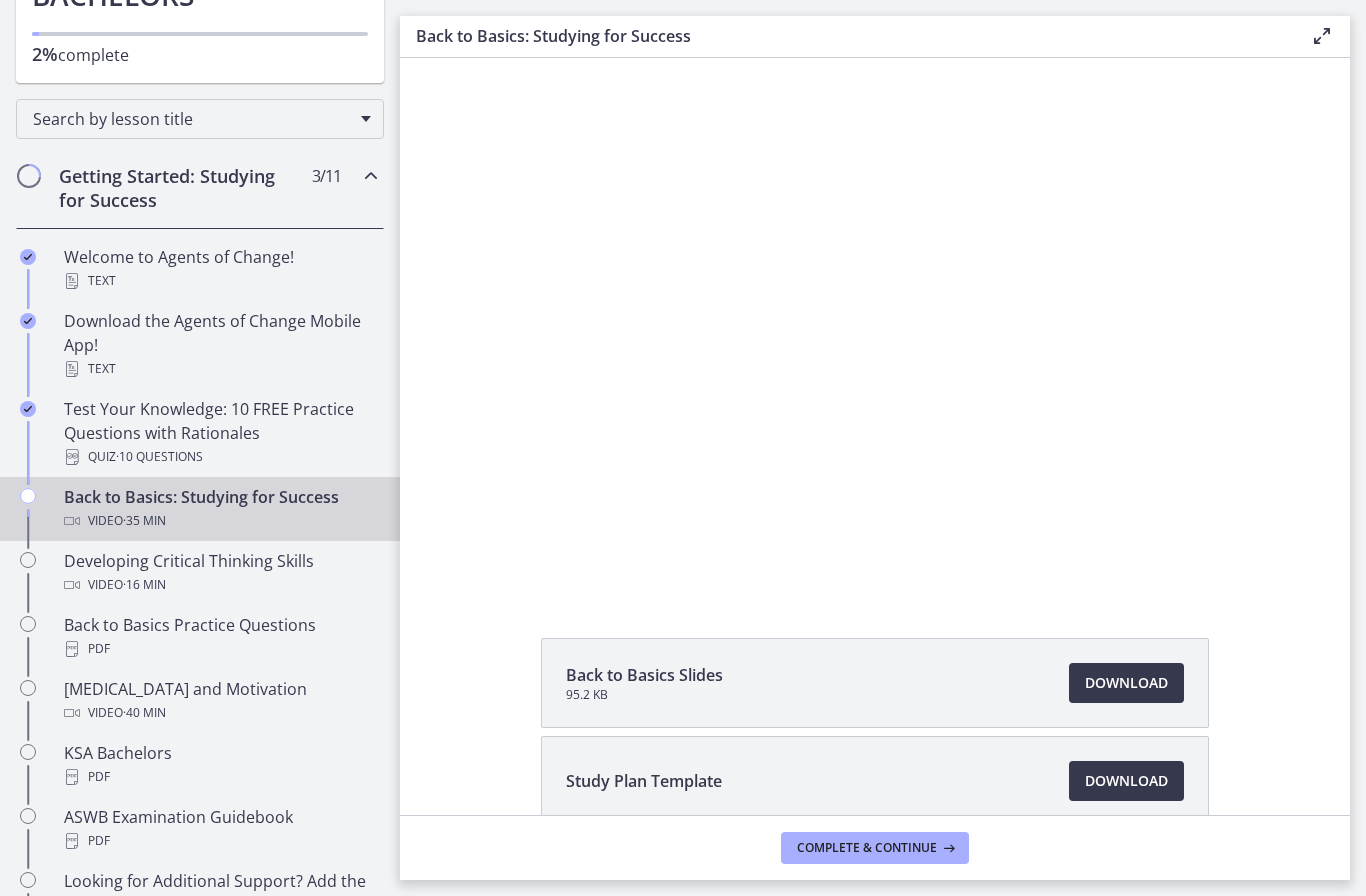 scroll, scrollTop: 232, scrollLeft: 0, axis: vertical 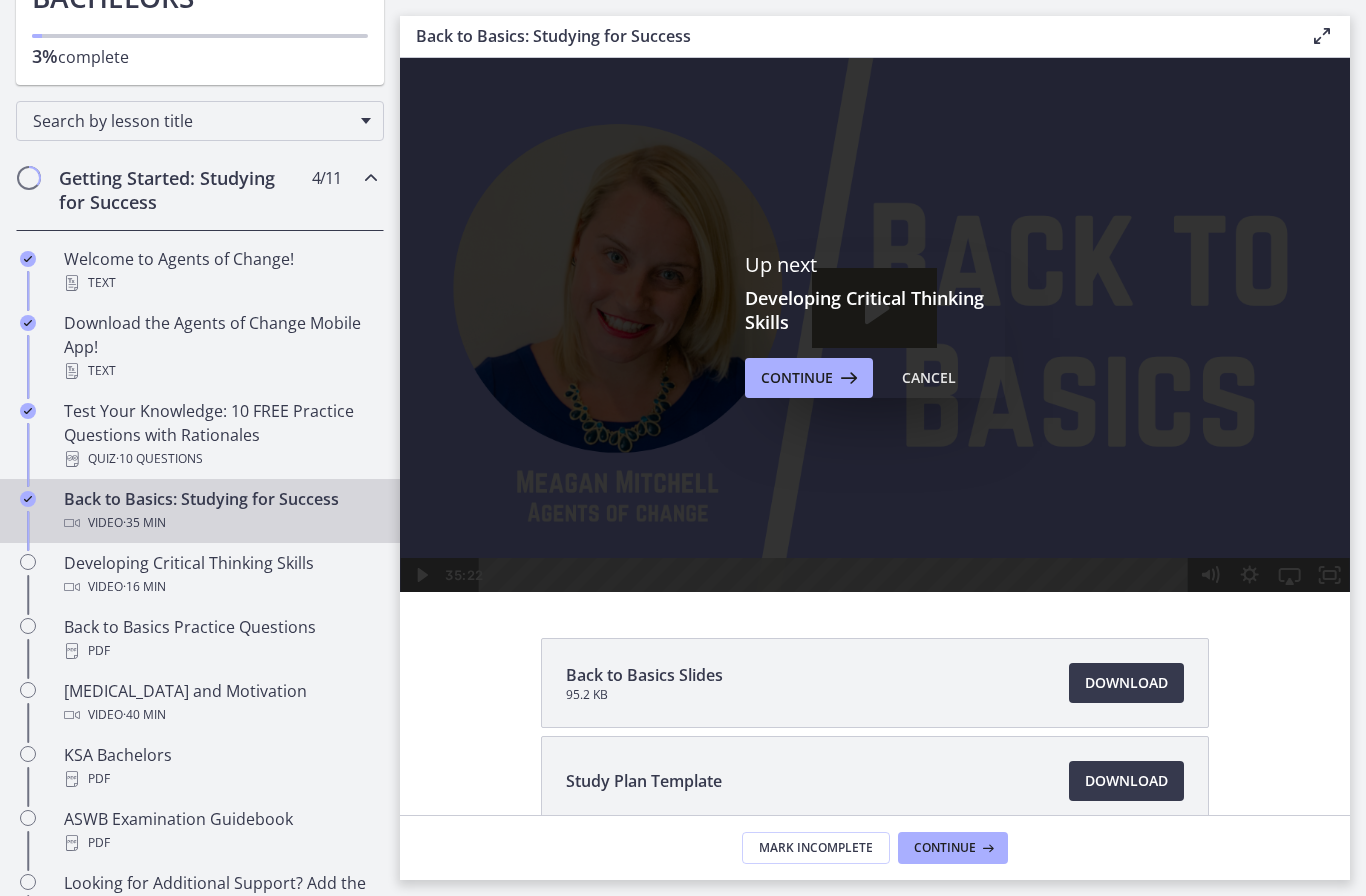 click on "Back to Basics: Studying for Success
Enable fullscreen
Up next
Developing Critical Thinking Skills
Continue
Cancel
Back to Basics Slides
95.2 KB
Download
Opens in a new window" at bounding box center (883, 448) 